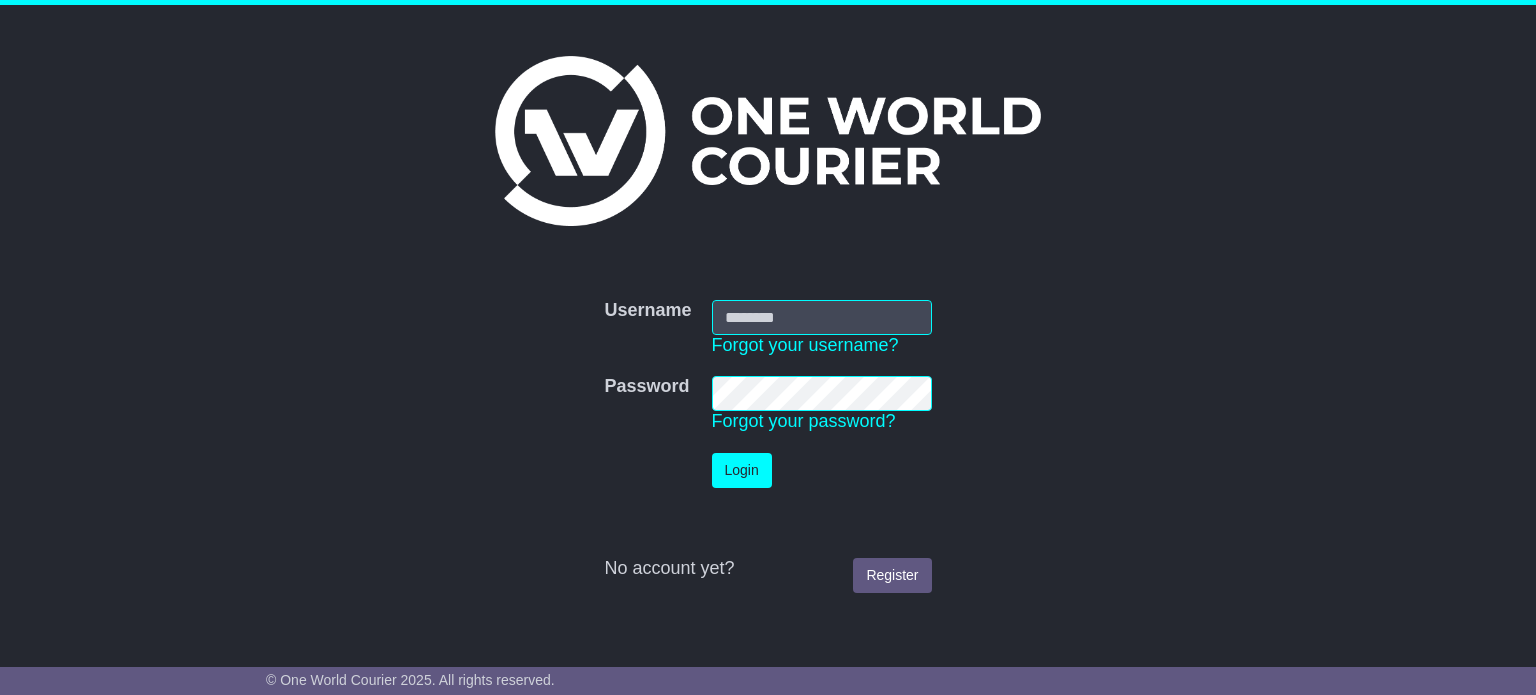 scroll, scrollTop: 0, scrollLeft: 0, axis: both 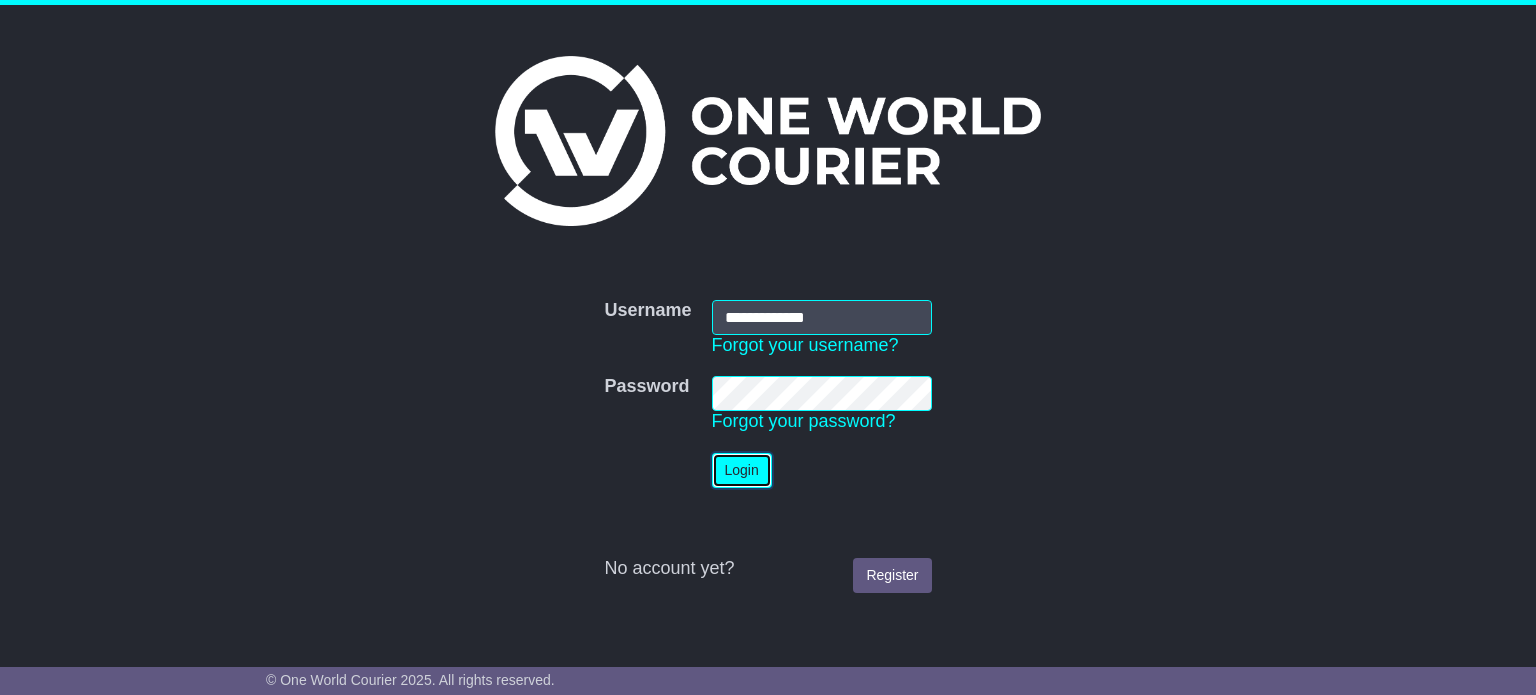 click on "Login" at bounding box center [742, 470] 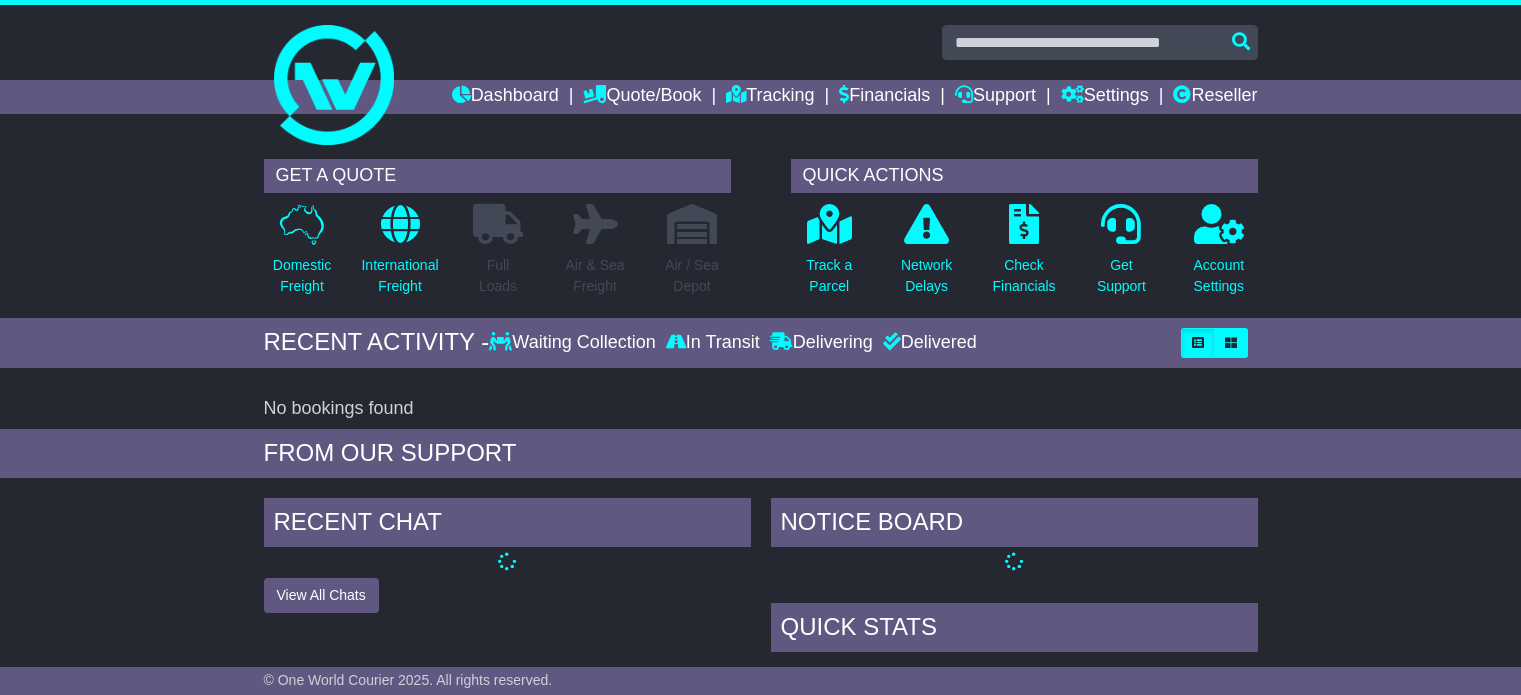 scroll, scrollTop: 0, scrollLeft: 0, axis: both 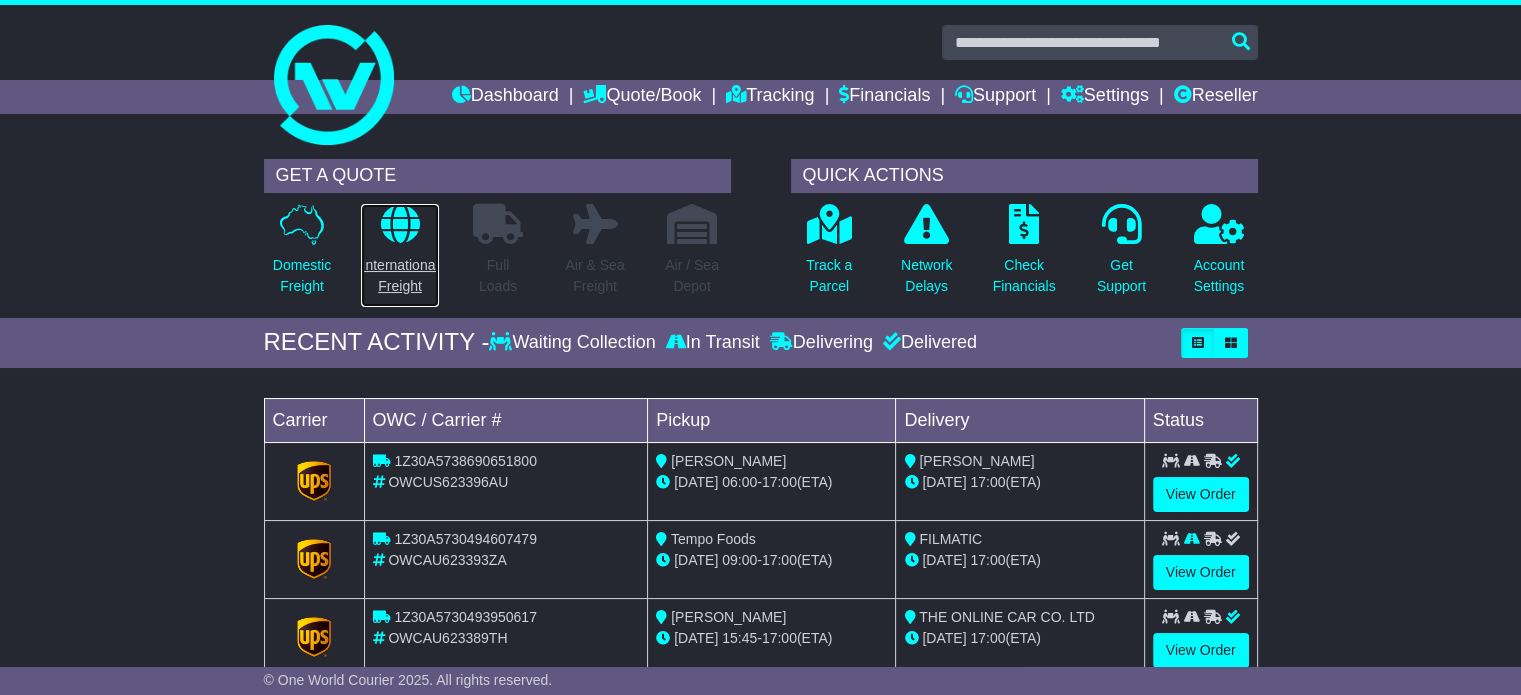 click on "International Freight" at bounding box center [399, 276] 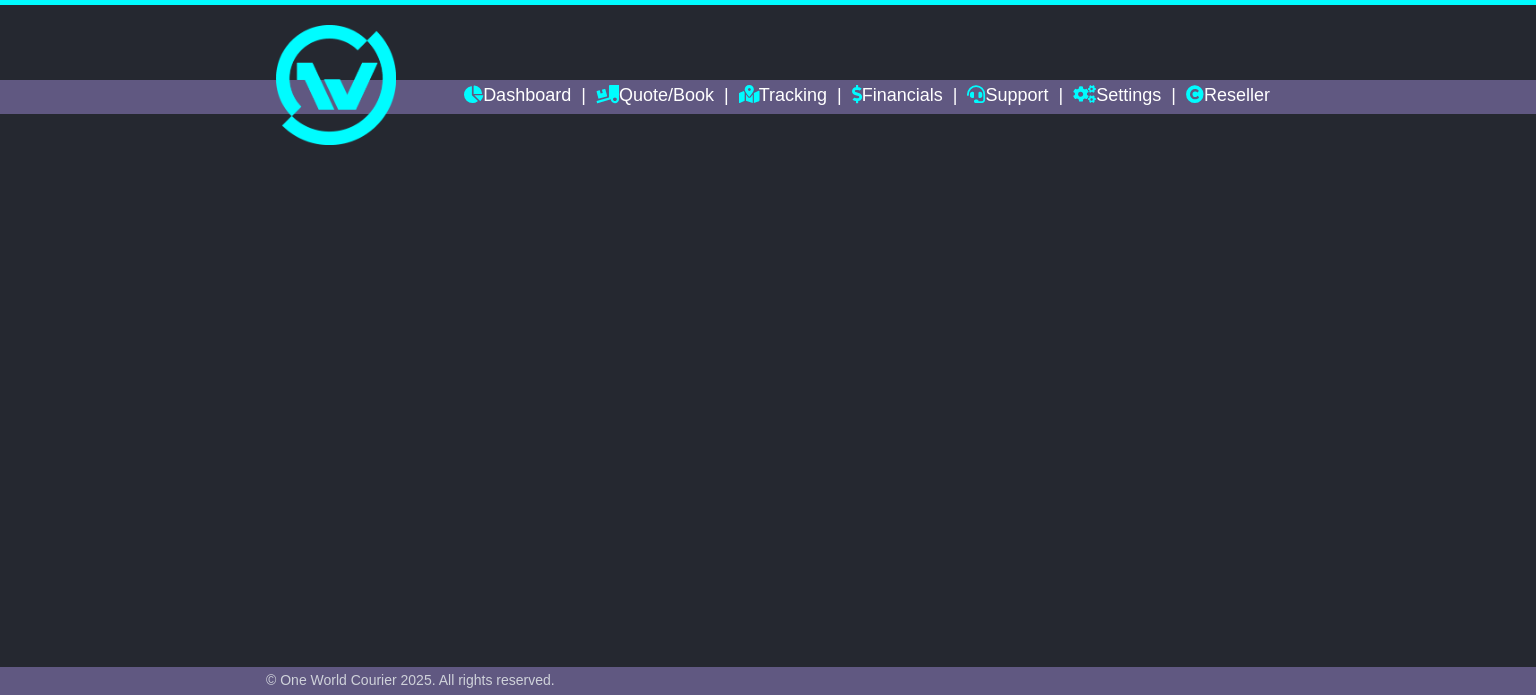 scroll, scrollTop: 0, scrollLeft: 0, axis: both 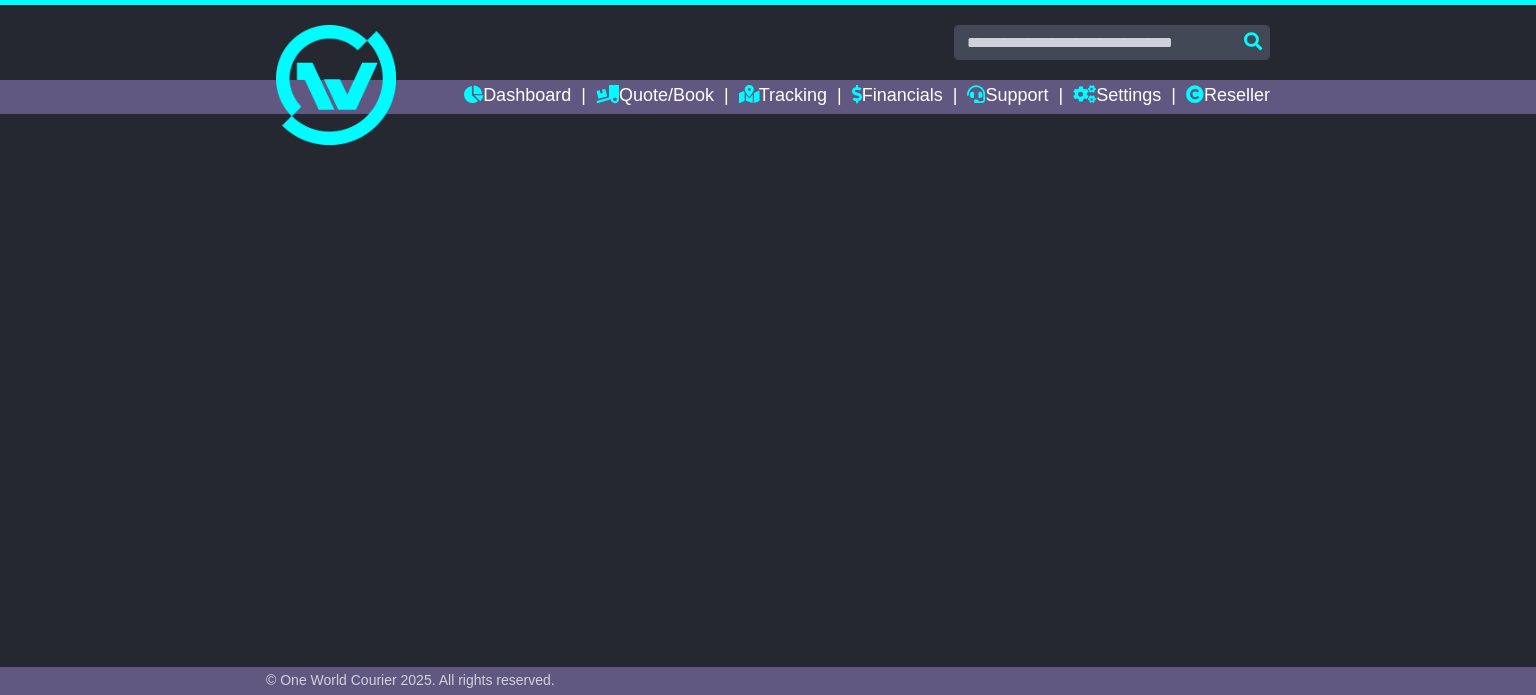 select on "**" 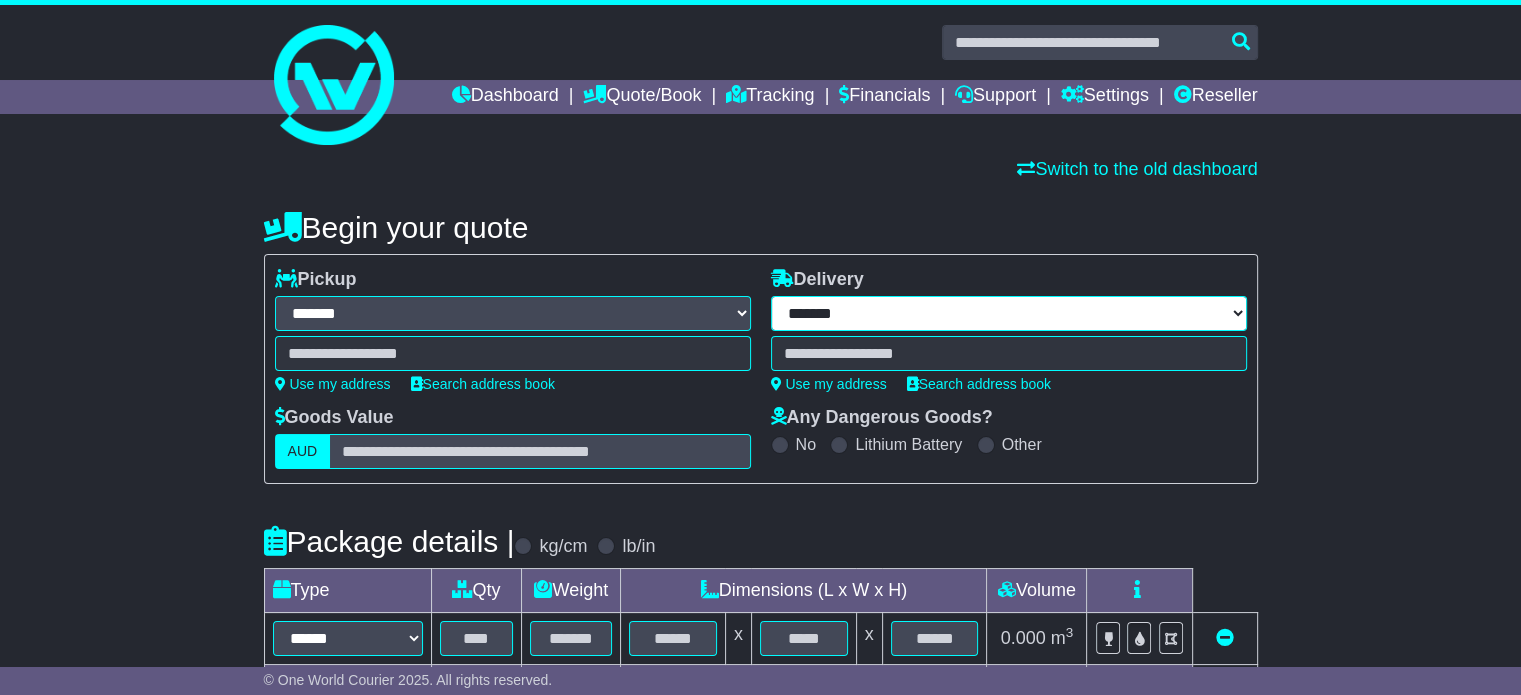 click on "**********" at bounding box center [1009, 313] 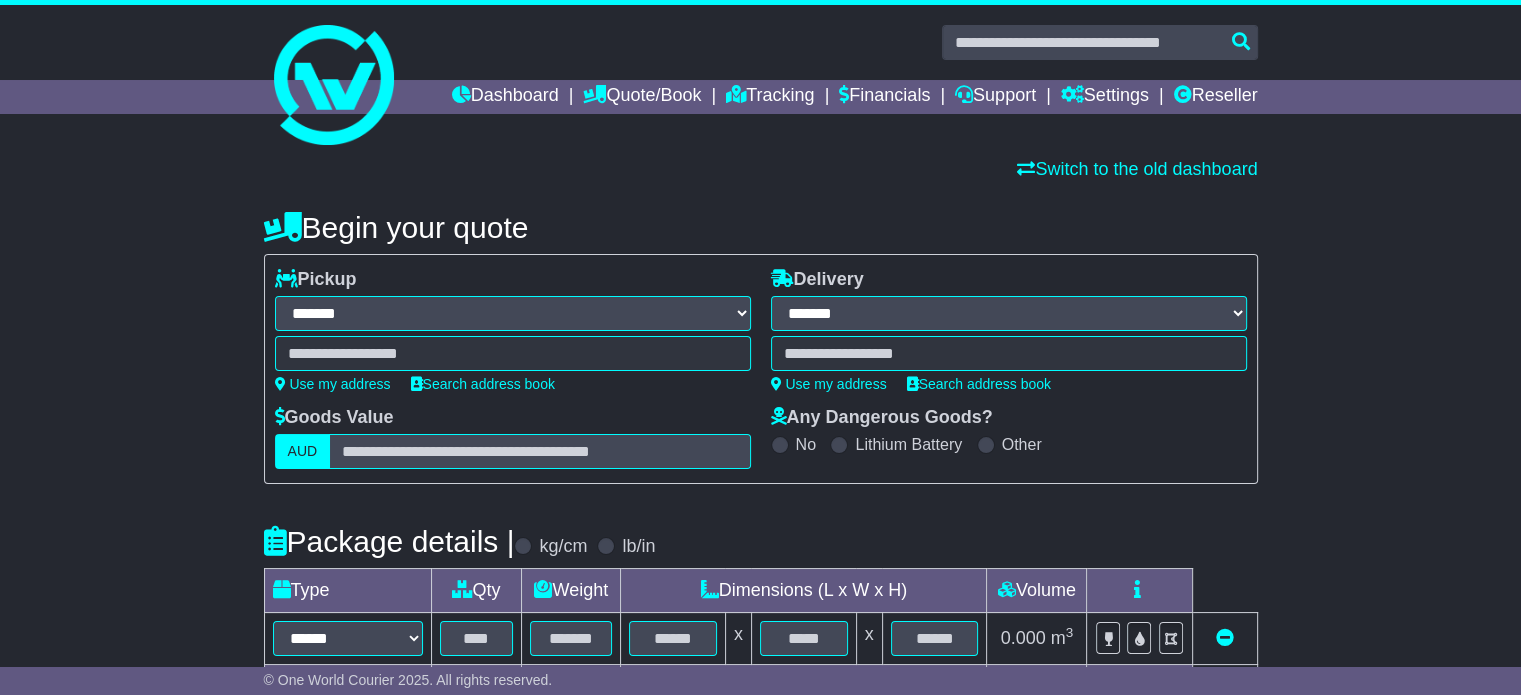 drag, startPoint x: 1373, startPoint y: 383, endPoint x: 1290, endPoint y: 338, distance: 94.41398 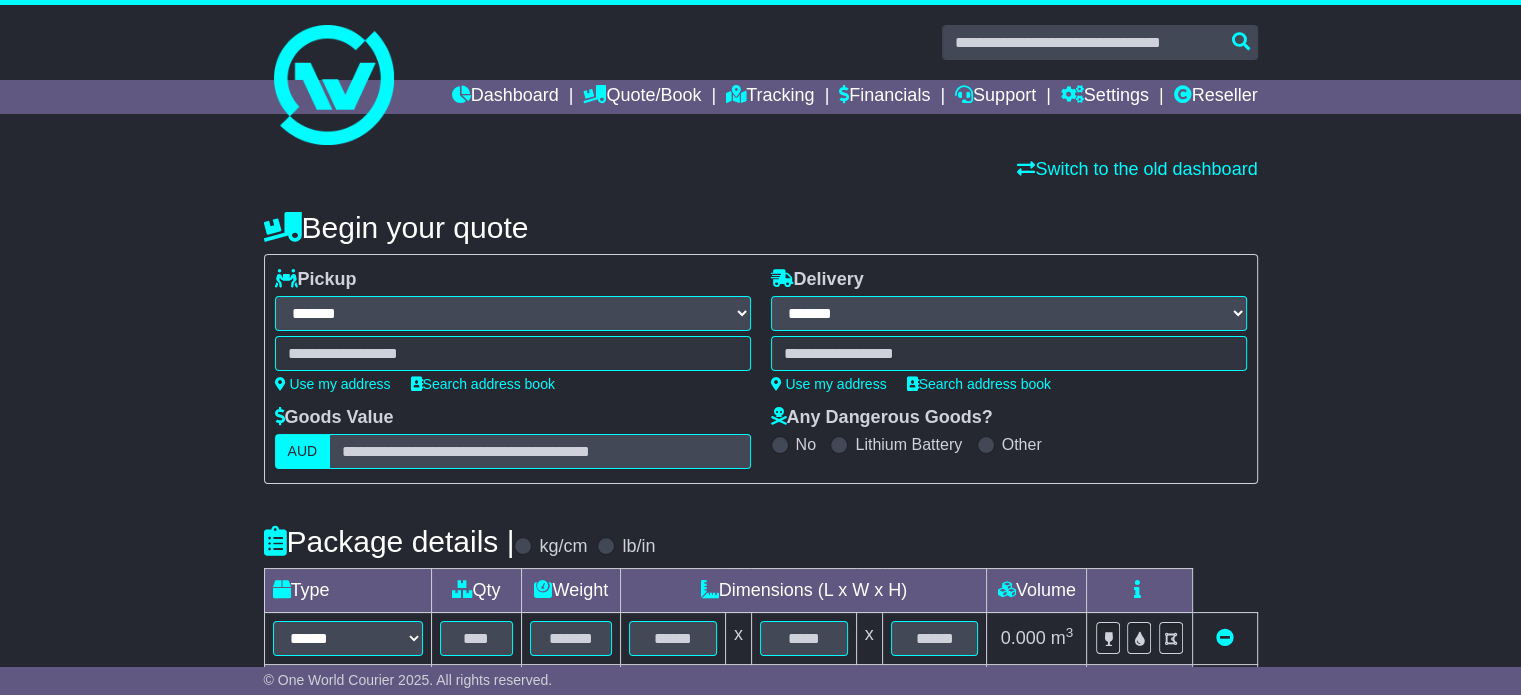 click on "**********" at bounding box center (760, 624) 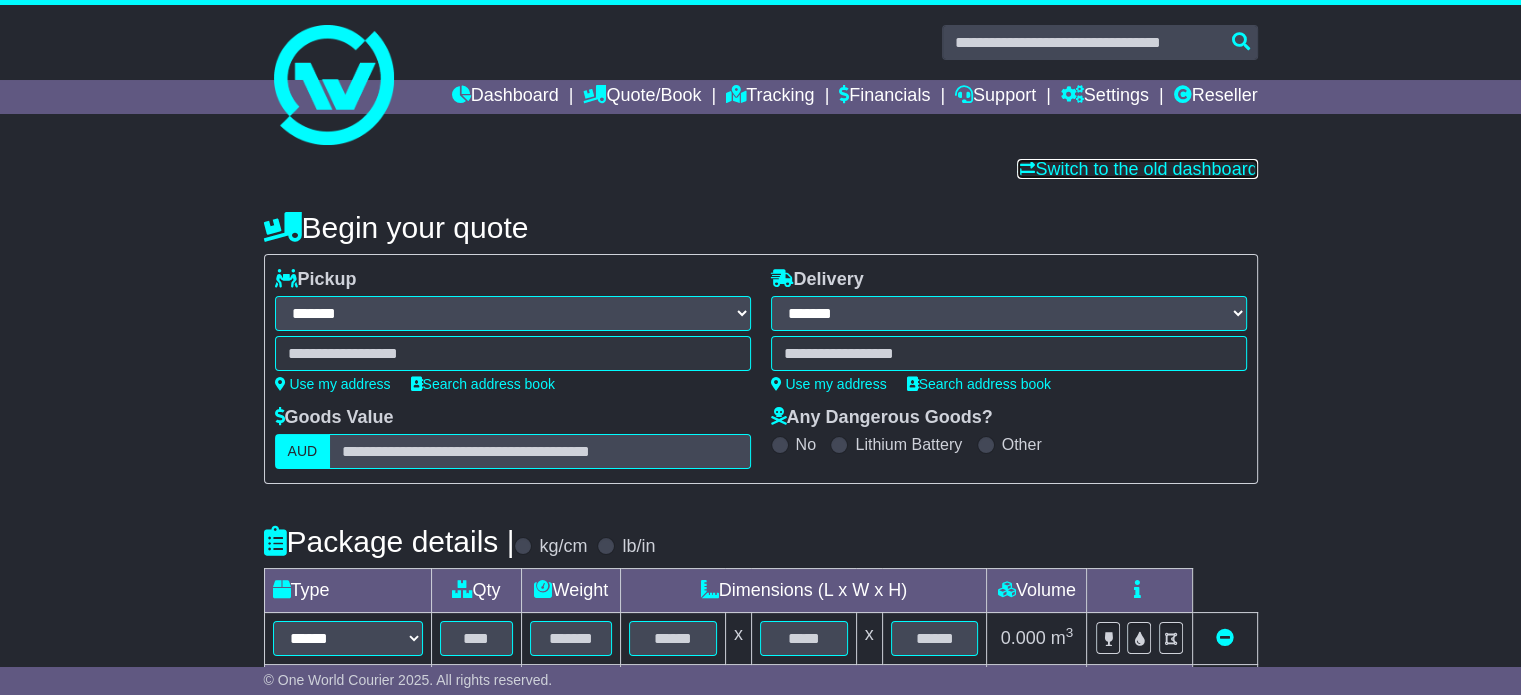 click on "Switch to the old dashboard" at bounding box center [1137, 169] 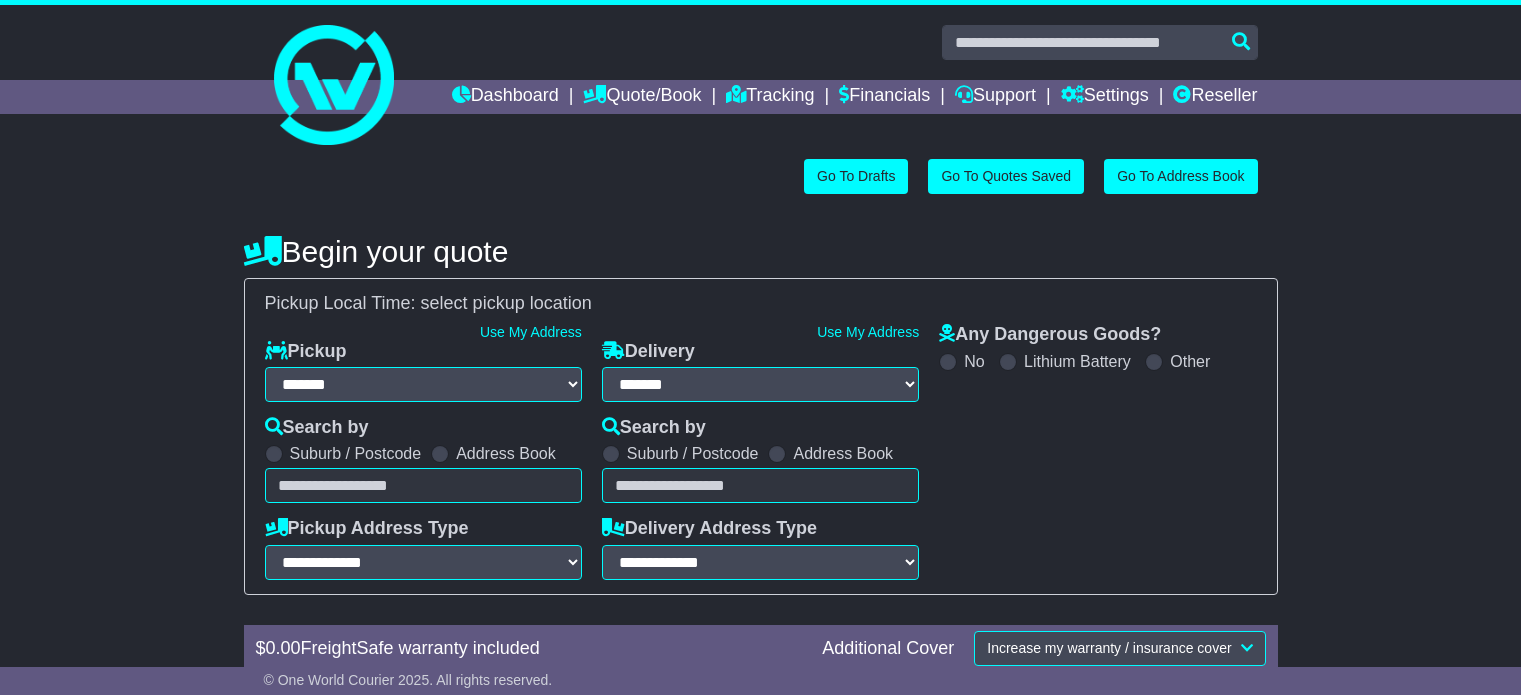 select on "**" 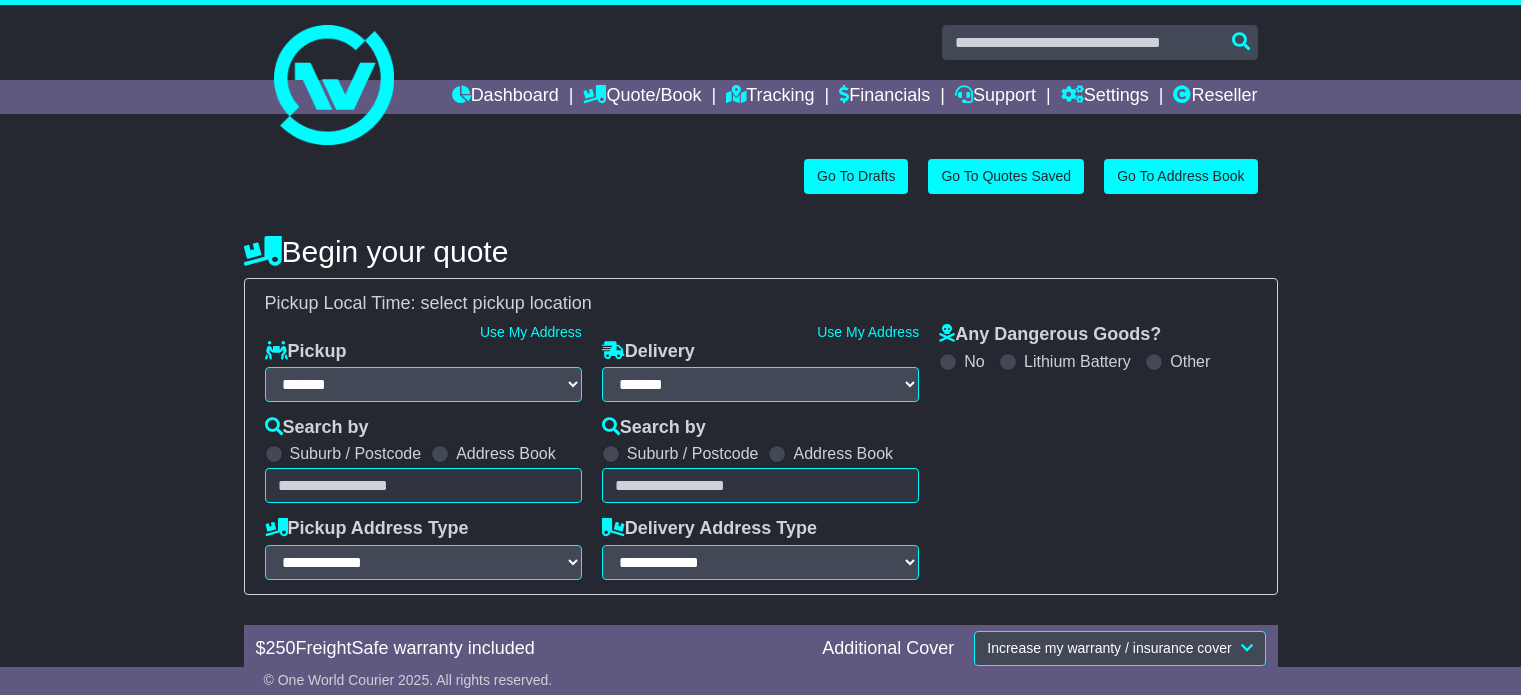 scroll, scrollTop: 0, scrollLeft: 0, axis: both 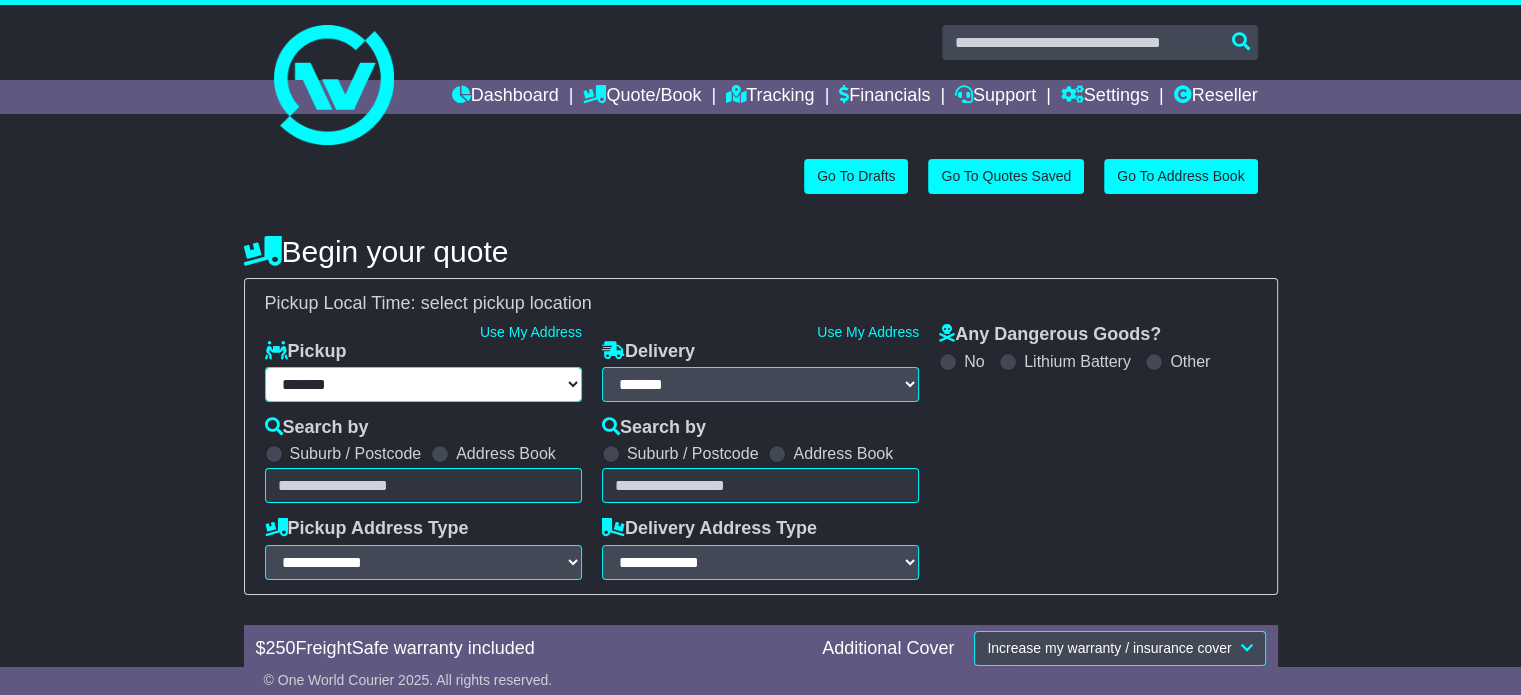 click on "**********" at bounding box center [423, 384] 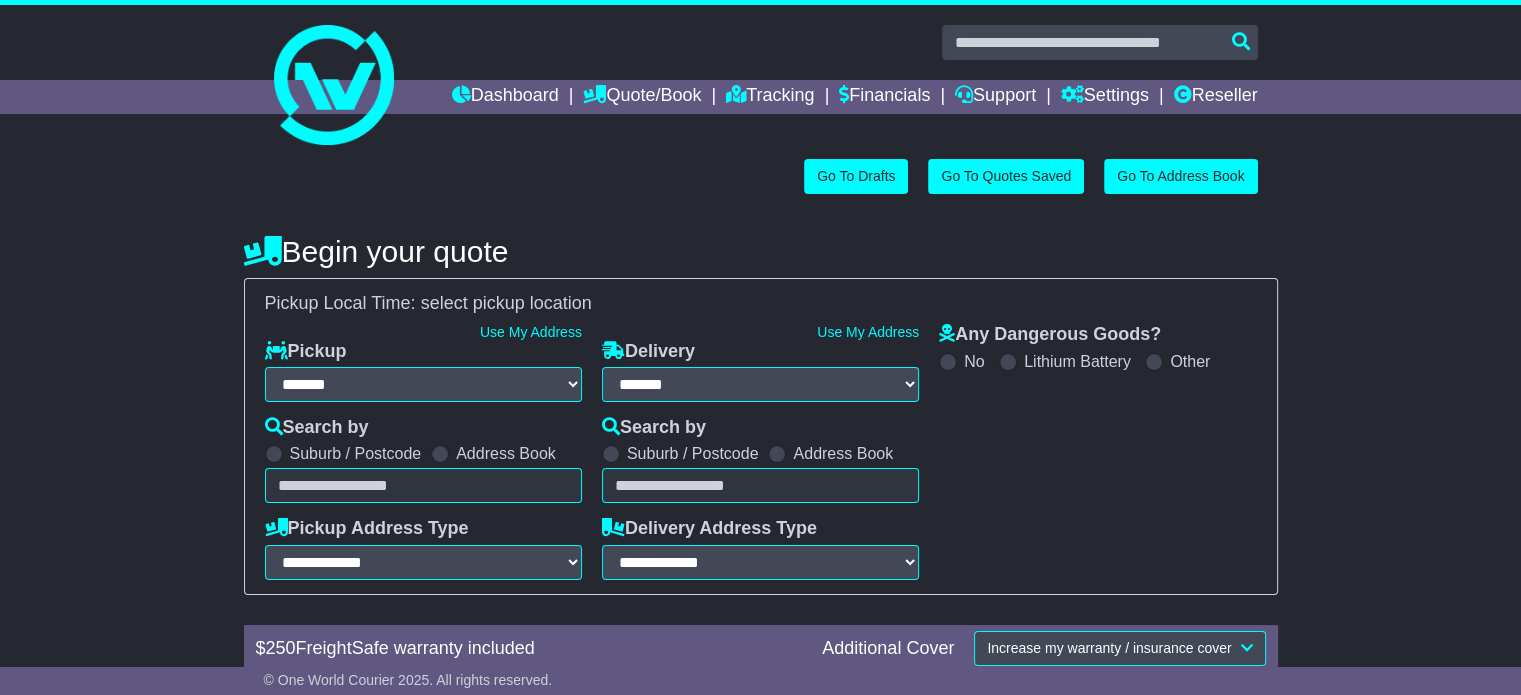 click at bounding box center (423, 485) 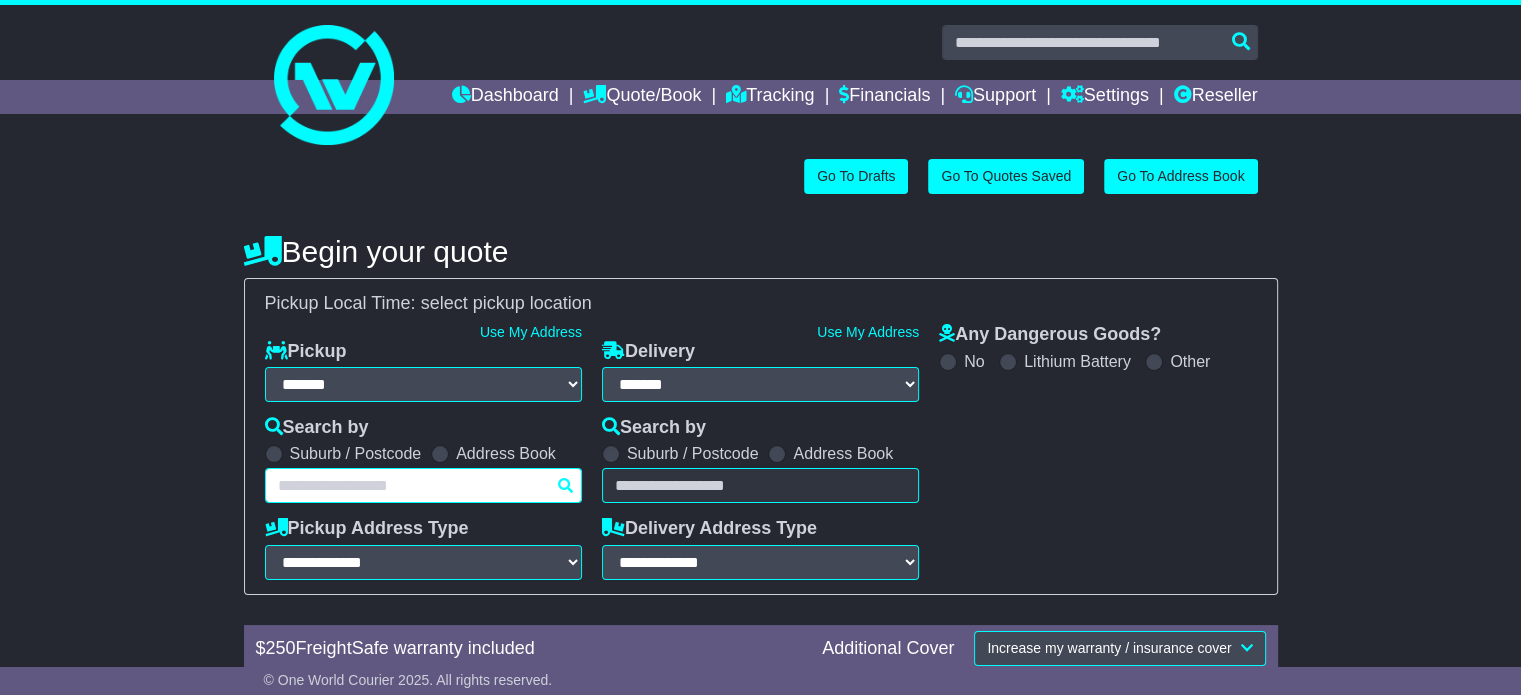 paste on "******" 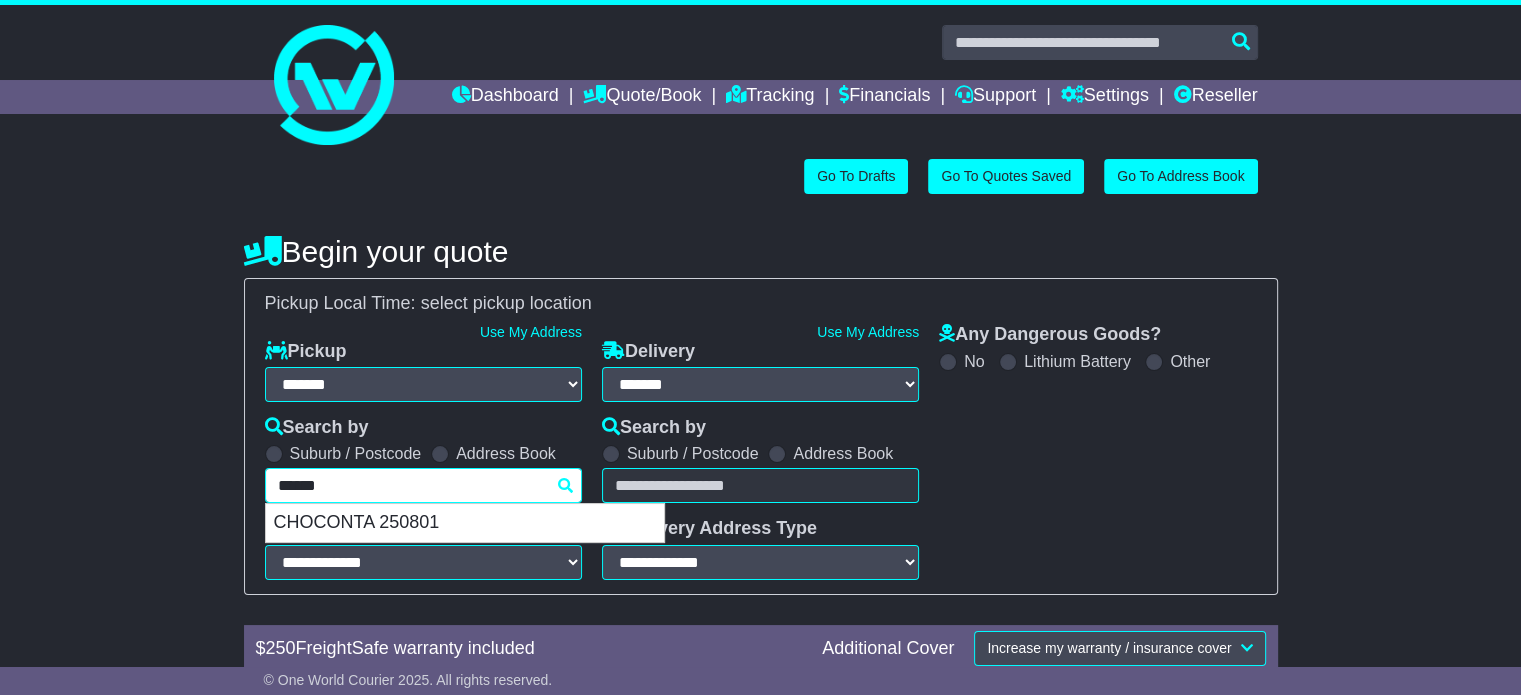 click on "CHOCONTA 250801" at bounding box center [465, 523] 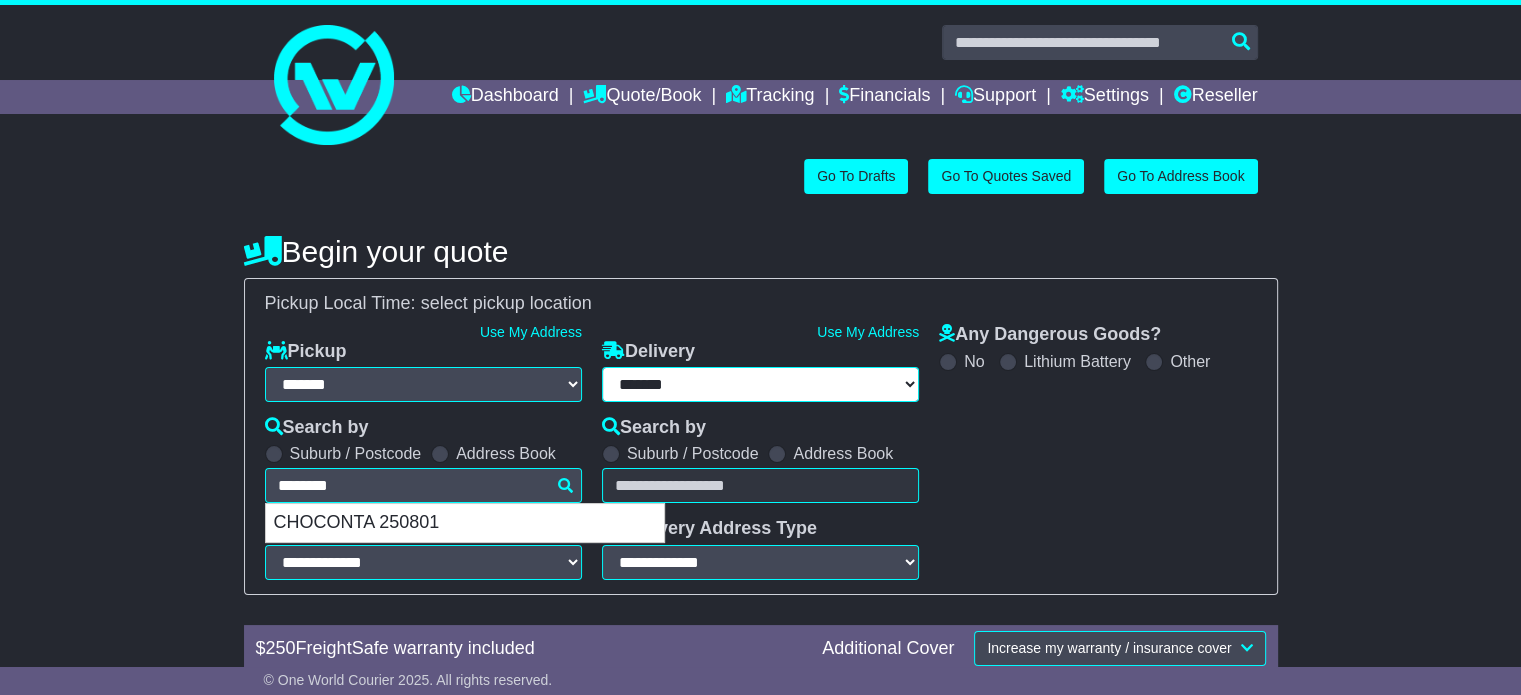 type on "**********" 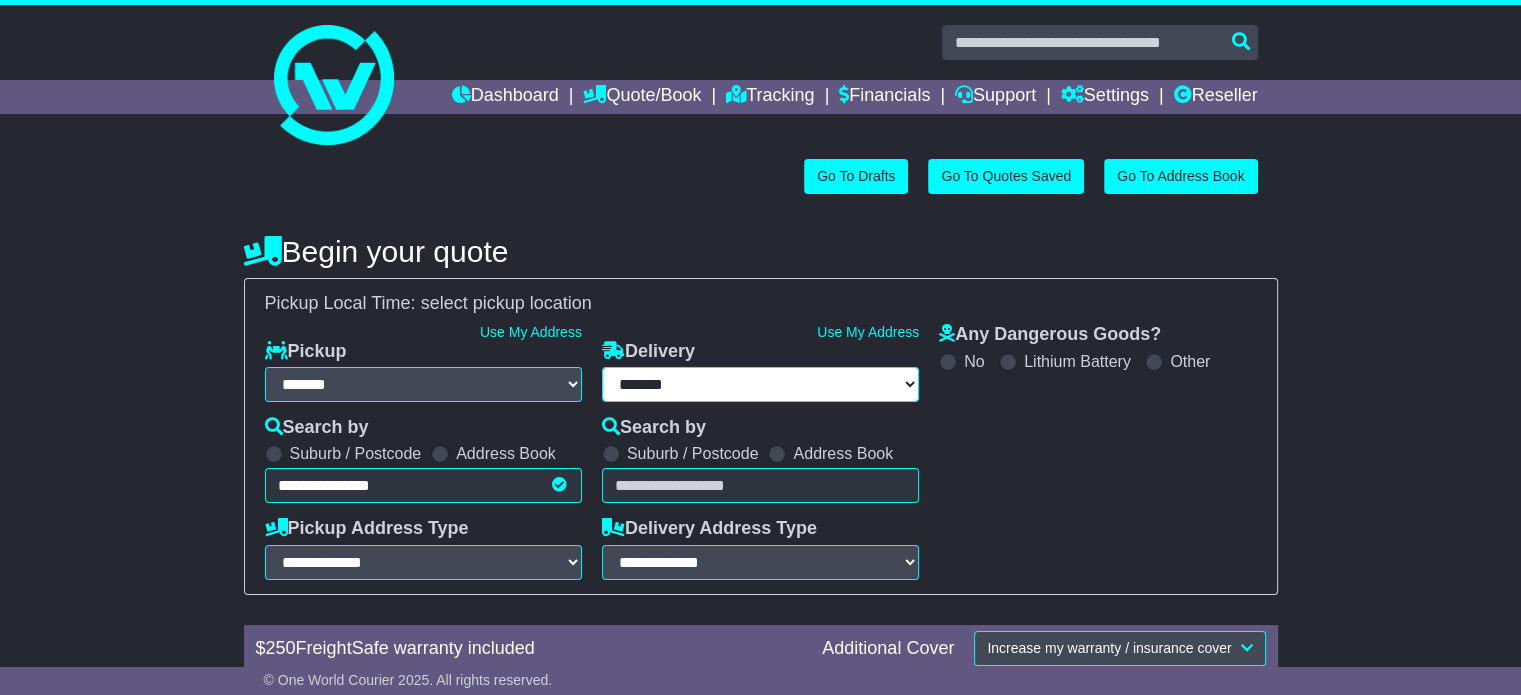 type on "**********" 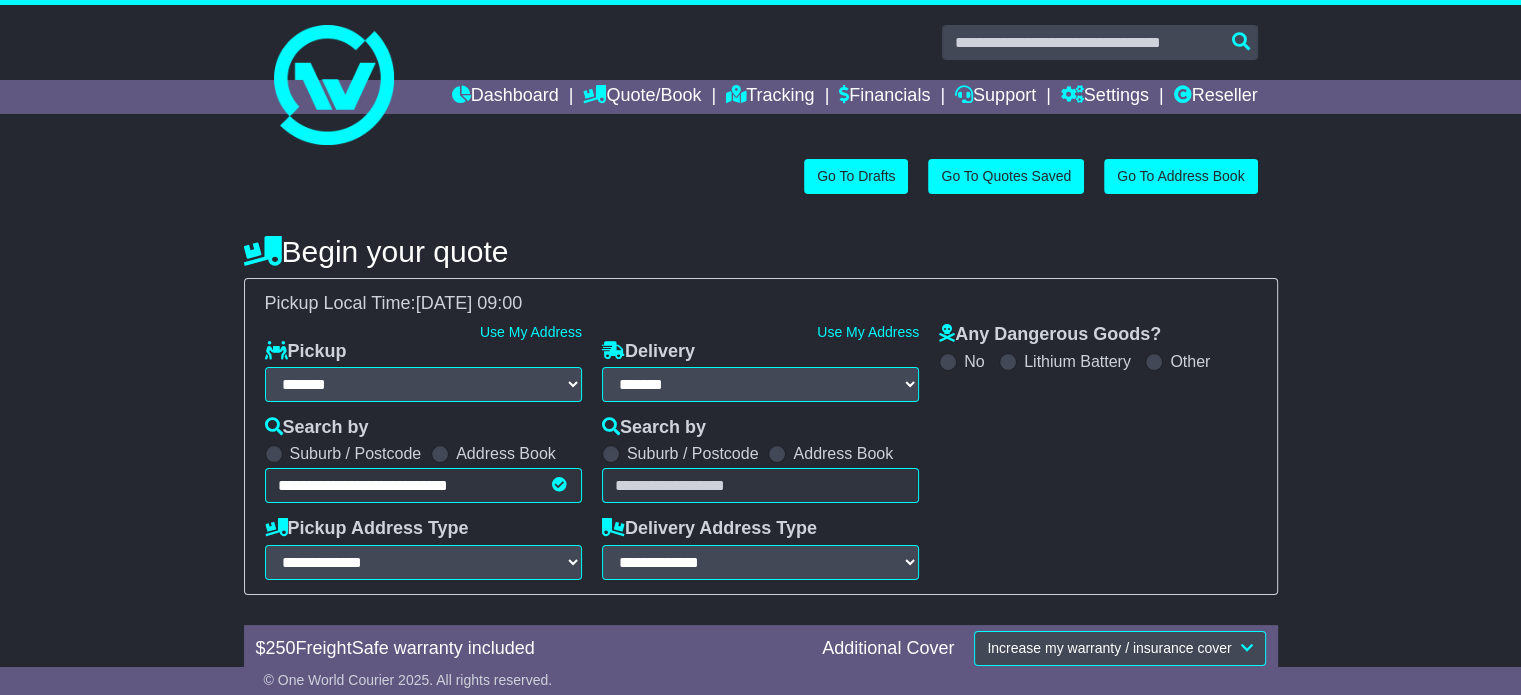 click at bounding box center (760, 485) 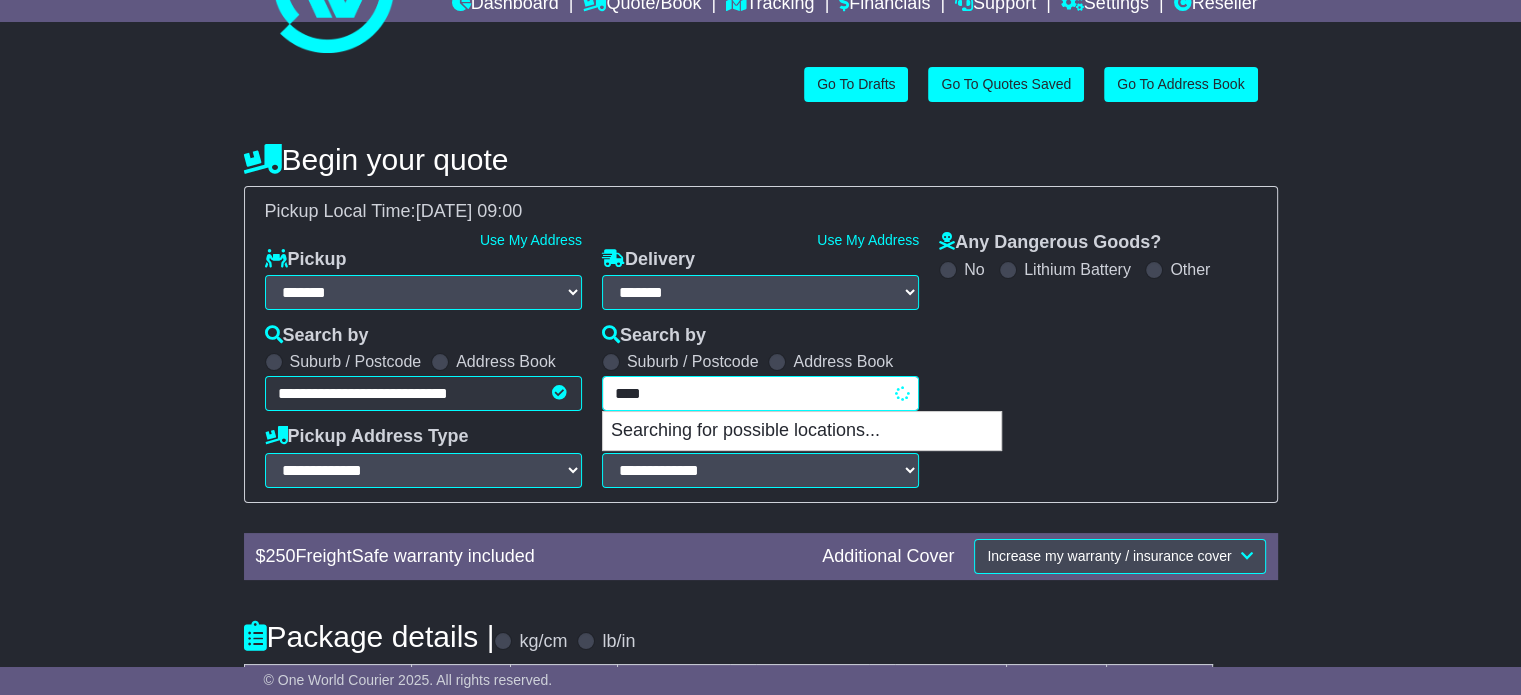 scroll, scrollTop: 100, scrollLeft: 0, axis: vertical 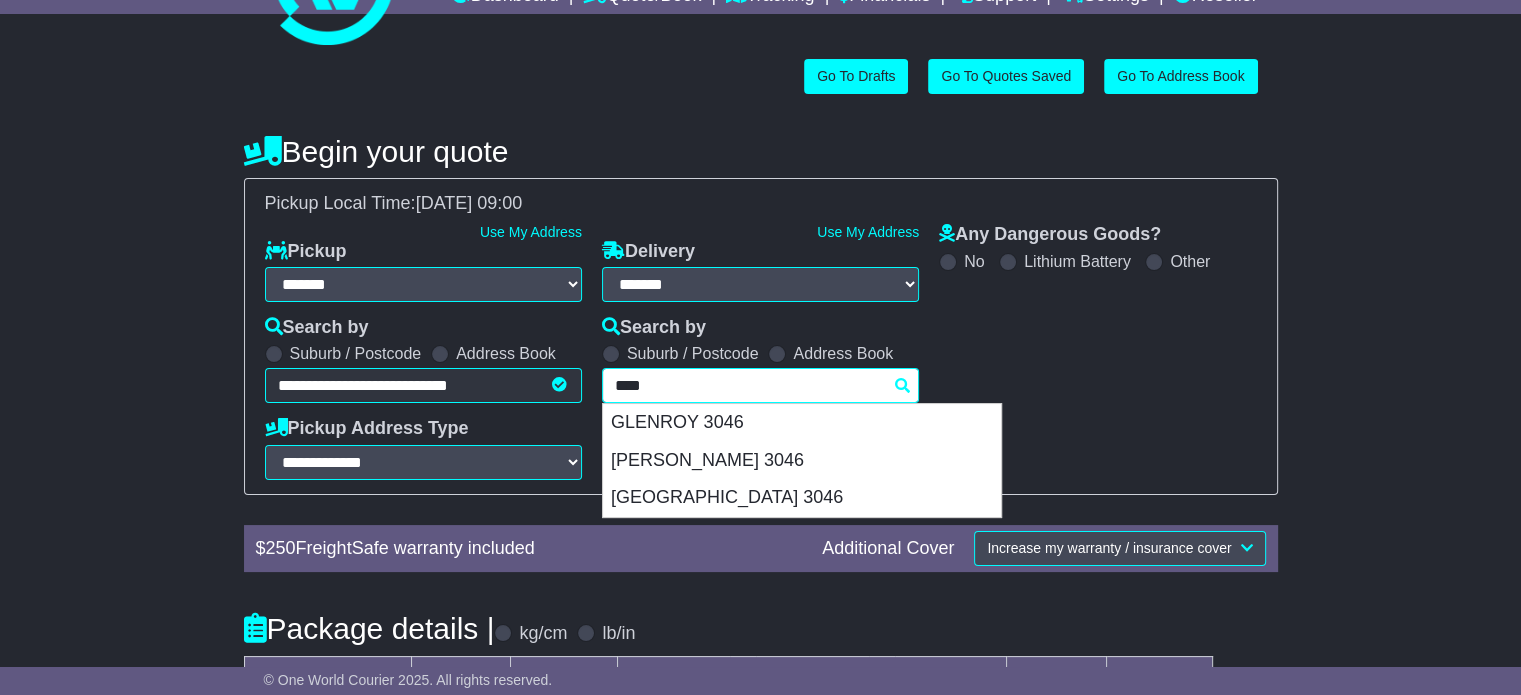 click on "GLENROY 3046" at bounding box center (802, 423) 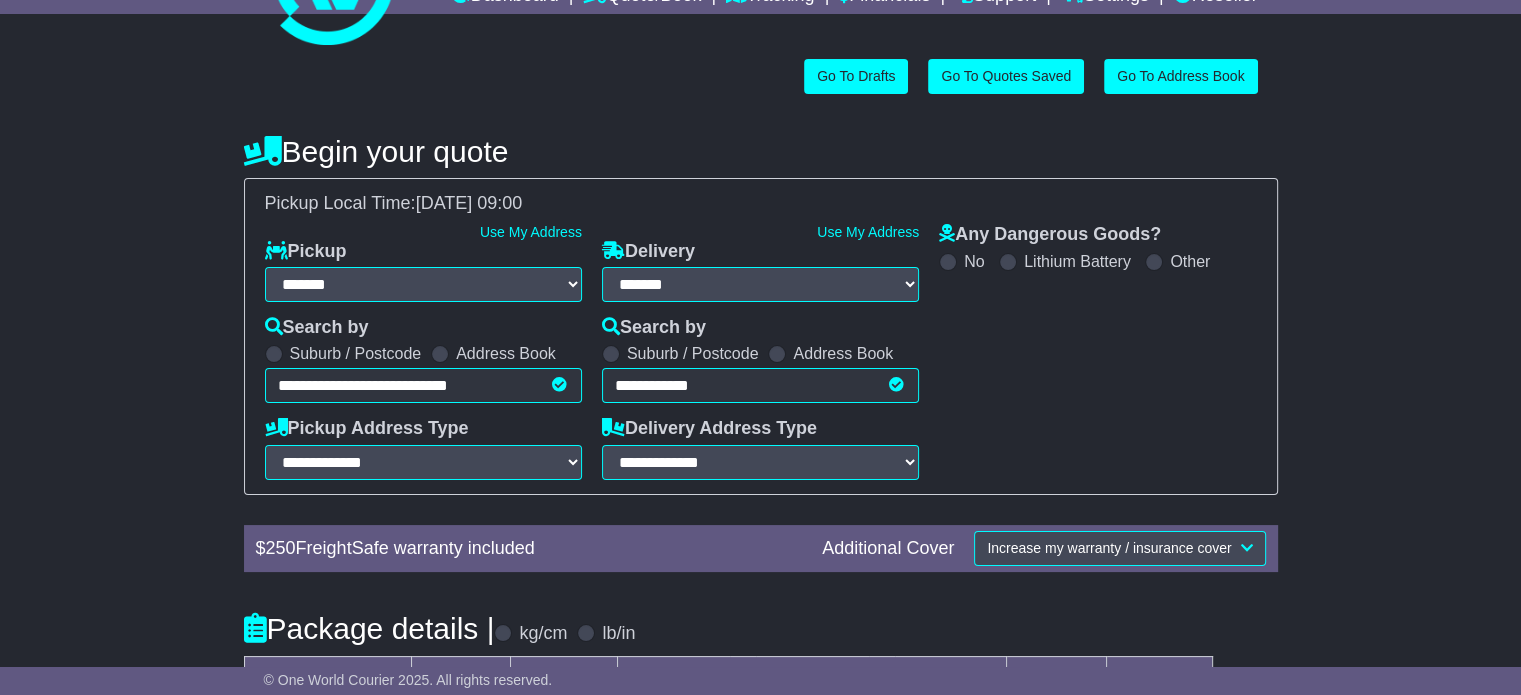 type on "**********" 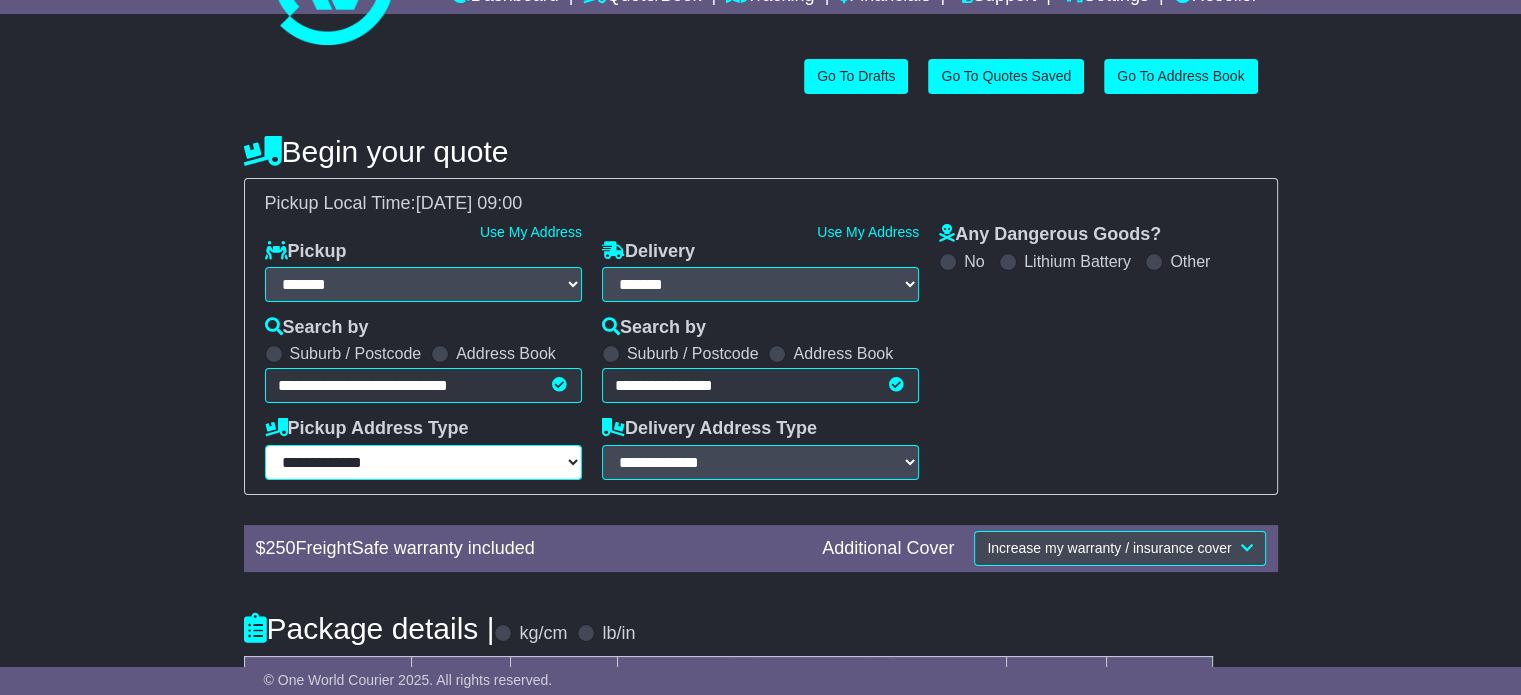 click on "**********" at bounding box center [423, 462] 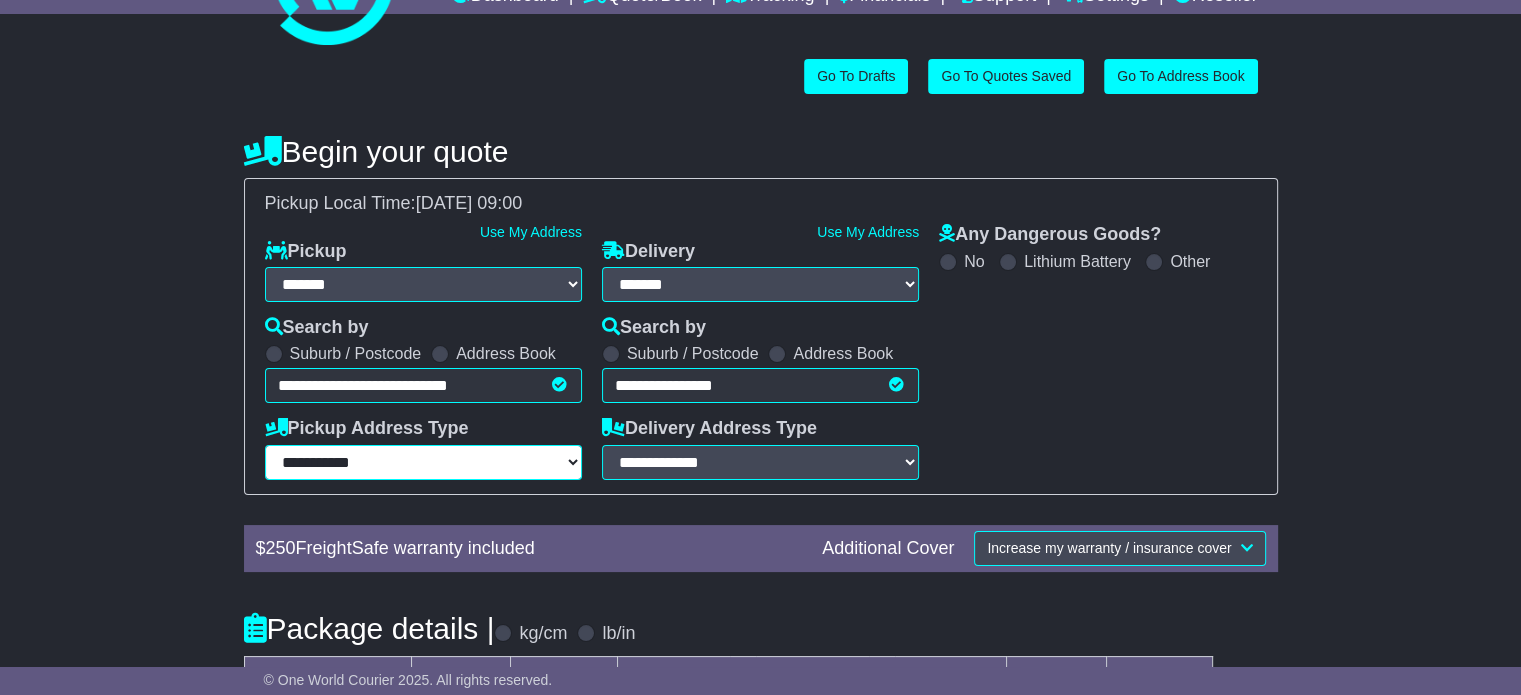 click on "**********" at bounding box center [423, 462] 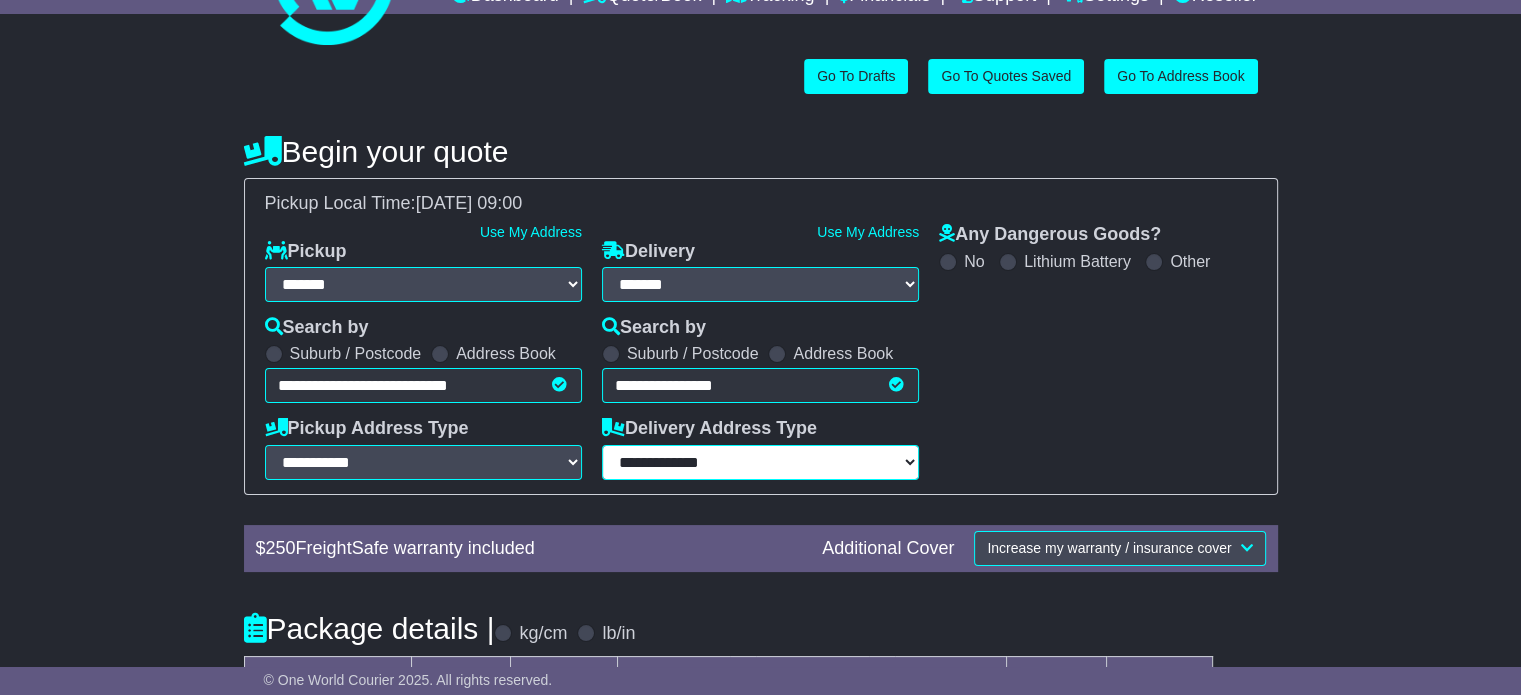drag, startPoint x: 704, startPoint y: 466, endPoint x: 706, endPoint y: 476, distance: 10.198039 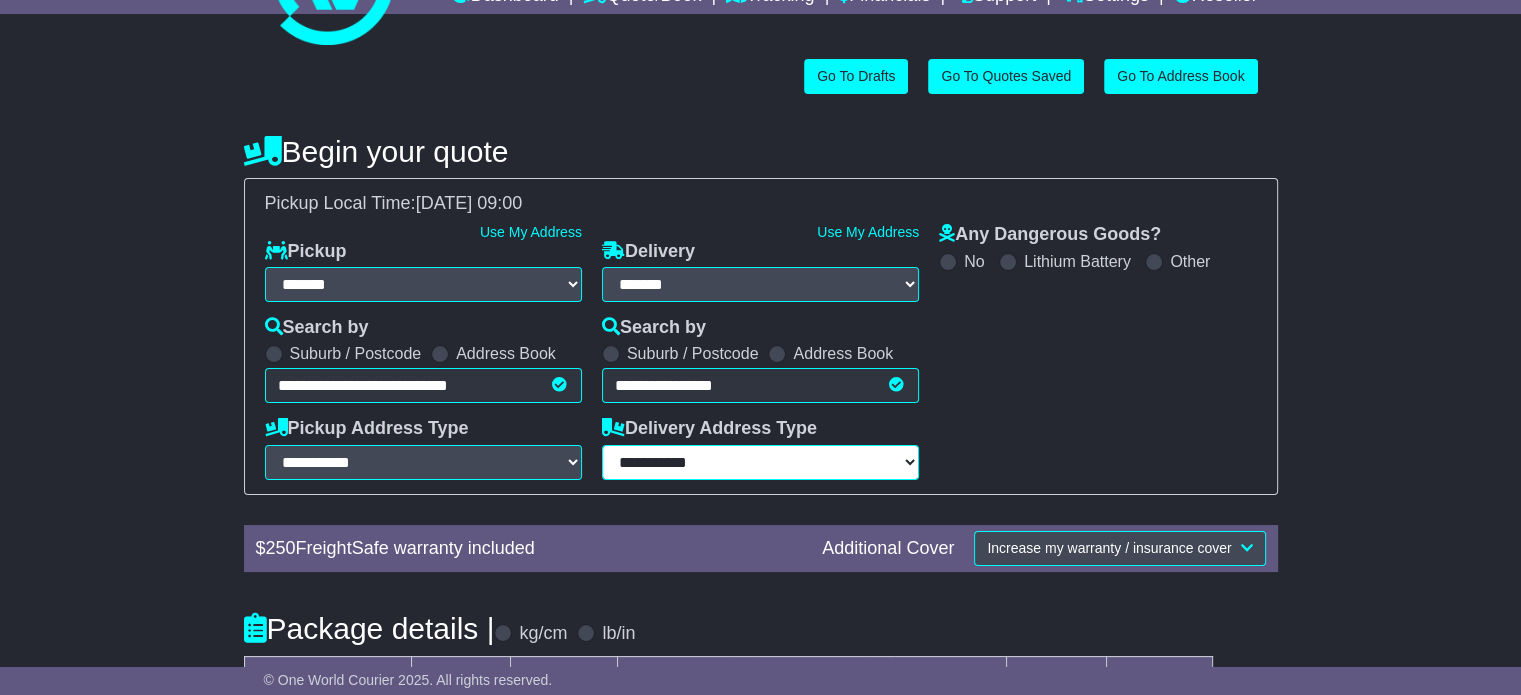 click on "**********" at bounding box center (760, 462) 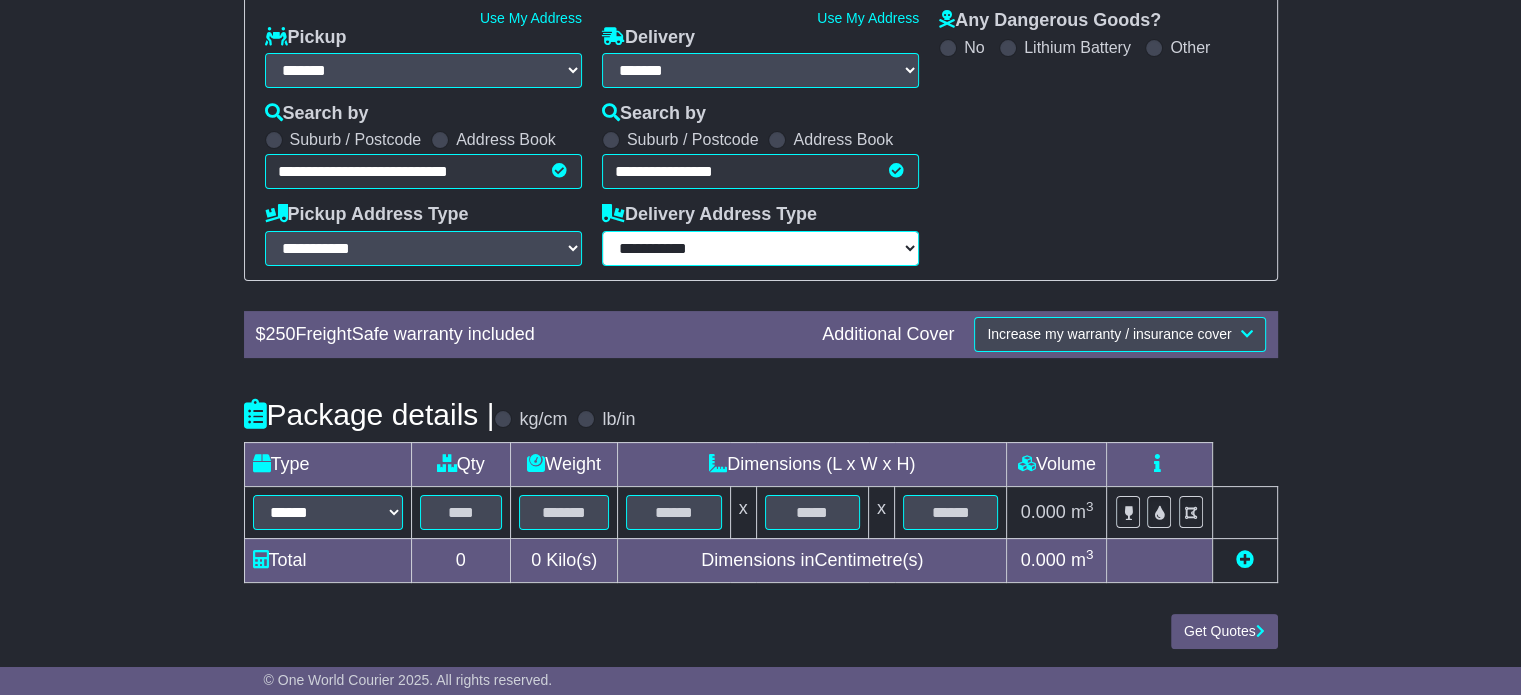 scroll, scrollTop: 315, scrollLeft: 0, axis: vertical 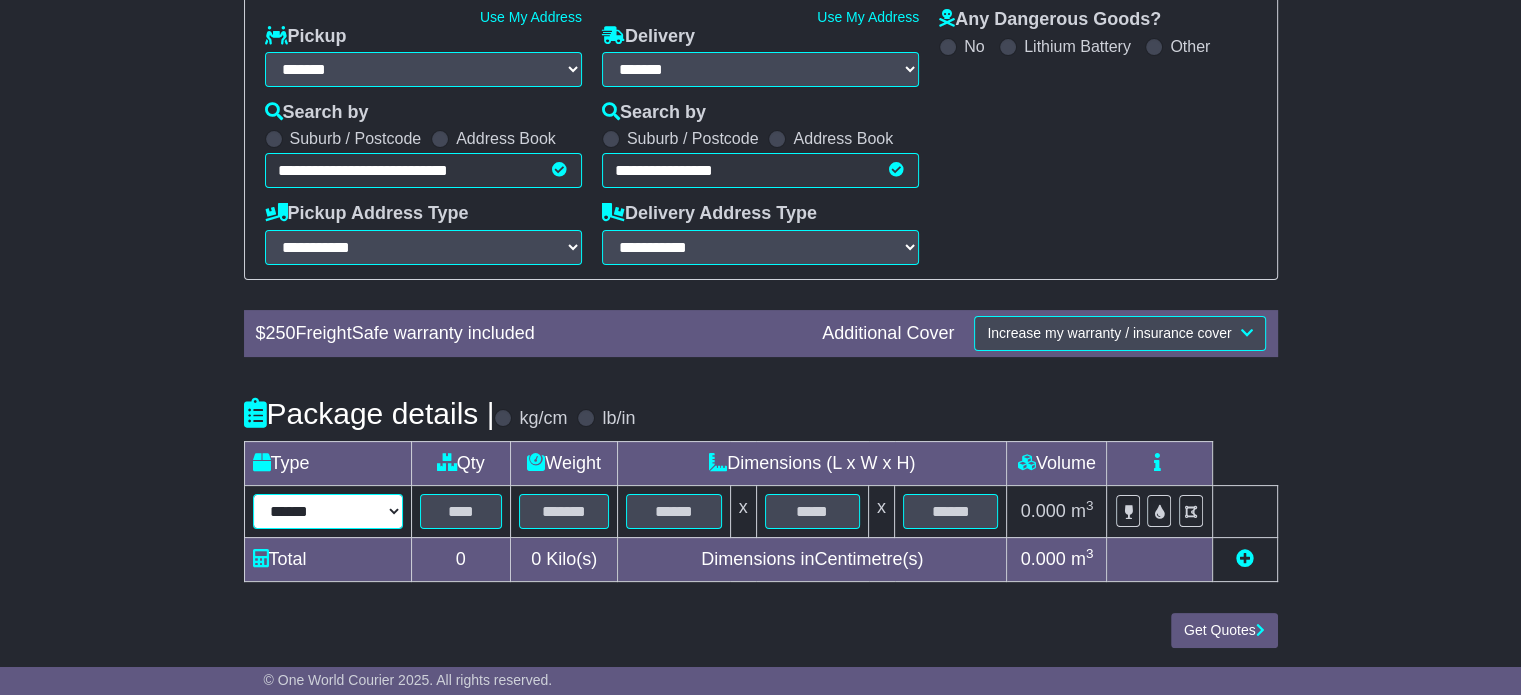 click on "****** ****** *** ******** ***** **** **** ****** *** *******" at bounding box center (328, 511) 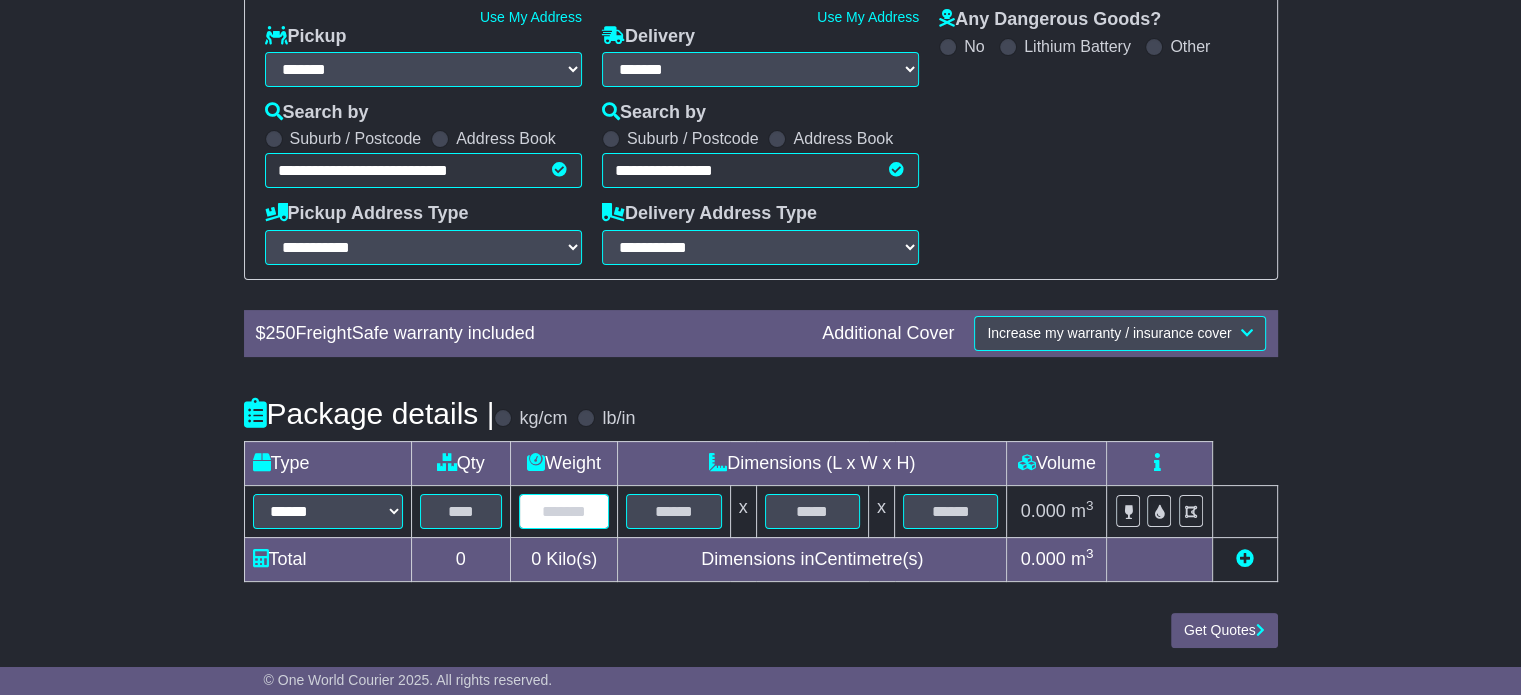 click at bounding box center (564, 511) 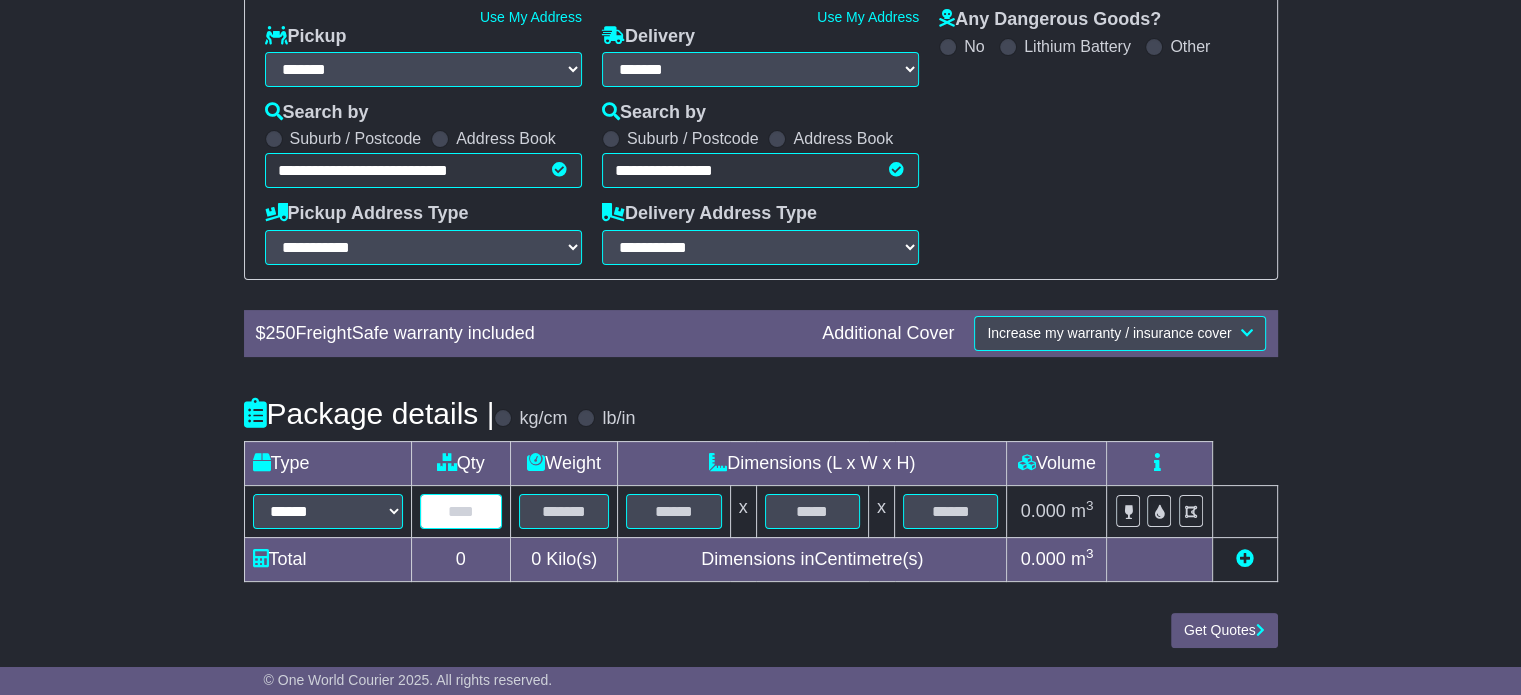 click at bounding box center [461, 511] 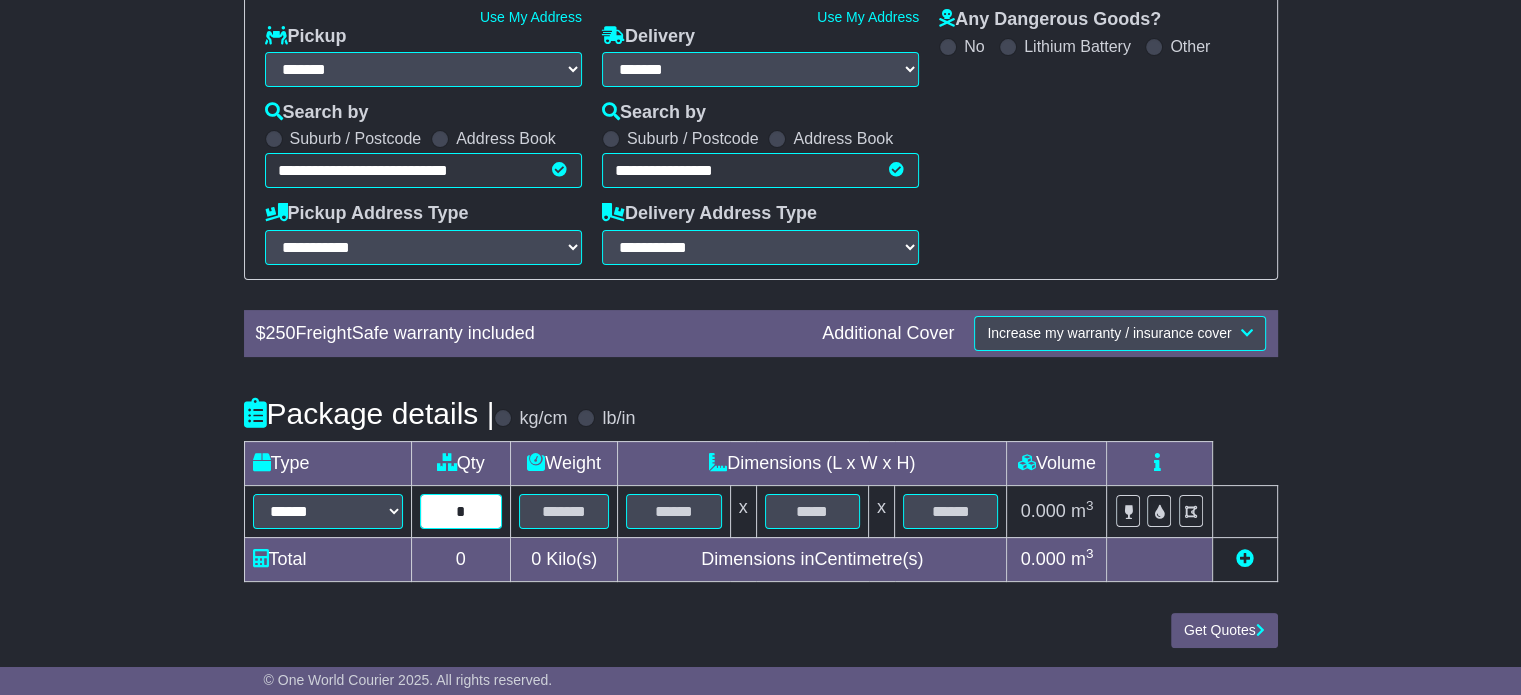 type on "*" 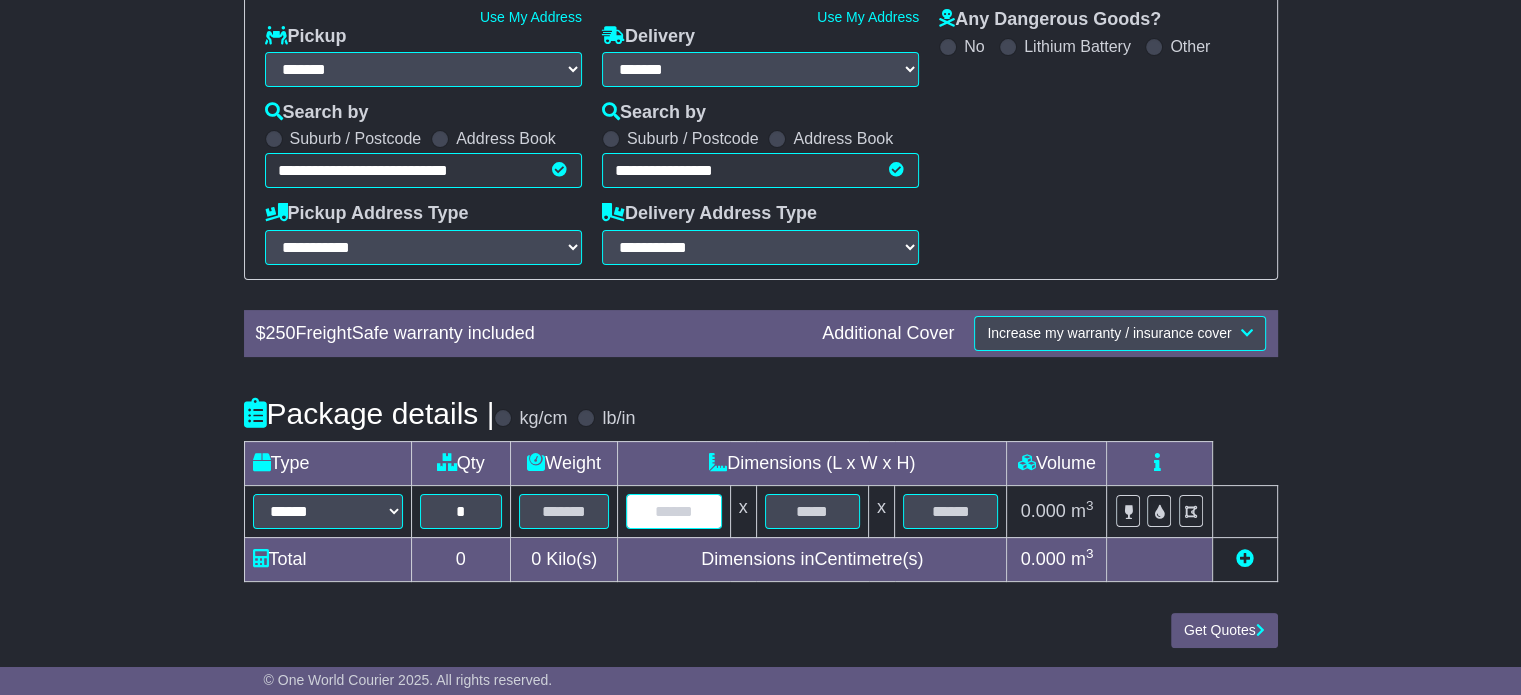 click at bounding box center [673, 511] 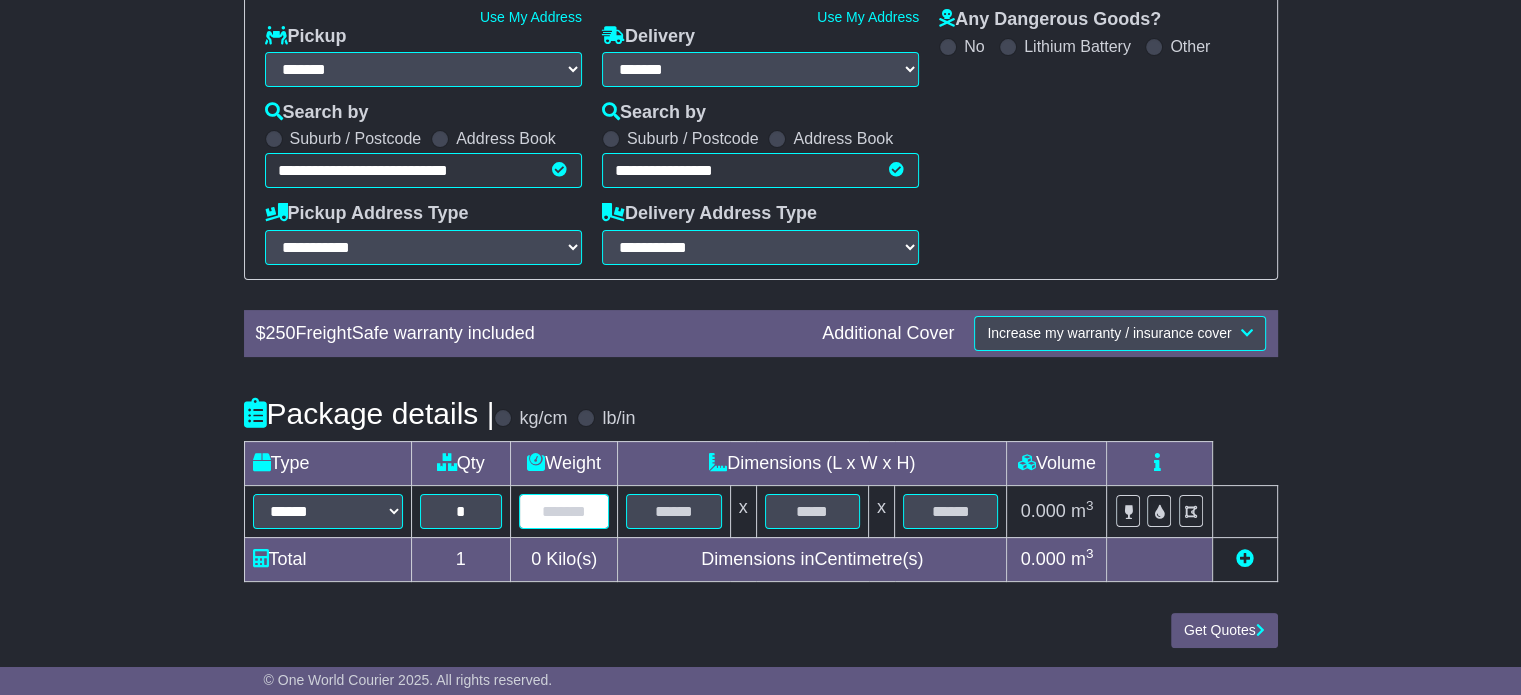 click at bounding box center [564, 511] 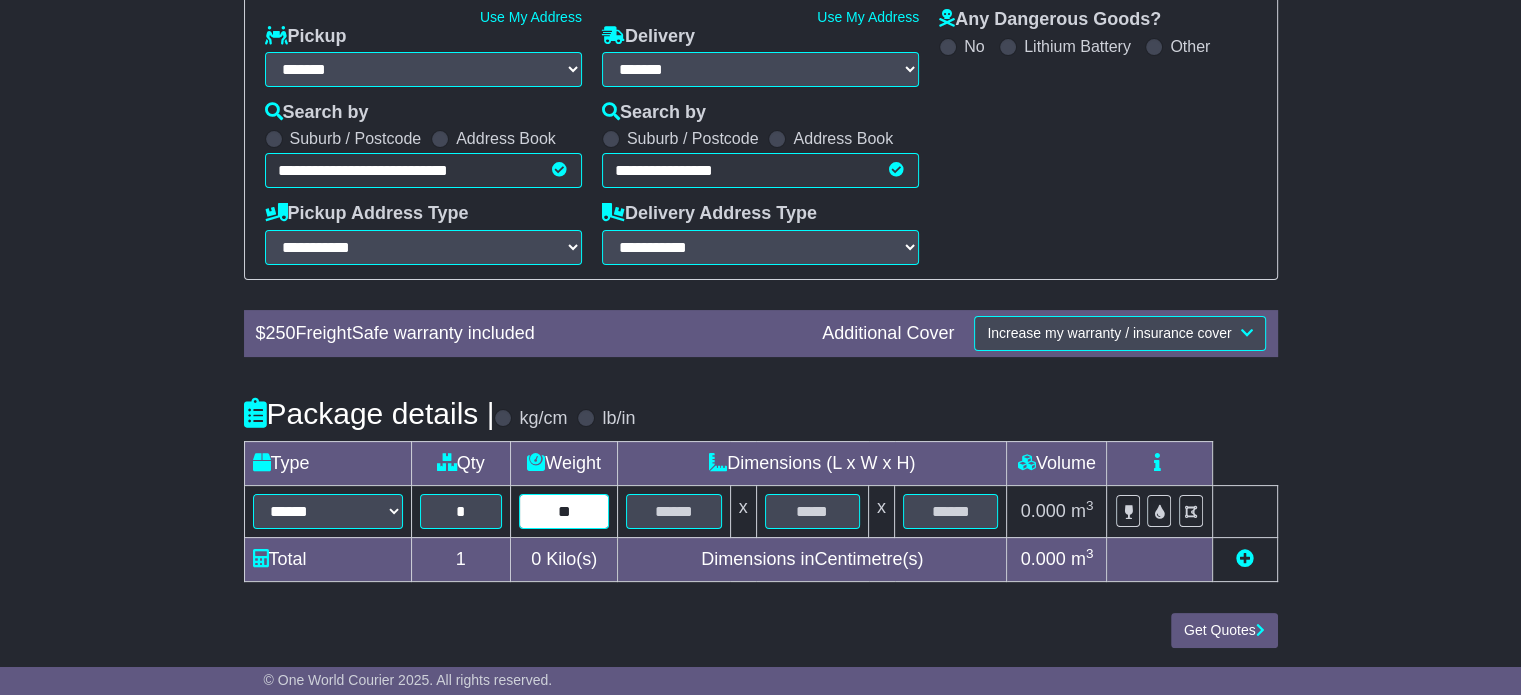 type on "**" 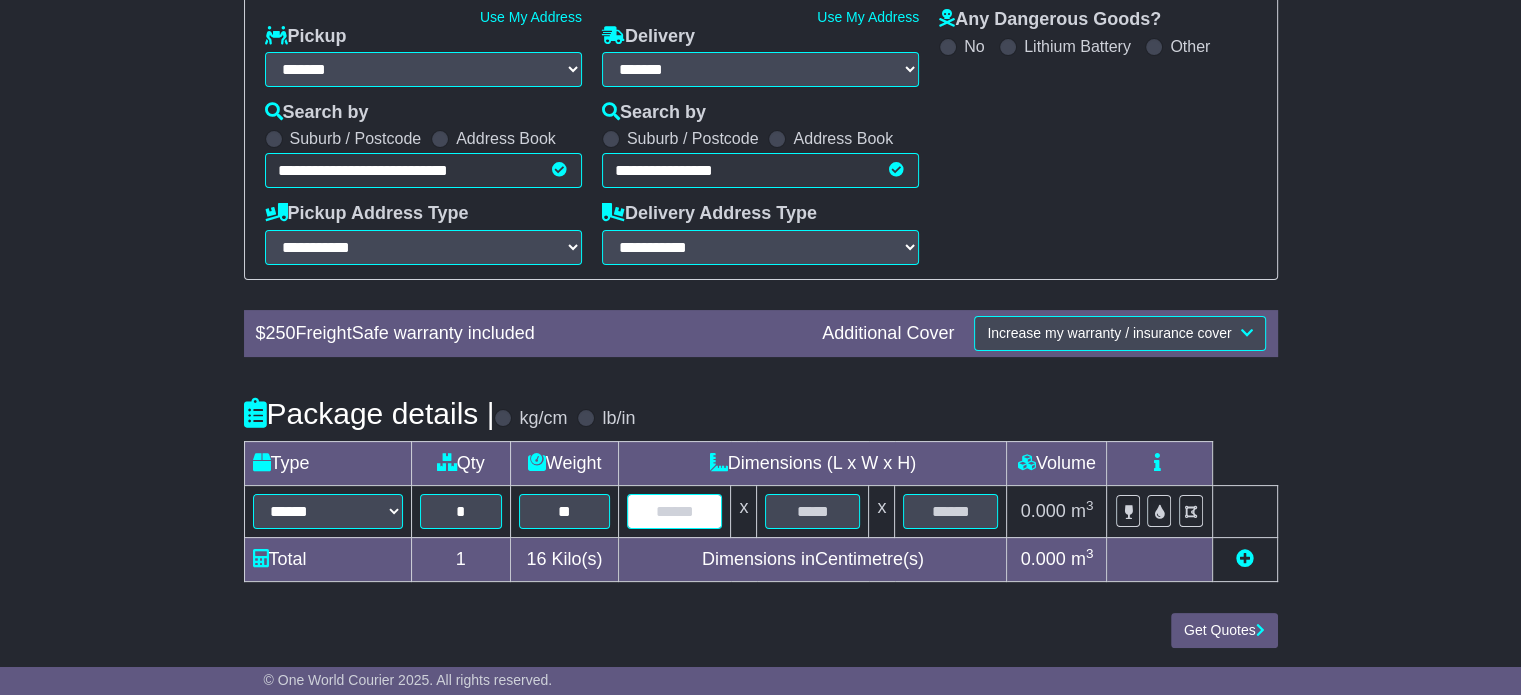 click at bounding box center [674, 511] 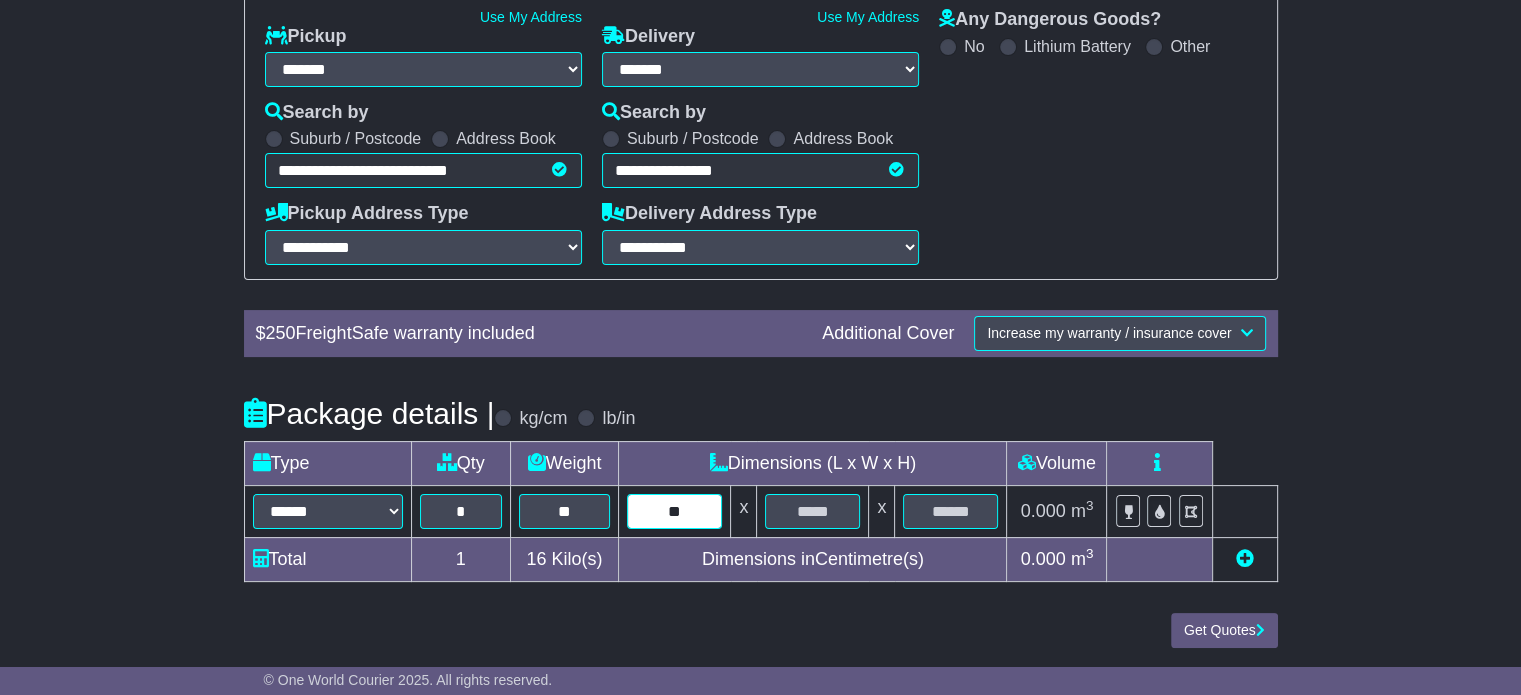type on "**" 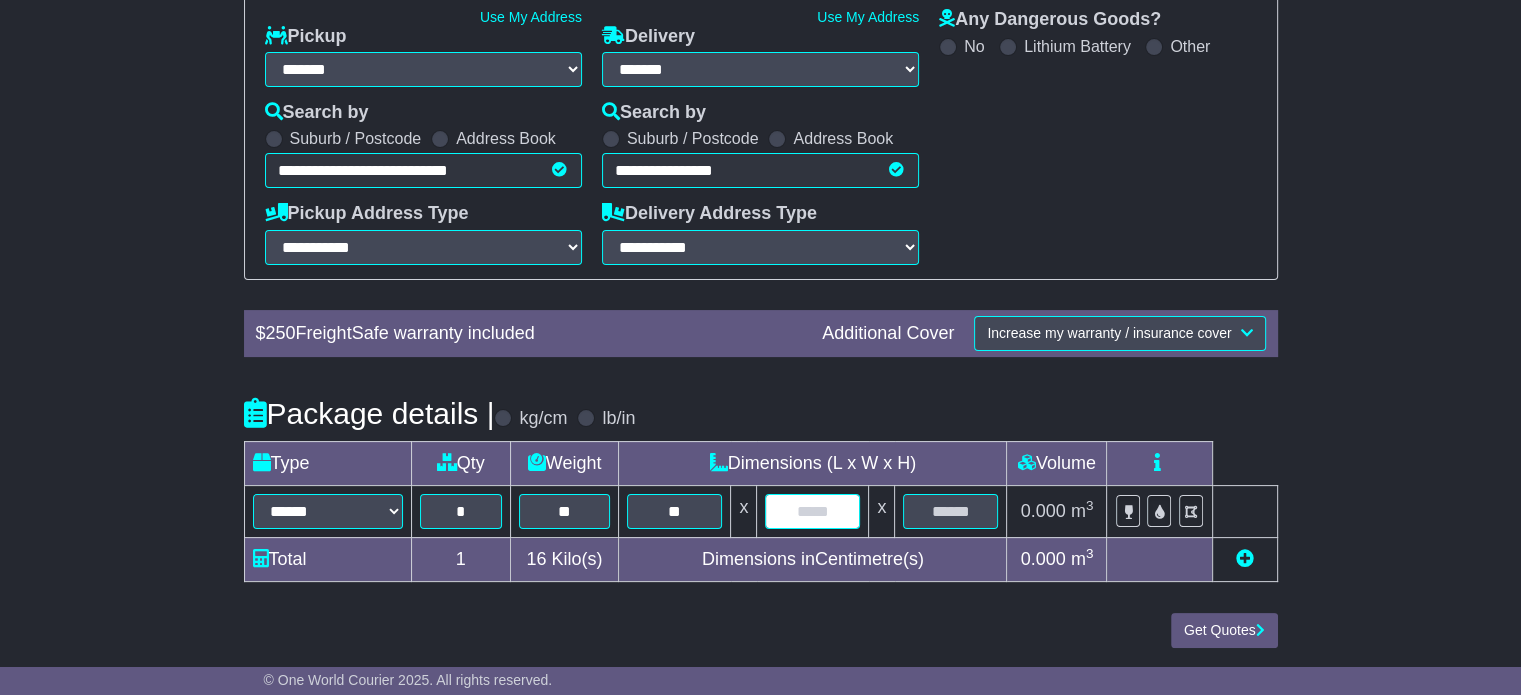 click at bounding box center (812, 511) 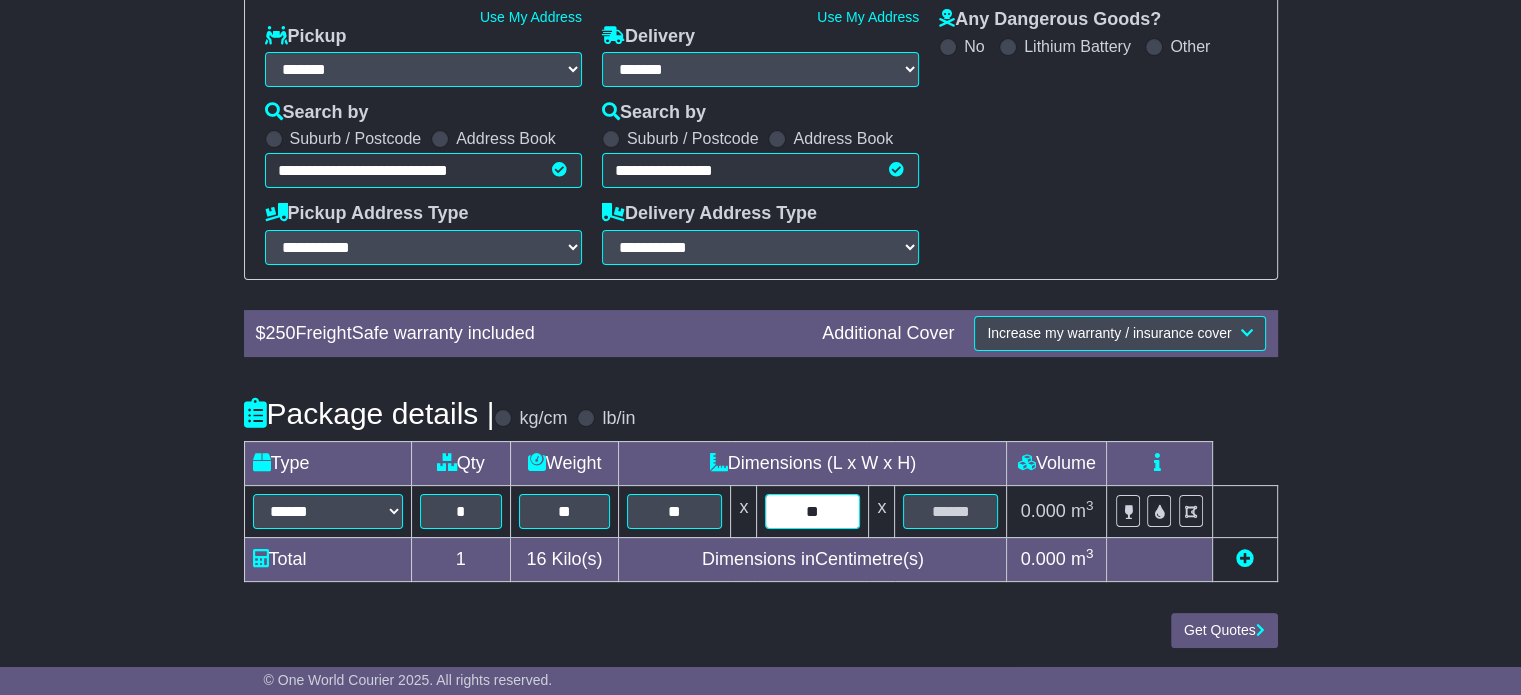 type on "**" 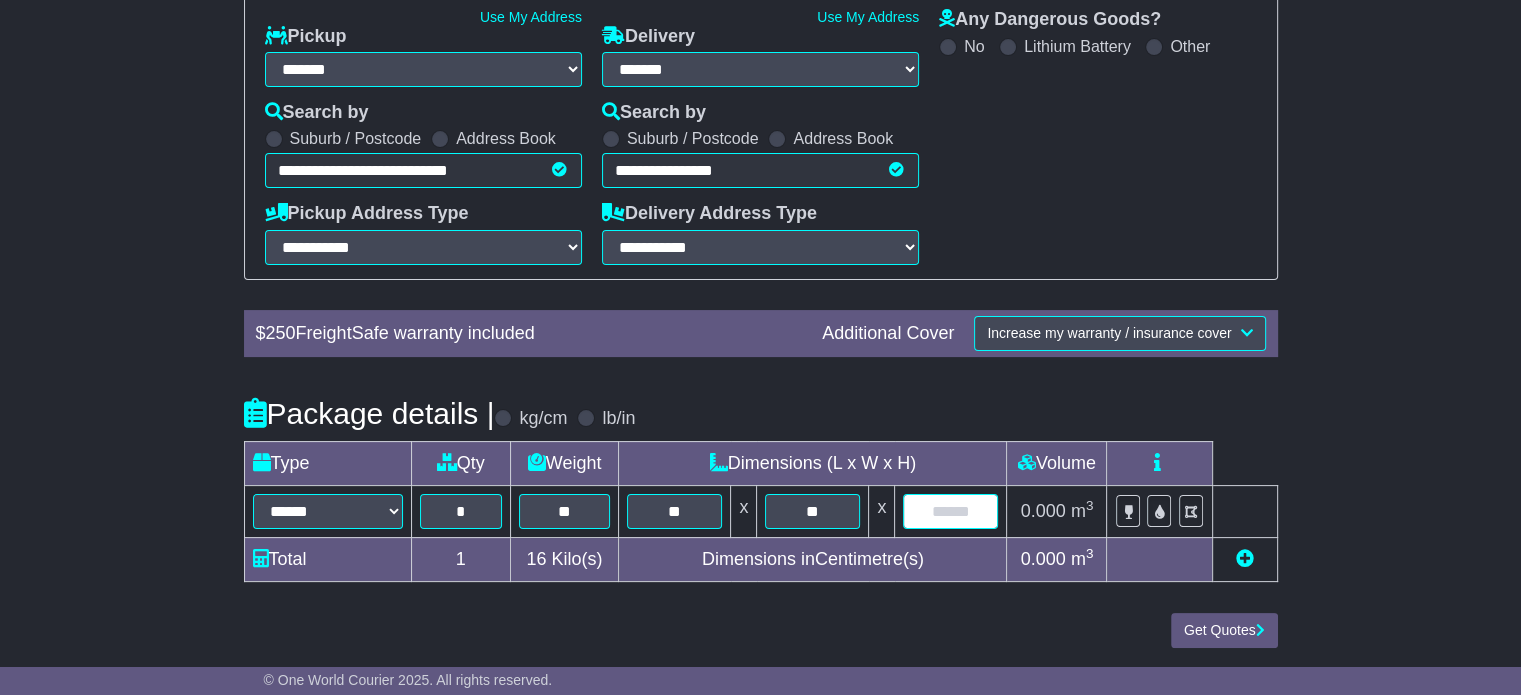 click at bounding box center (950, 511) 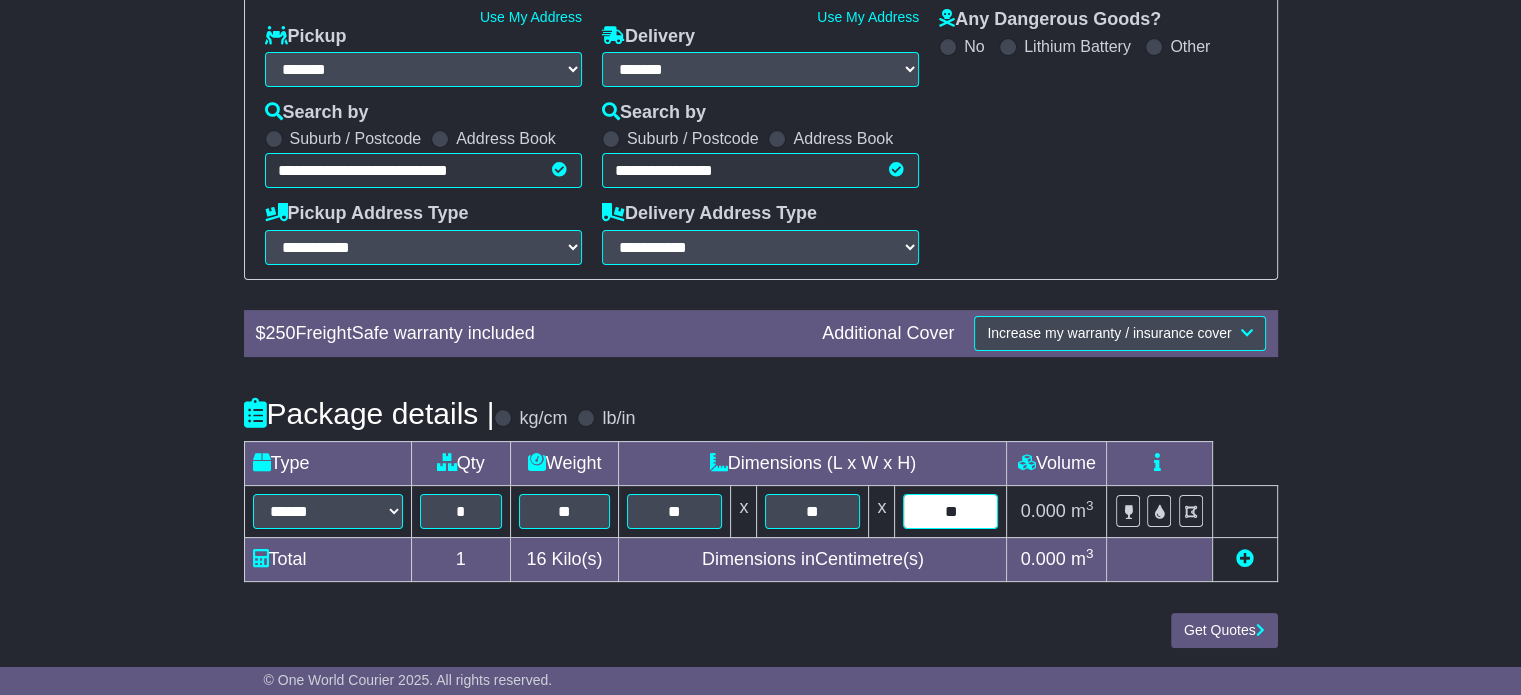 type on "**" 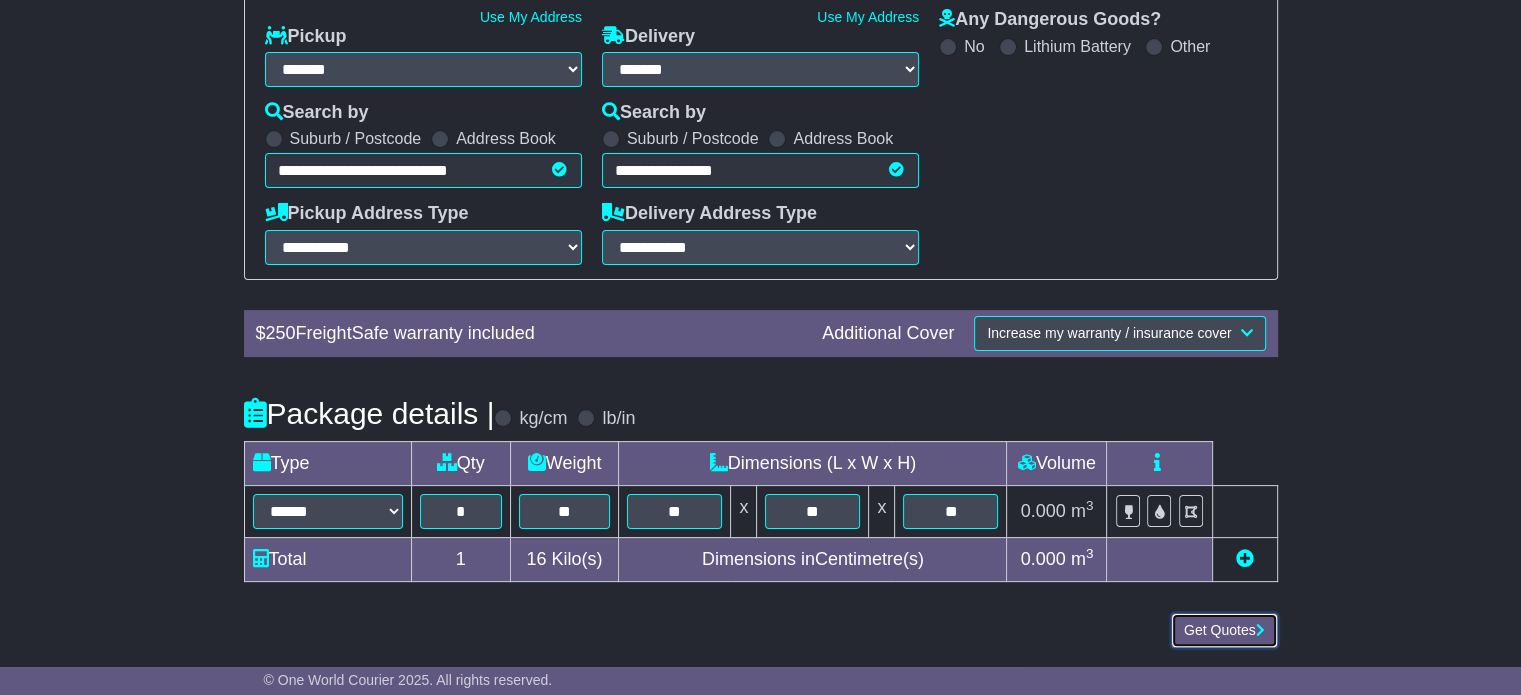 click on "Get Quotes" at bounding box center (1224, 630) 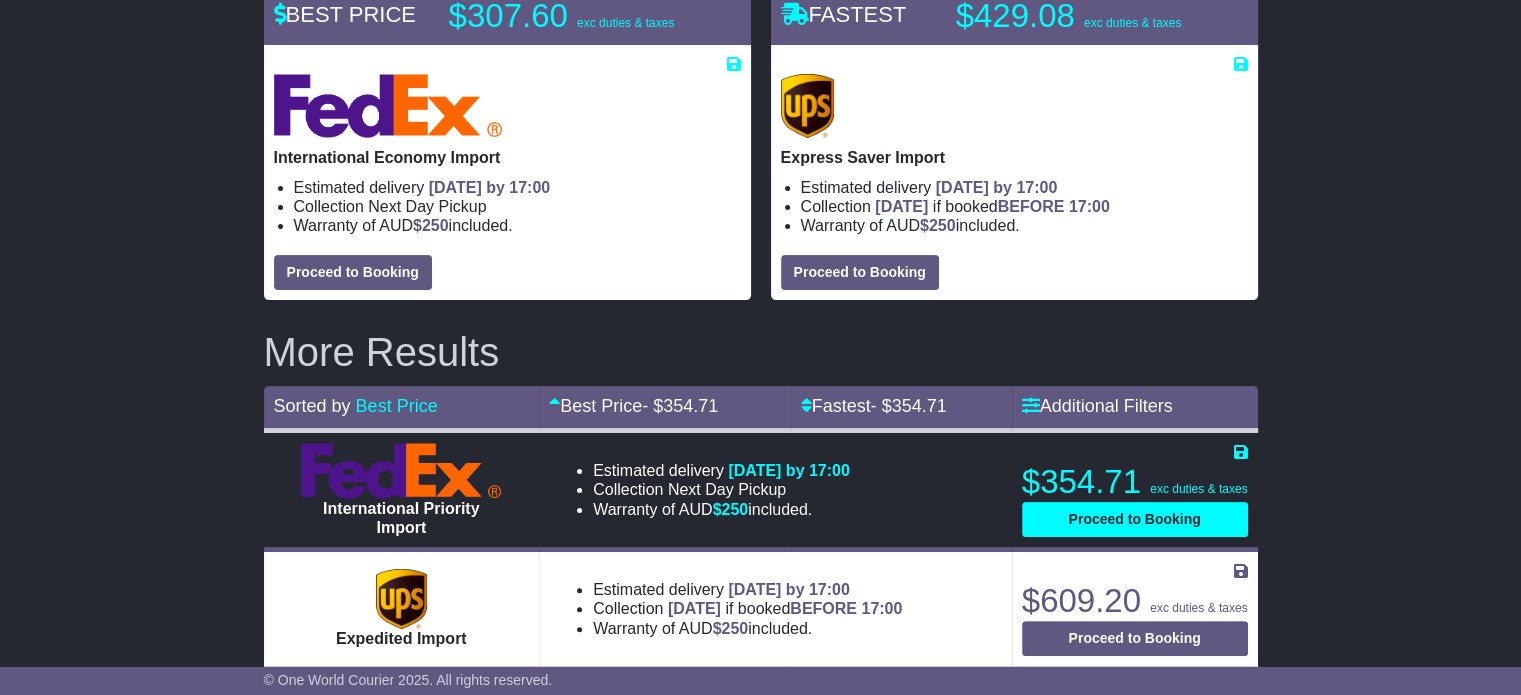 scroll, scrollTop: 455, scrollLeft: 0, axis: vertical 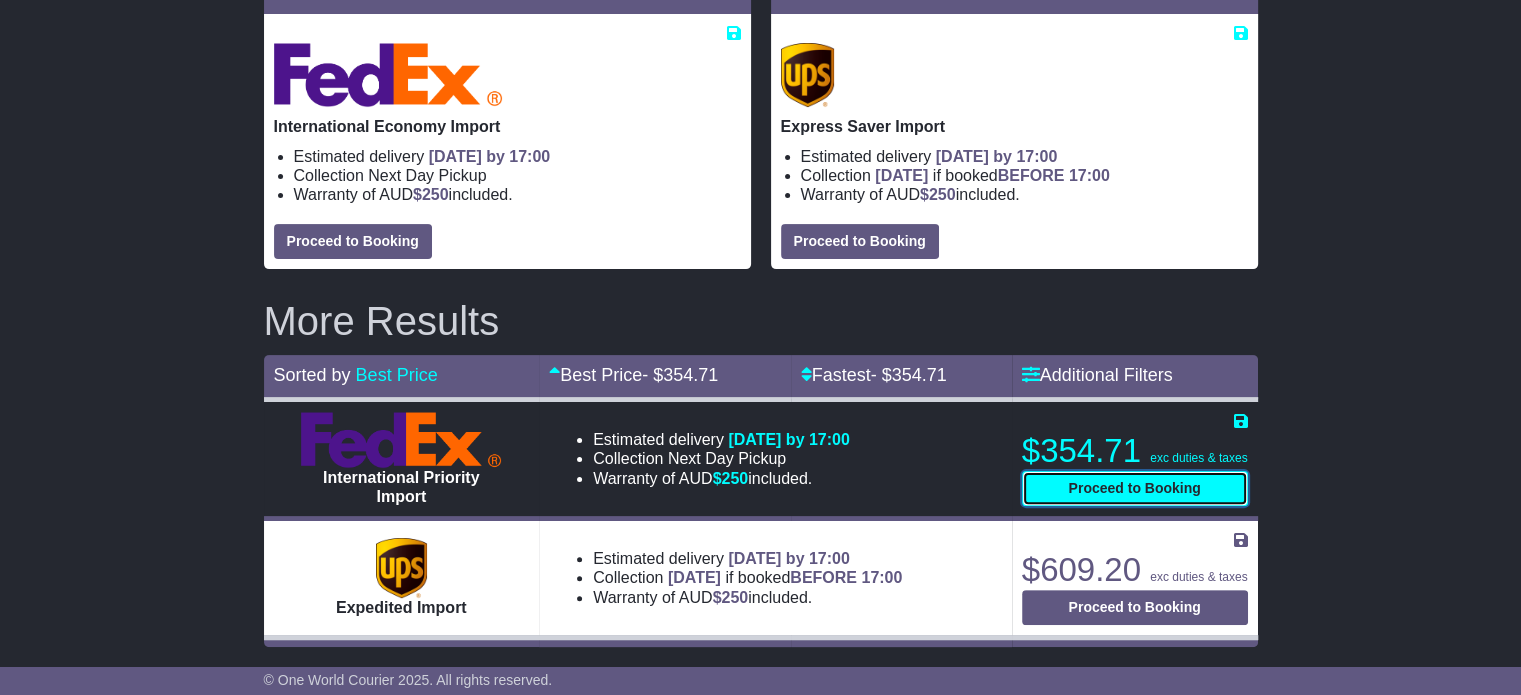 click on "Proceed to Booking" at bounding box center (1135, 488) 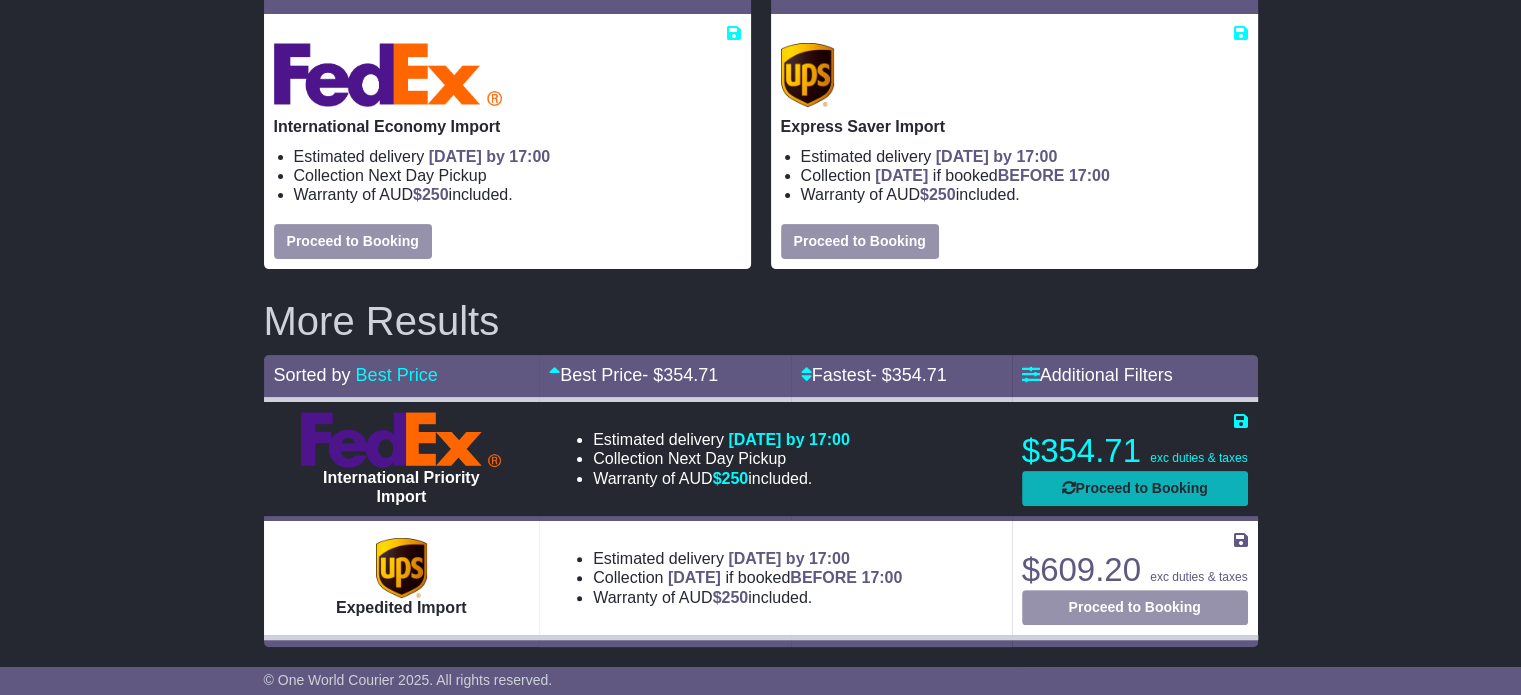 select on "**********" 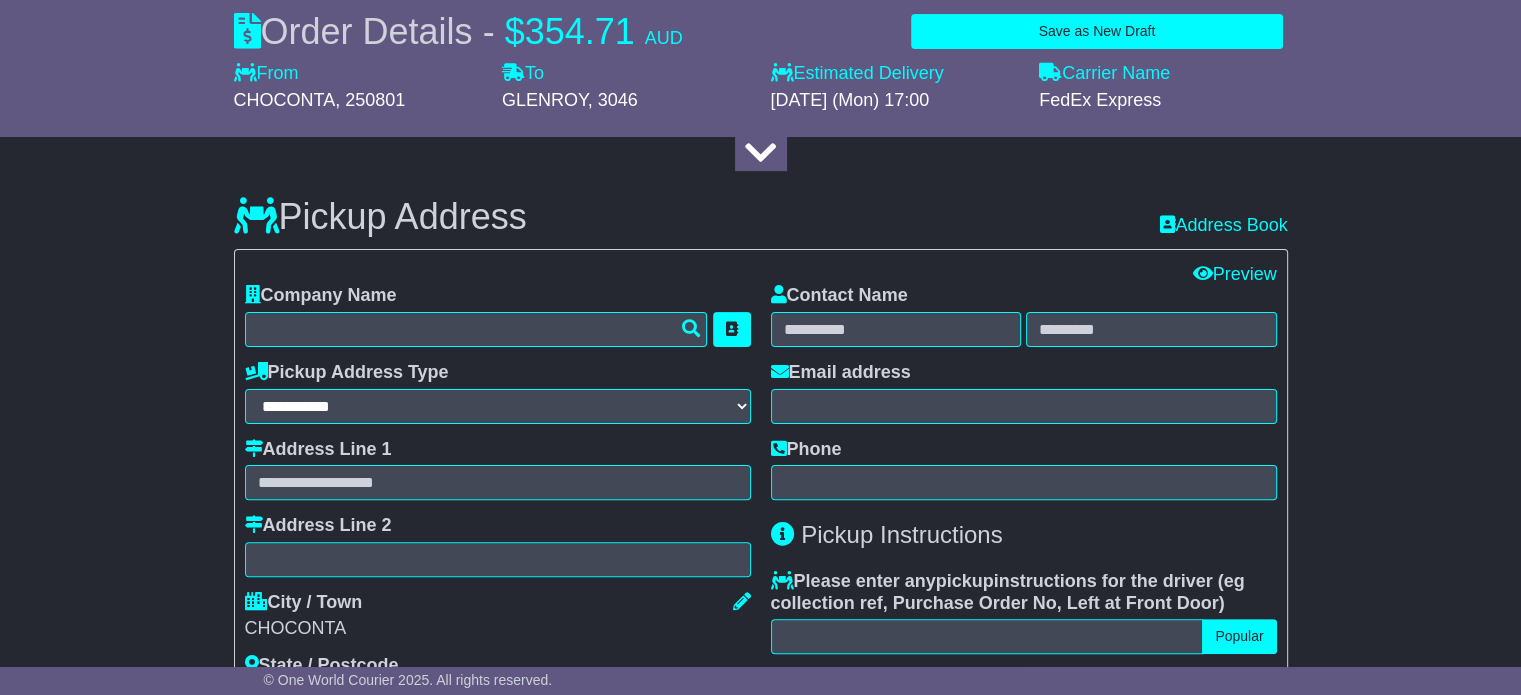 select 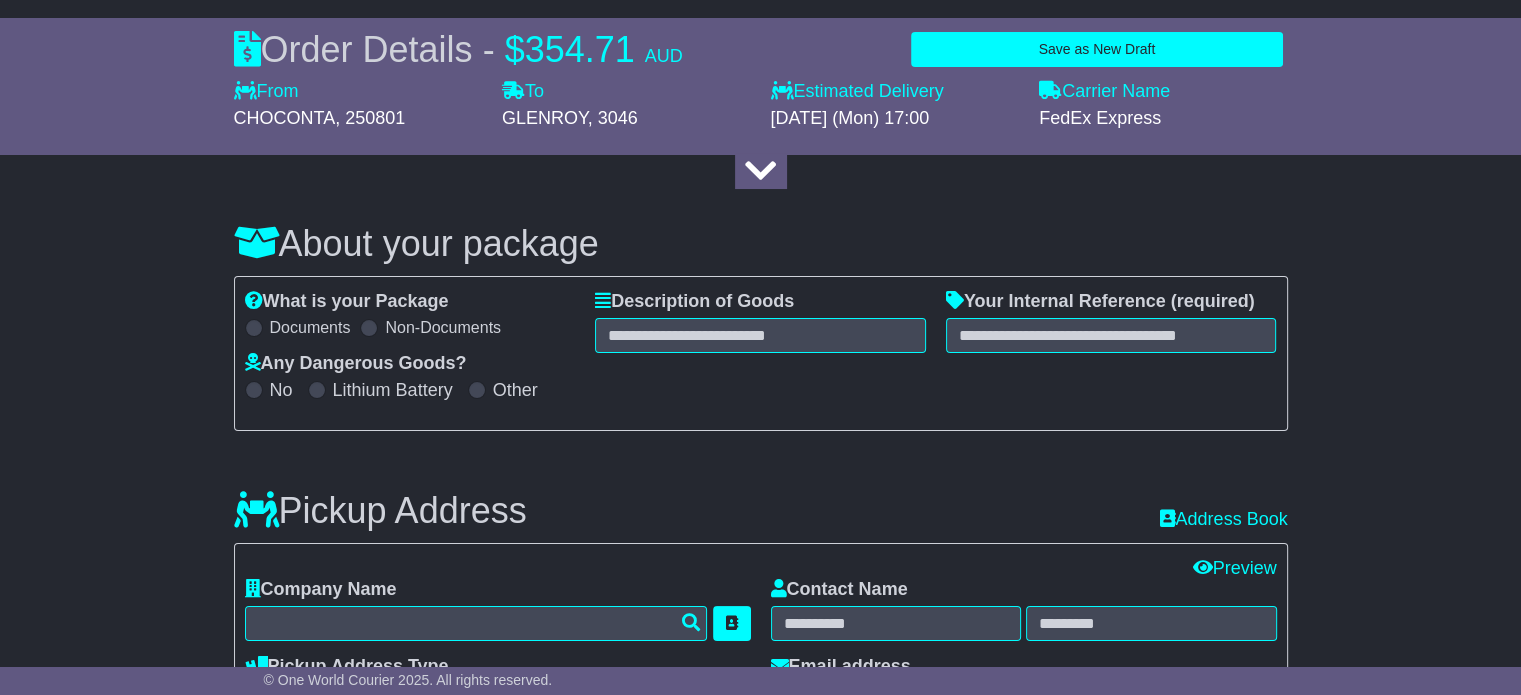 scroll, scrollTop: 155, scrollLeft: 0, axis: vertical 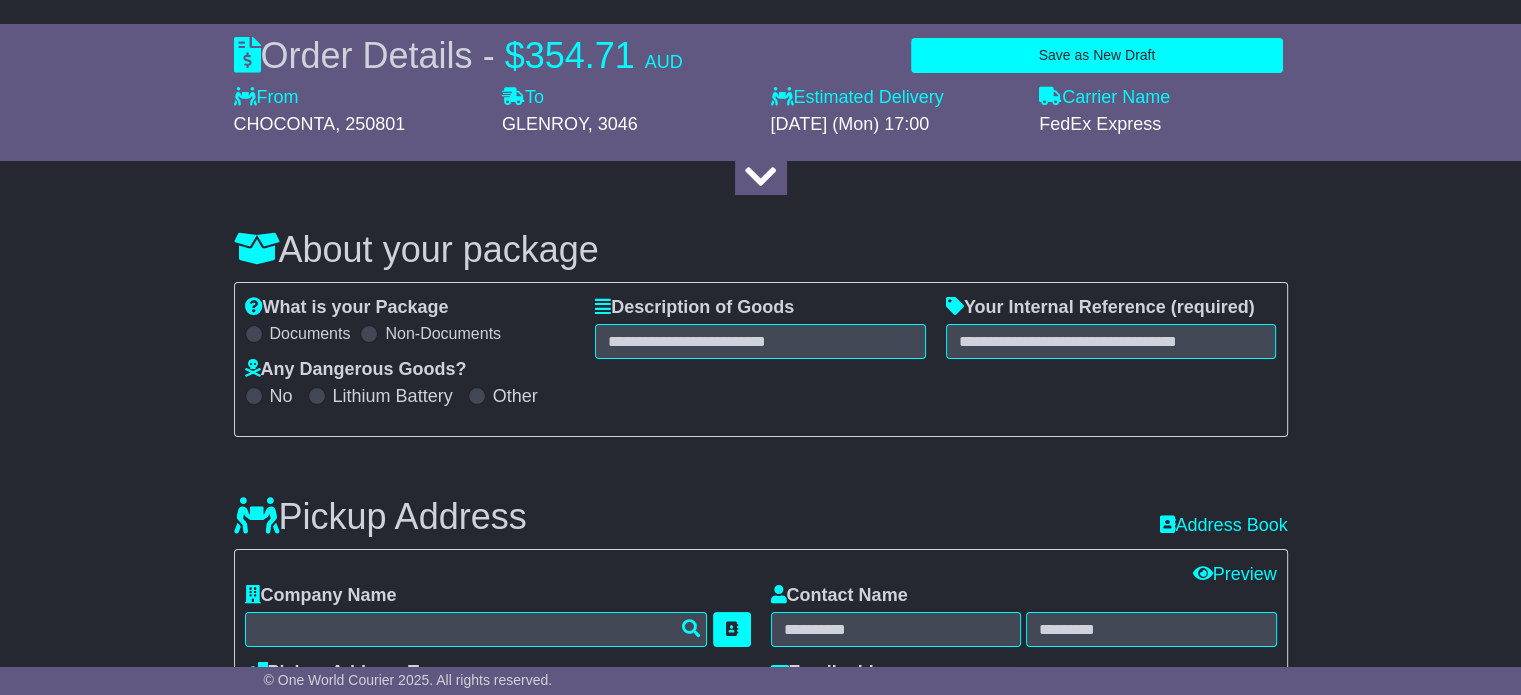 select on "***" 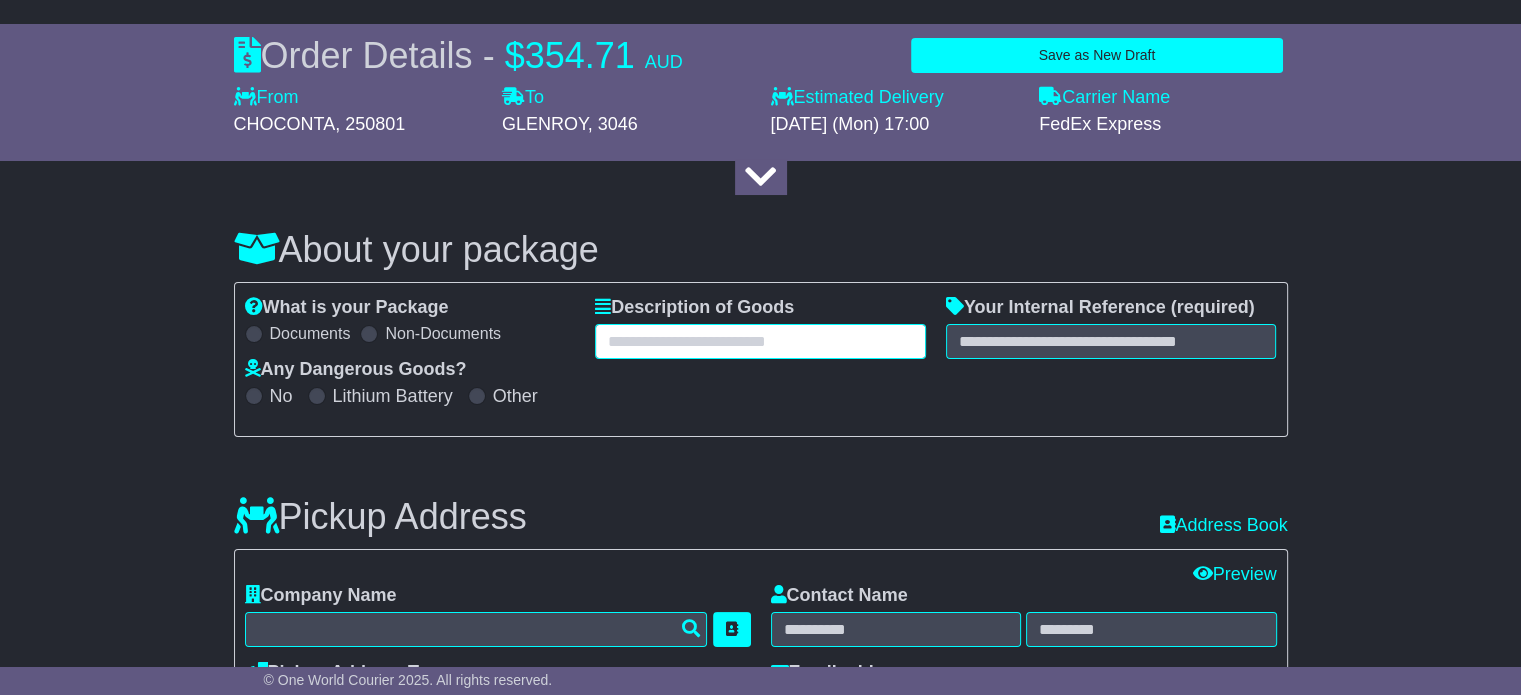 click at bounding box center [760, 341] 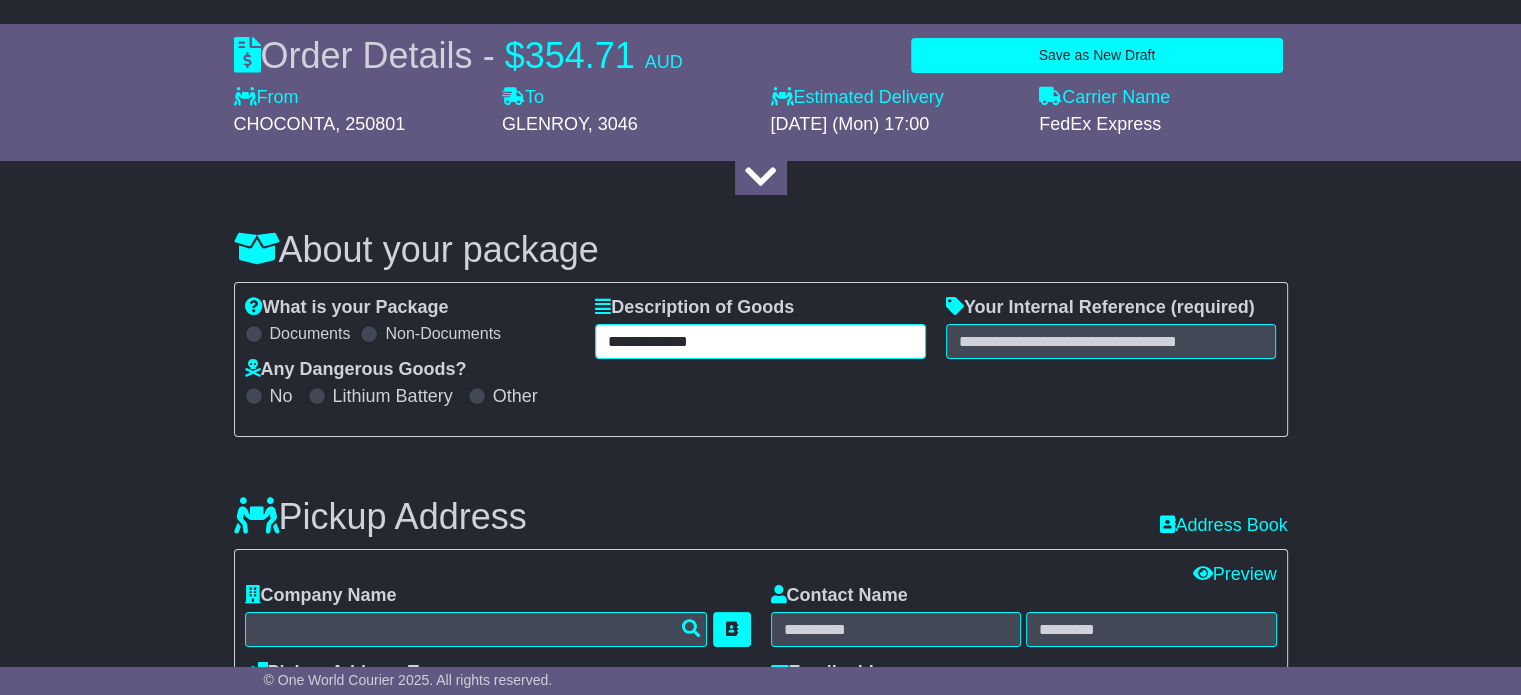 type on "**********" 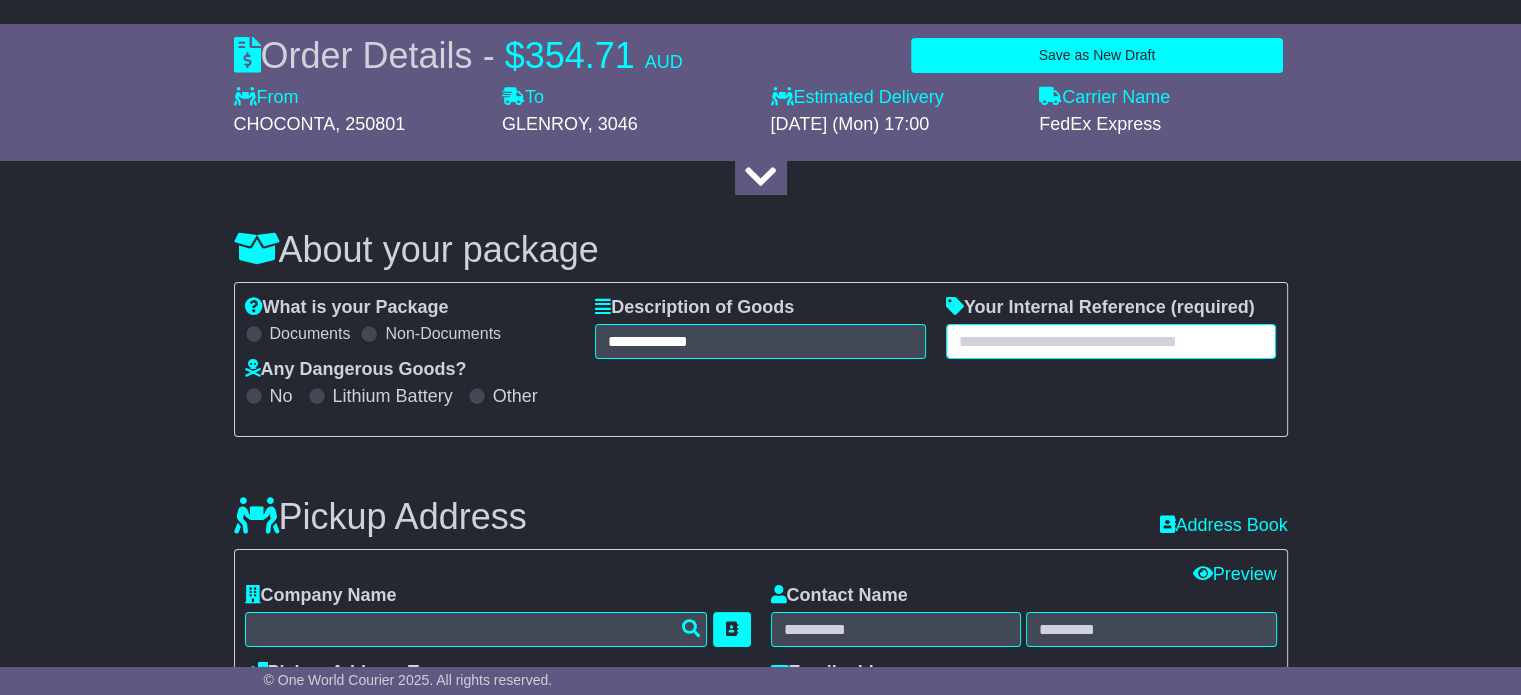 click at bounding box center [1111, 341] 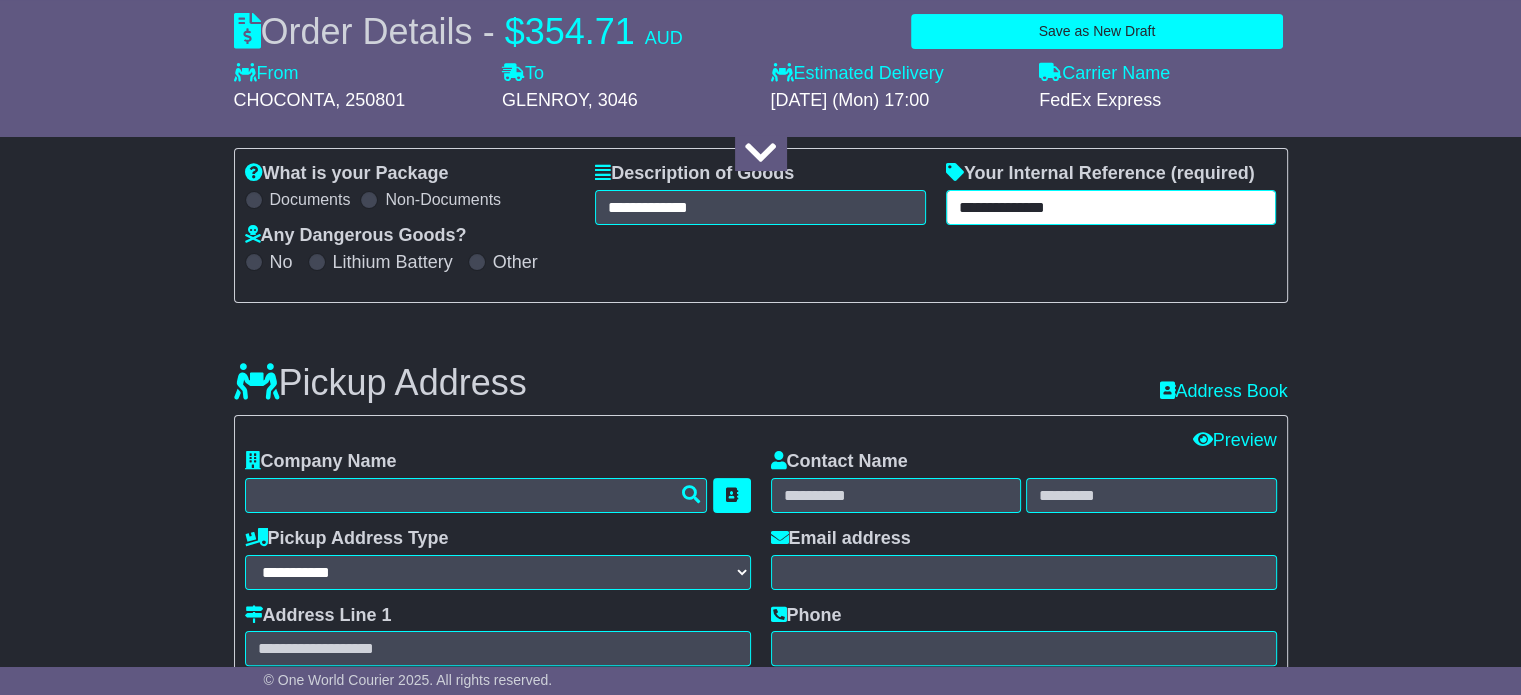 scroll, scrollTop: 455, scrollLeft: 0, axis: vertical 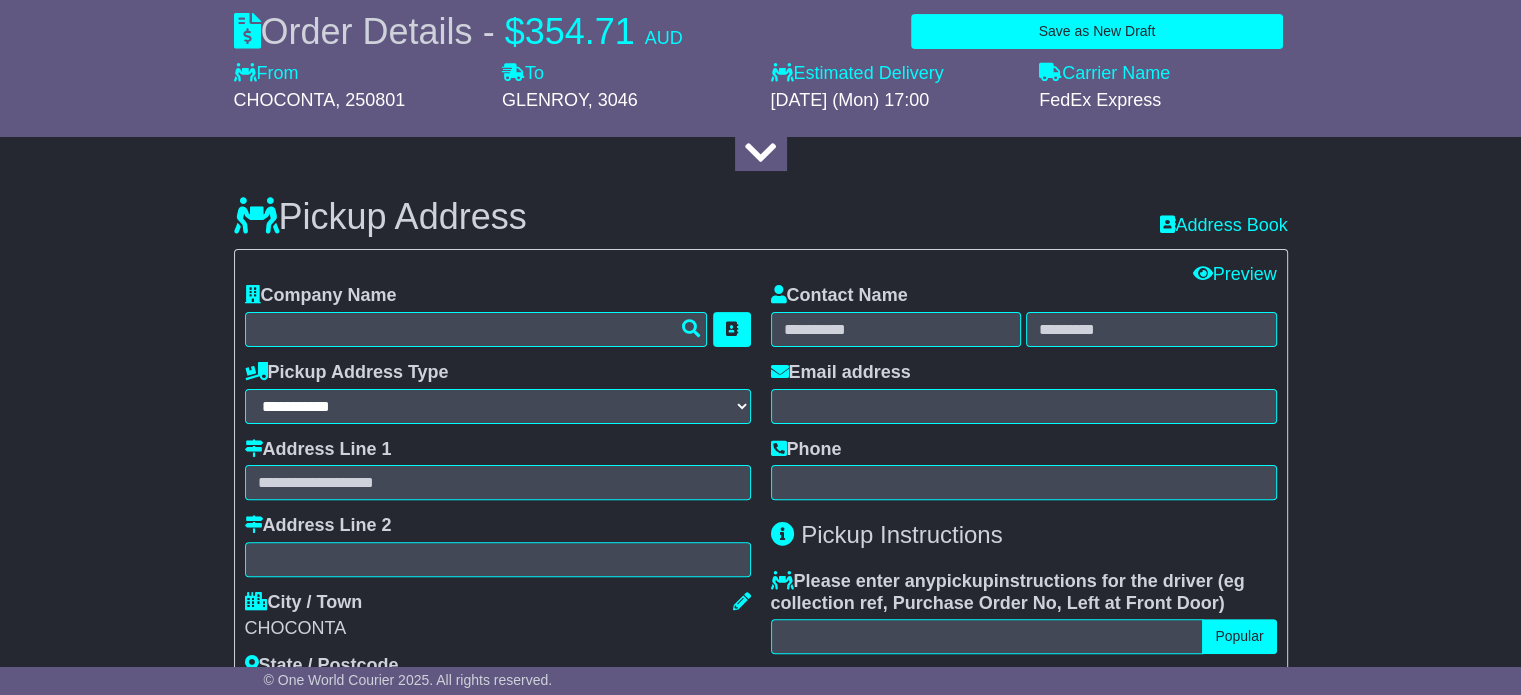 type on "**********" 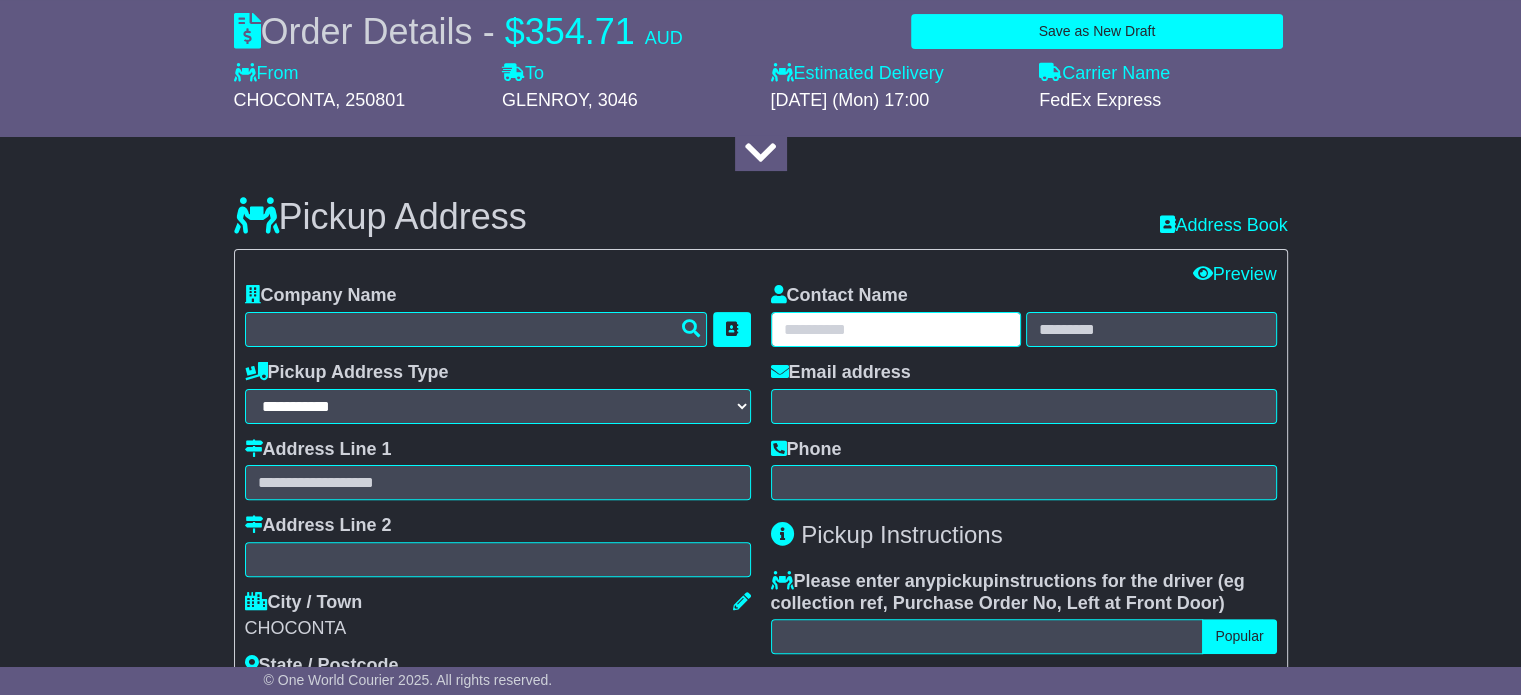 drag, startPoint x: 933, startPoint y: 322, endPoint x: 1044, endPoint y: 330, distance: 111.28792 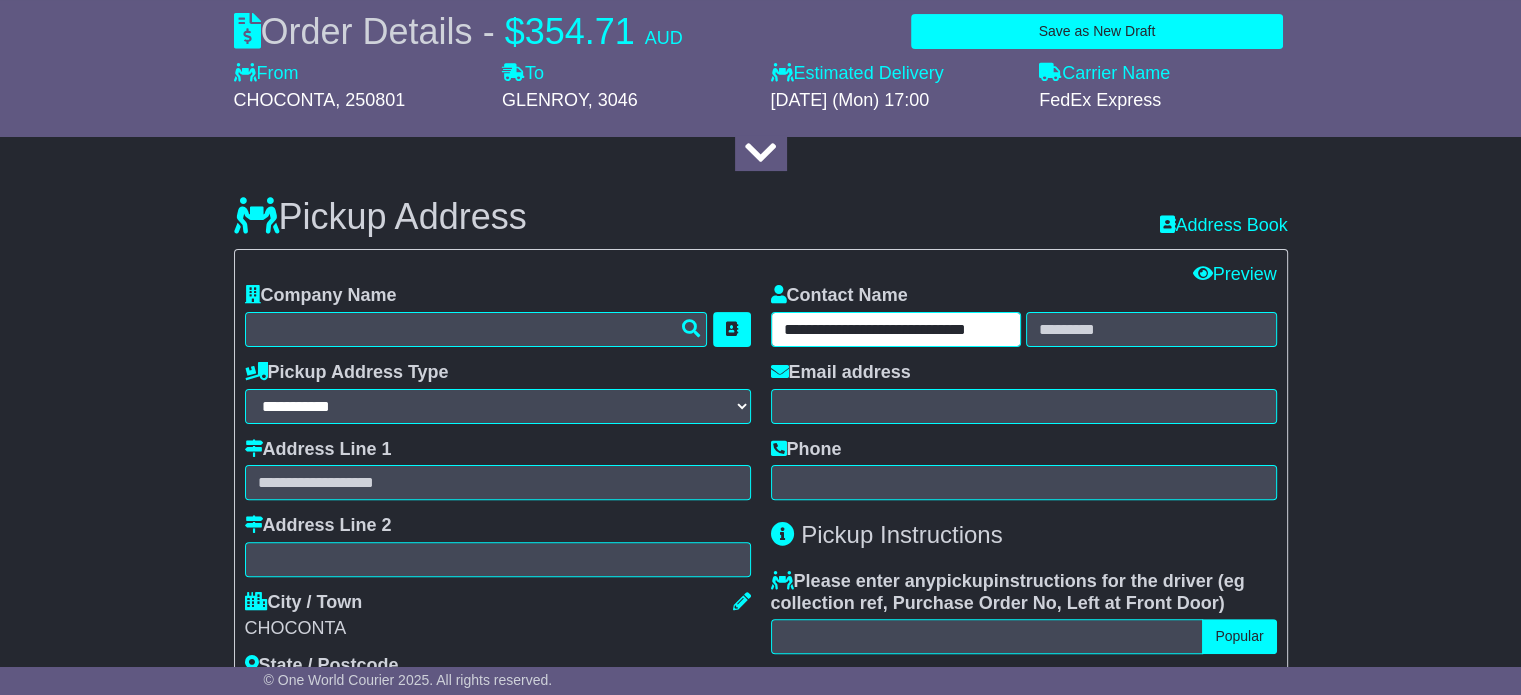 type on "**********" 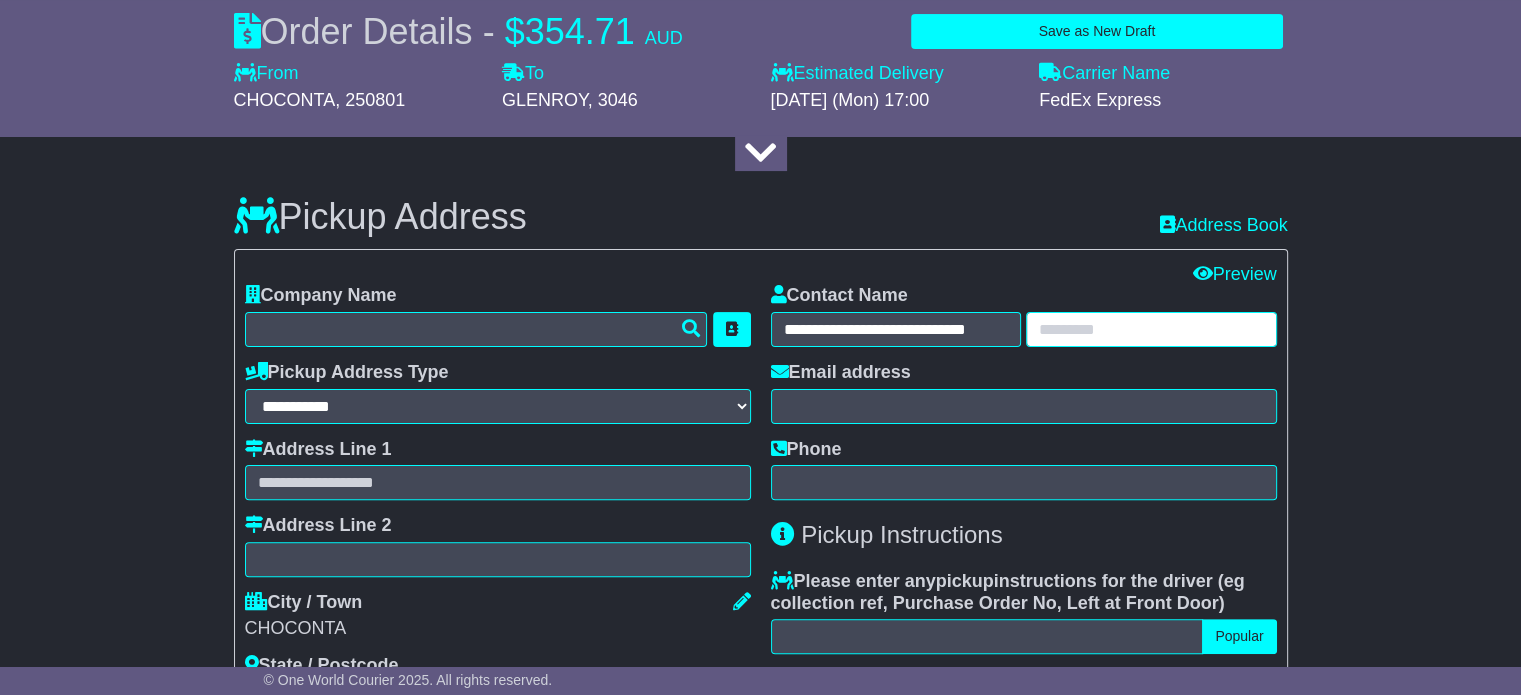 click at bounding box center [1151, 329] 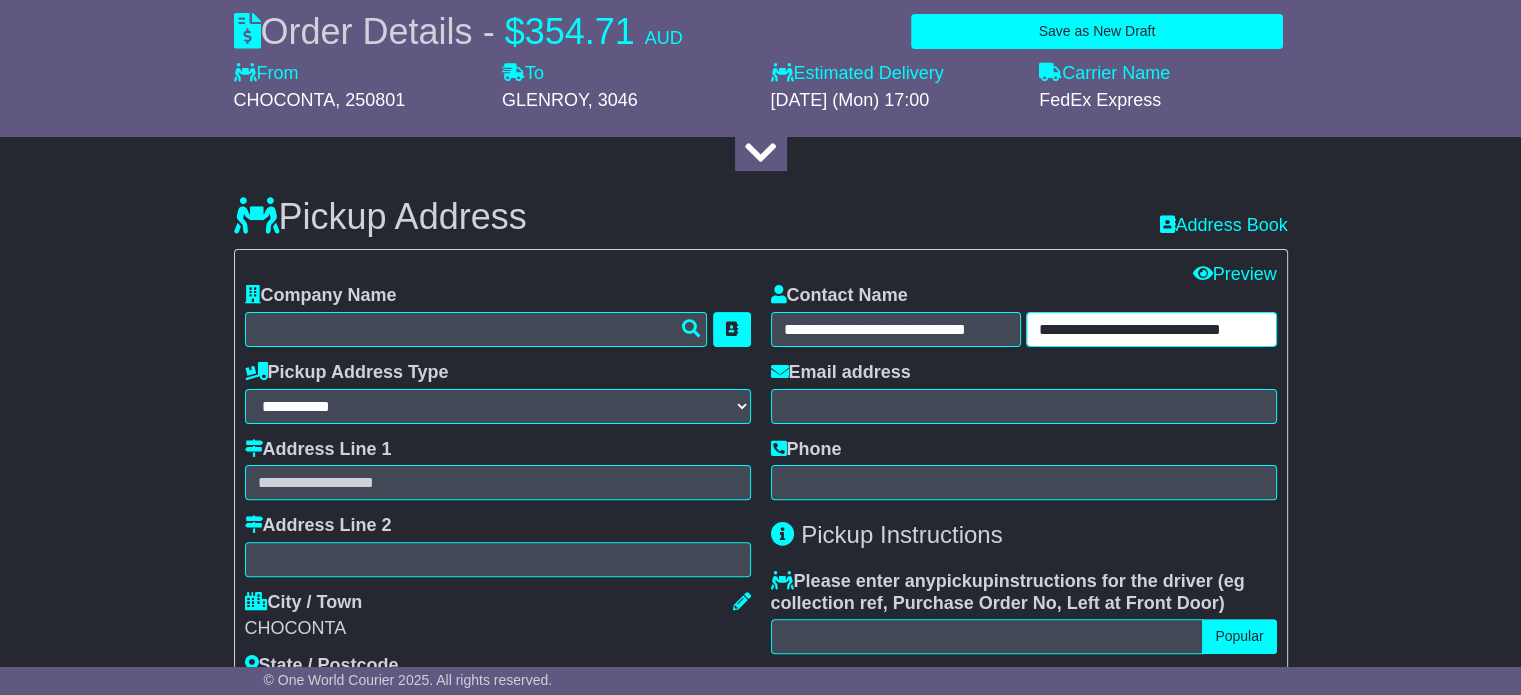 type on "**********" 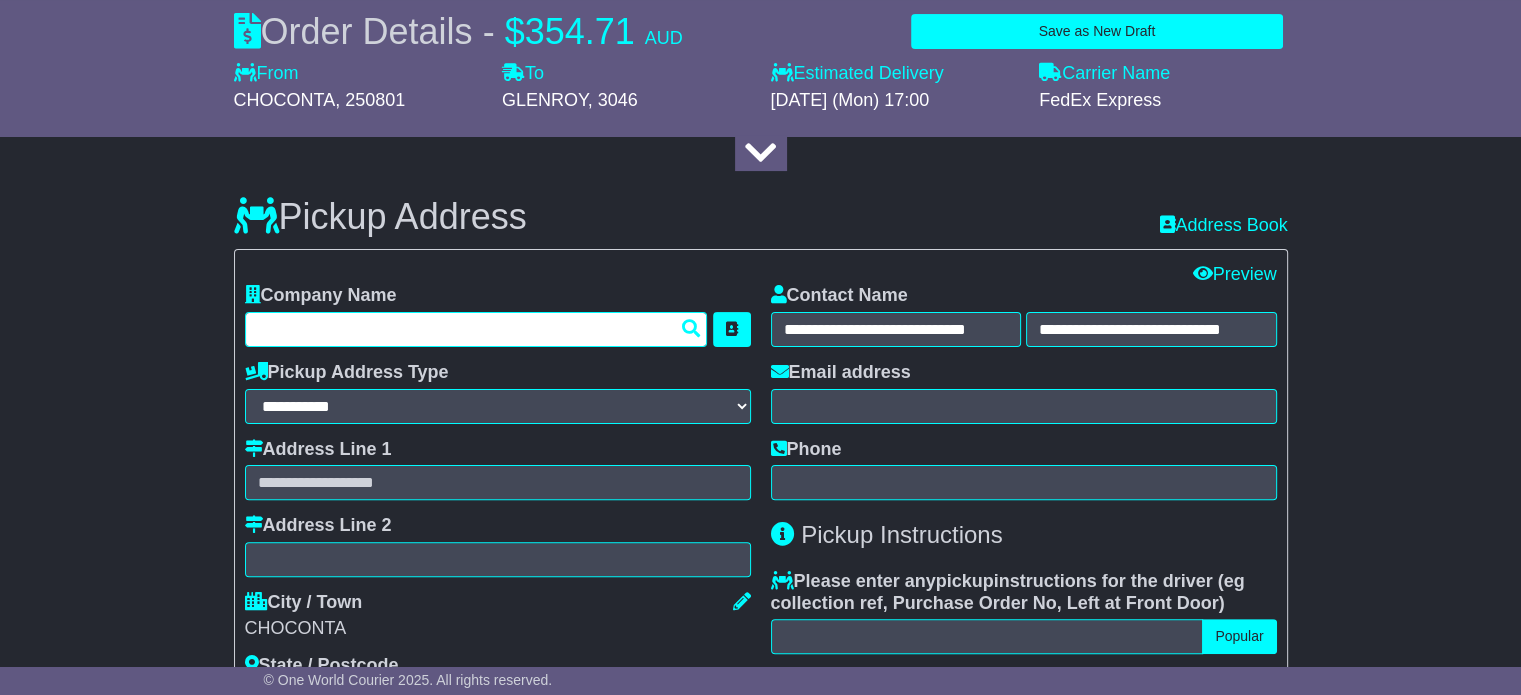 click at bounding box center (476, 329) 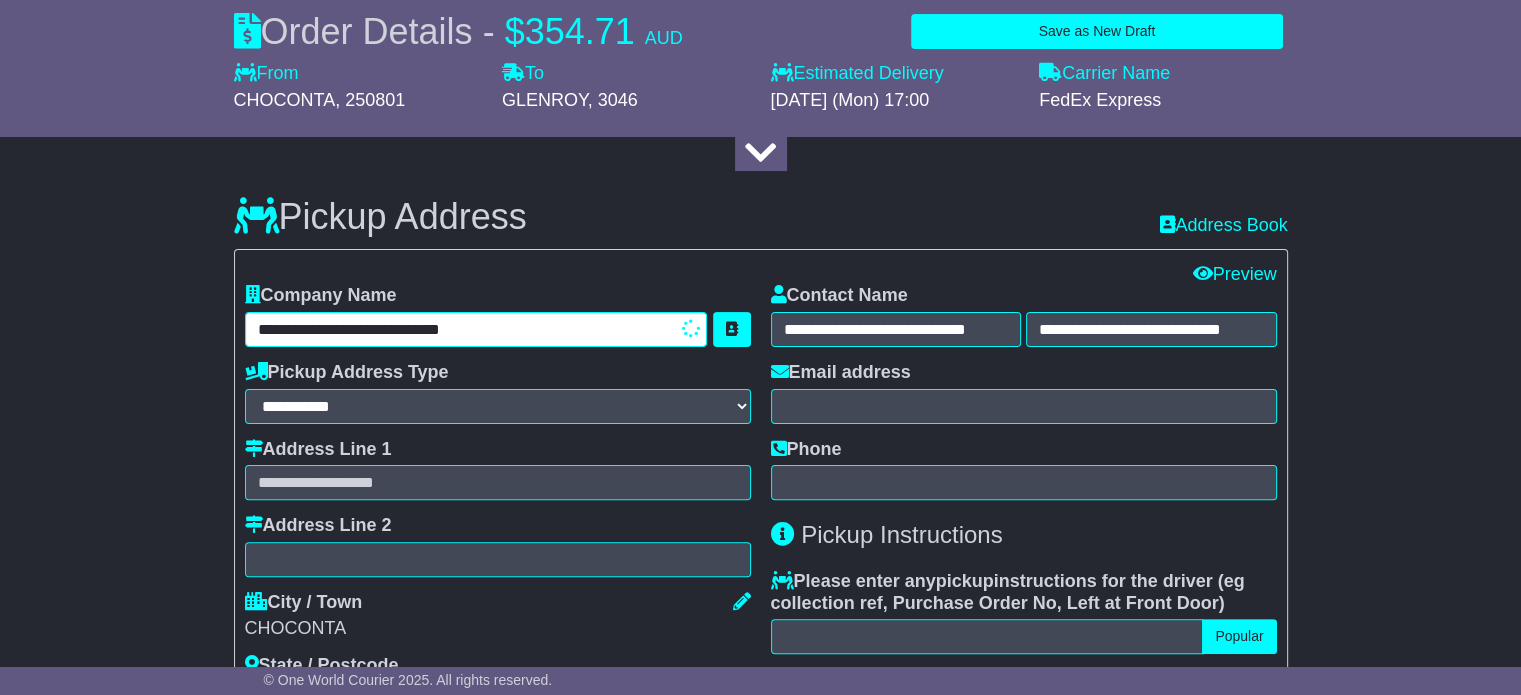 type on "**********" 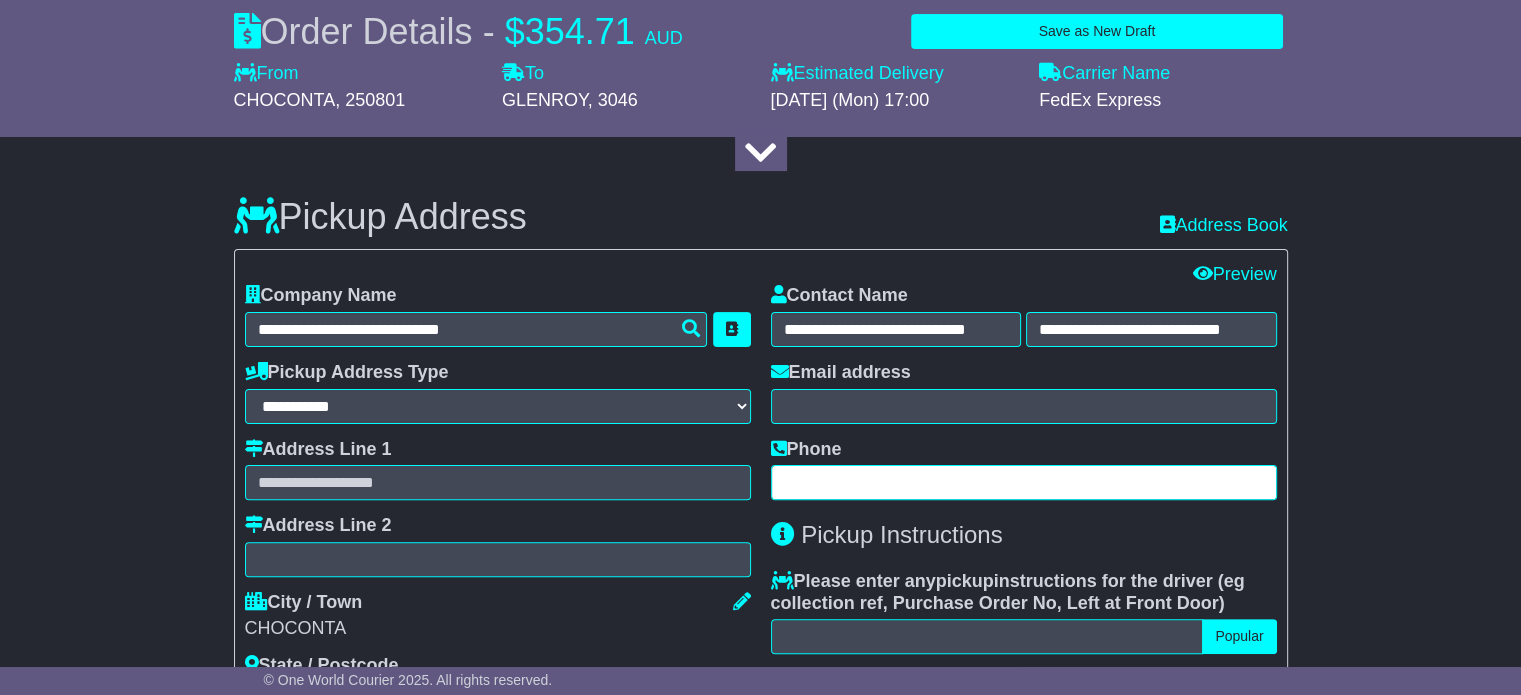 click at bounding box center (1024, 482) 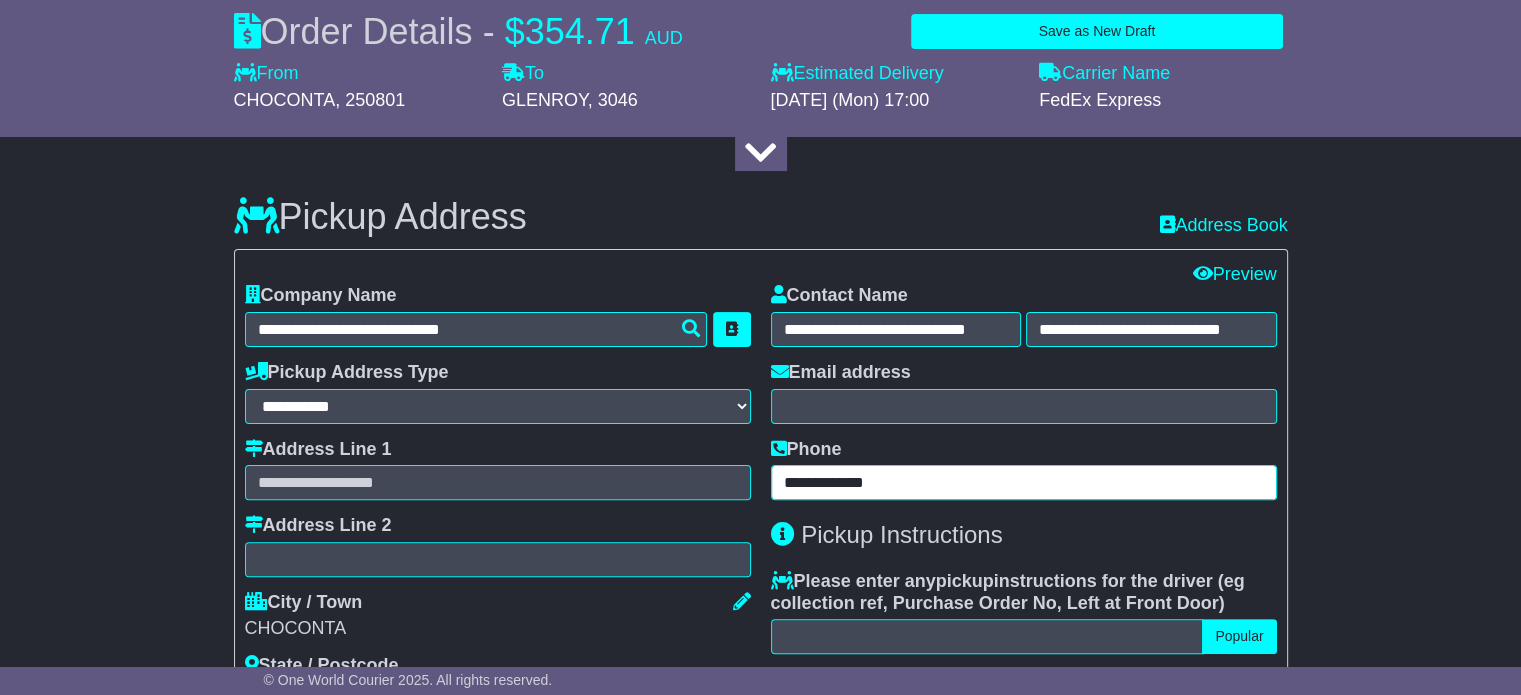 type on "**********" 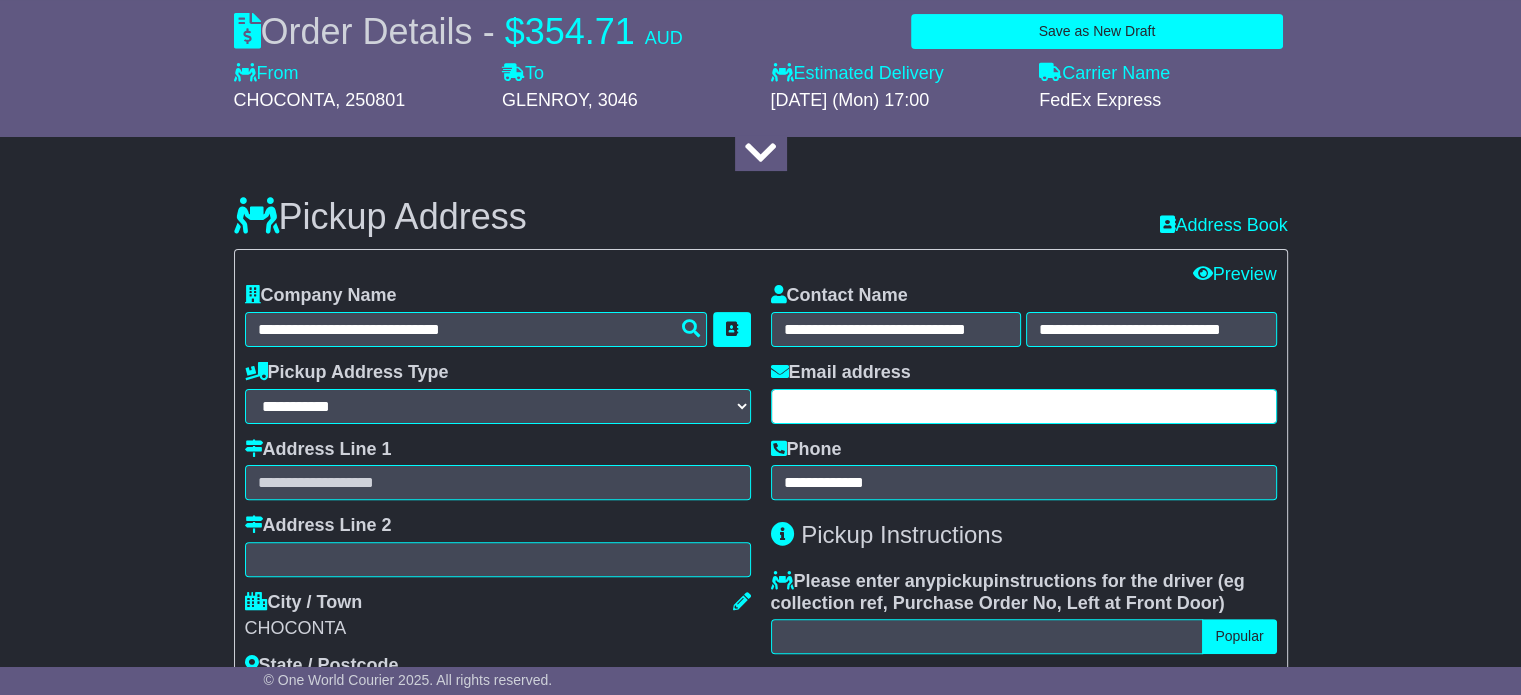click at bounding box center [1024, 406] 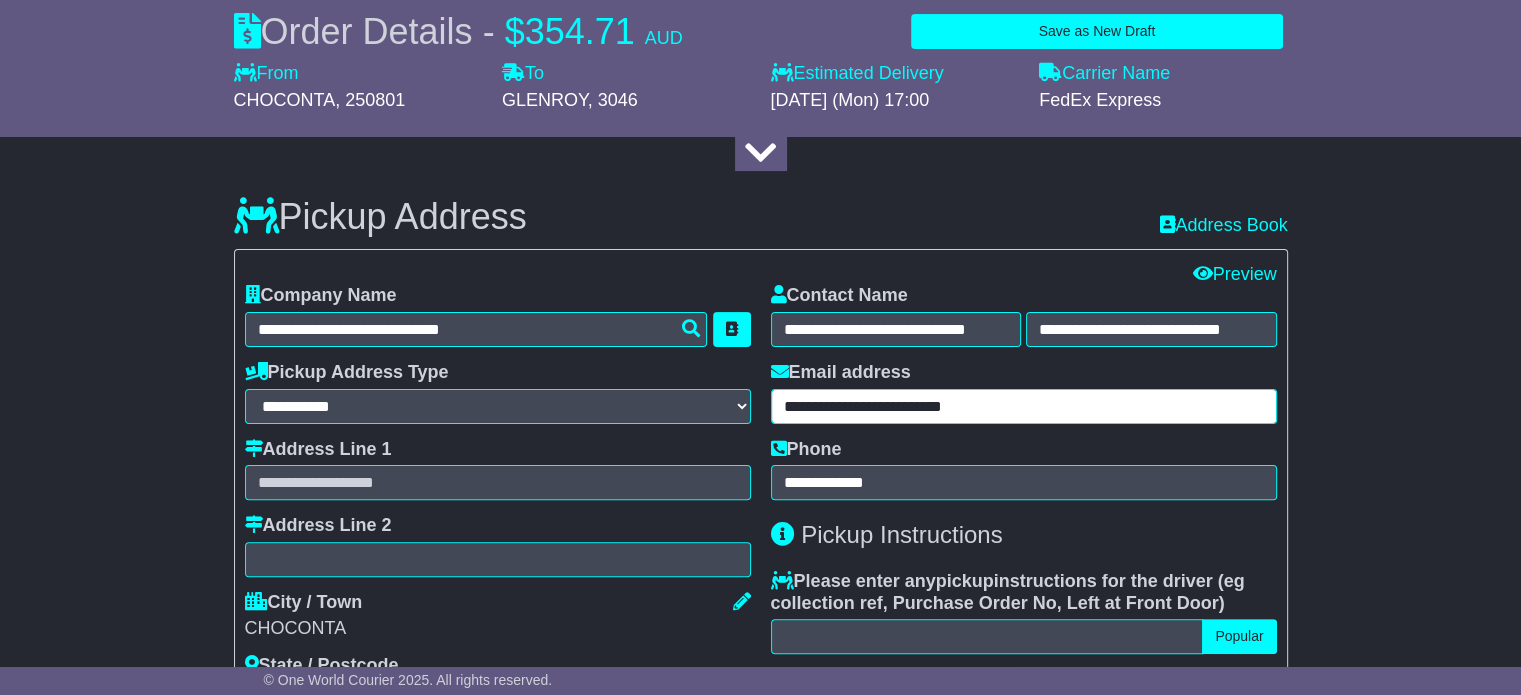 type on "**********" 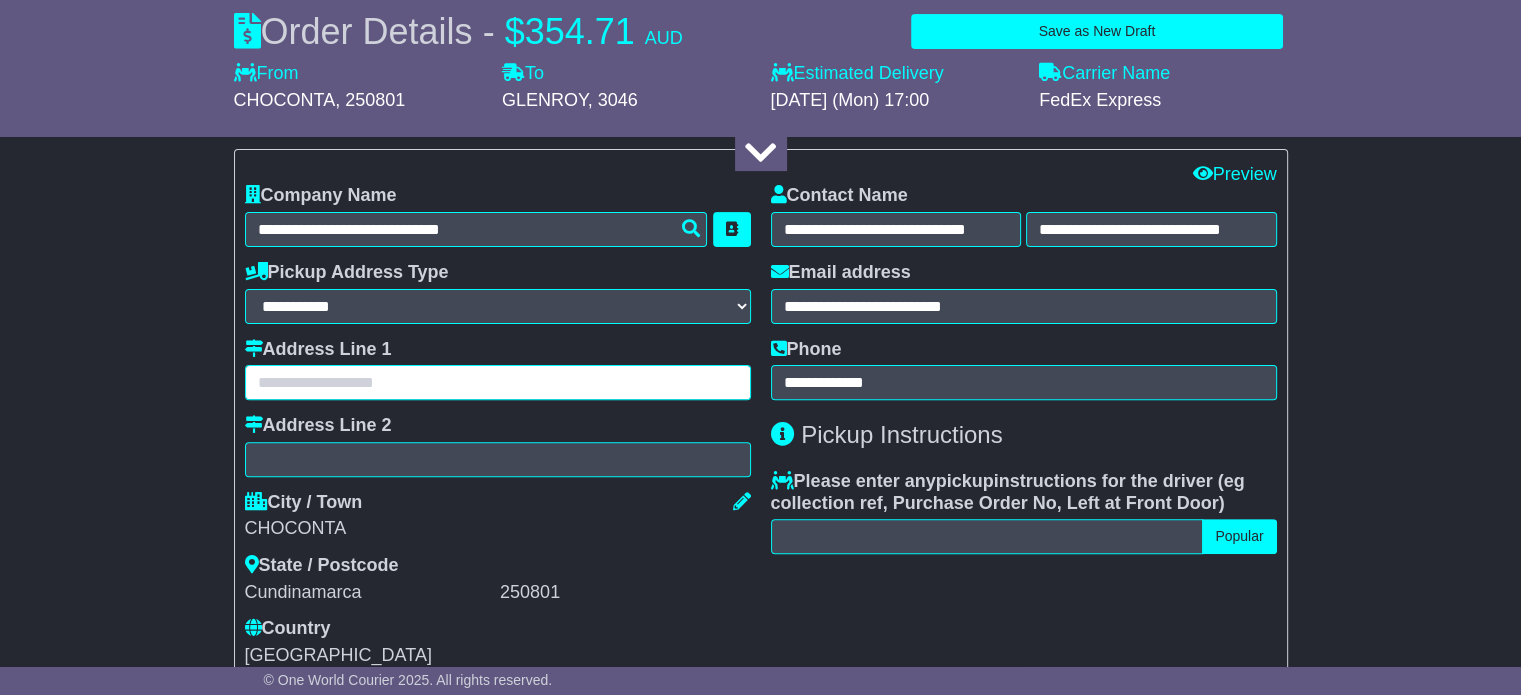 click at bounding box center (498, 382) 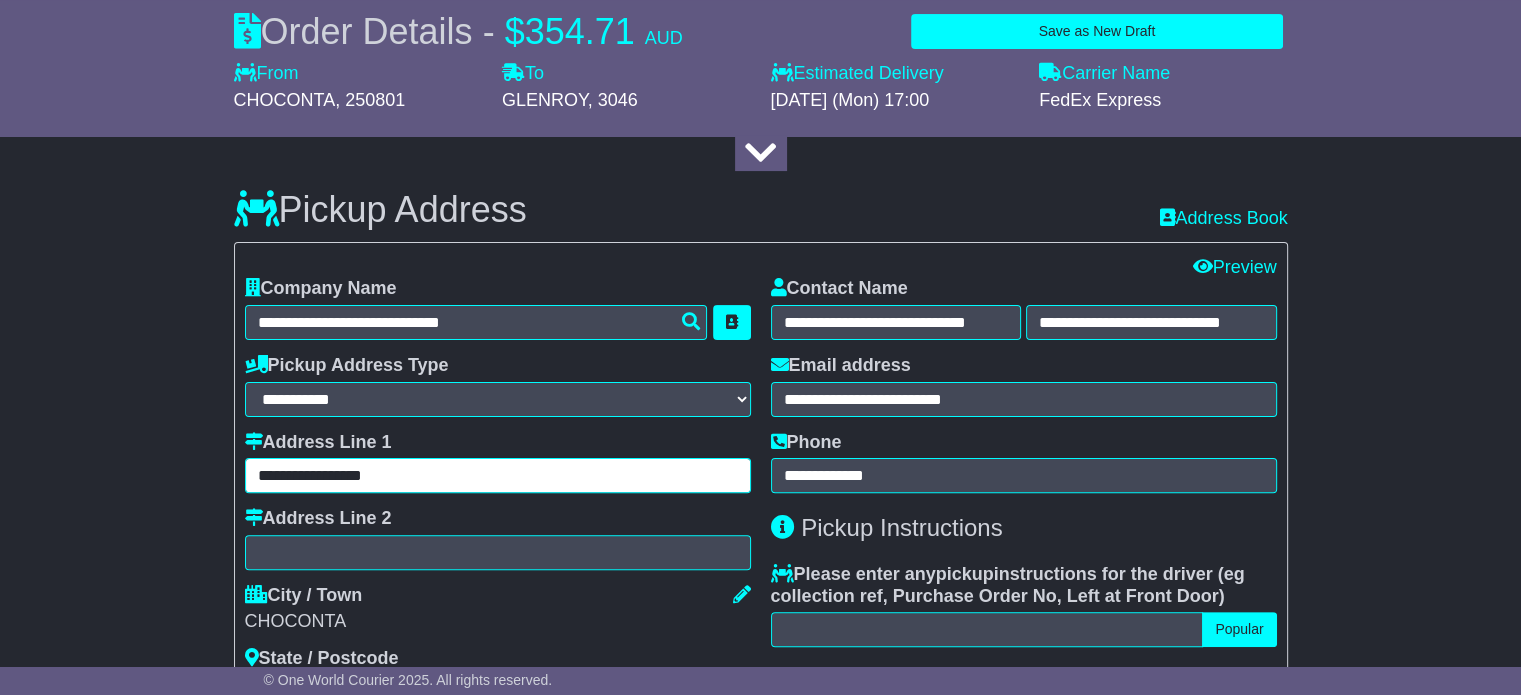 scroll, scrollTop: 455, scrollLeft: 0, axis: vertical 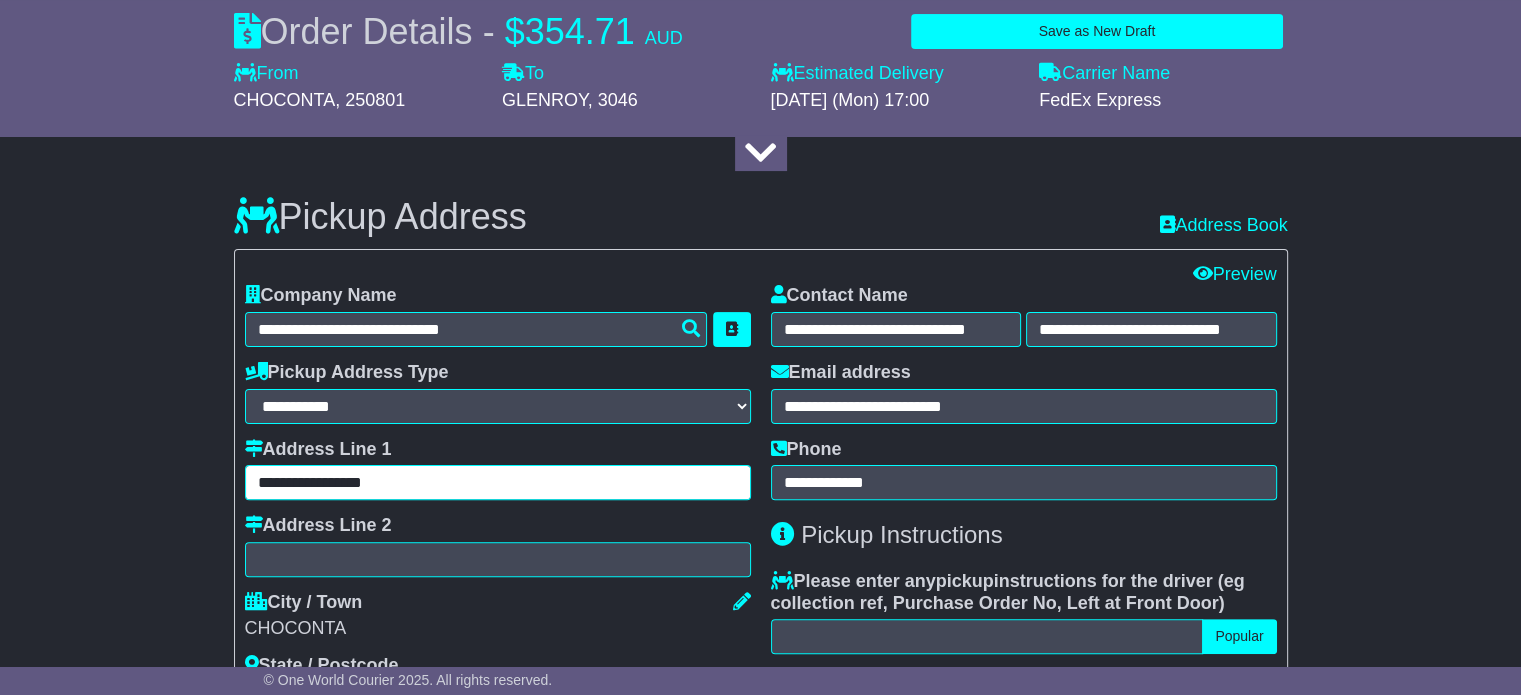 type on "**********" 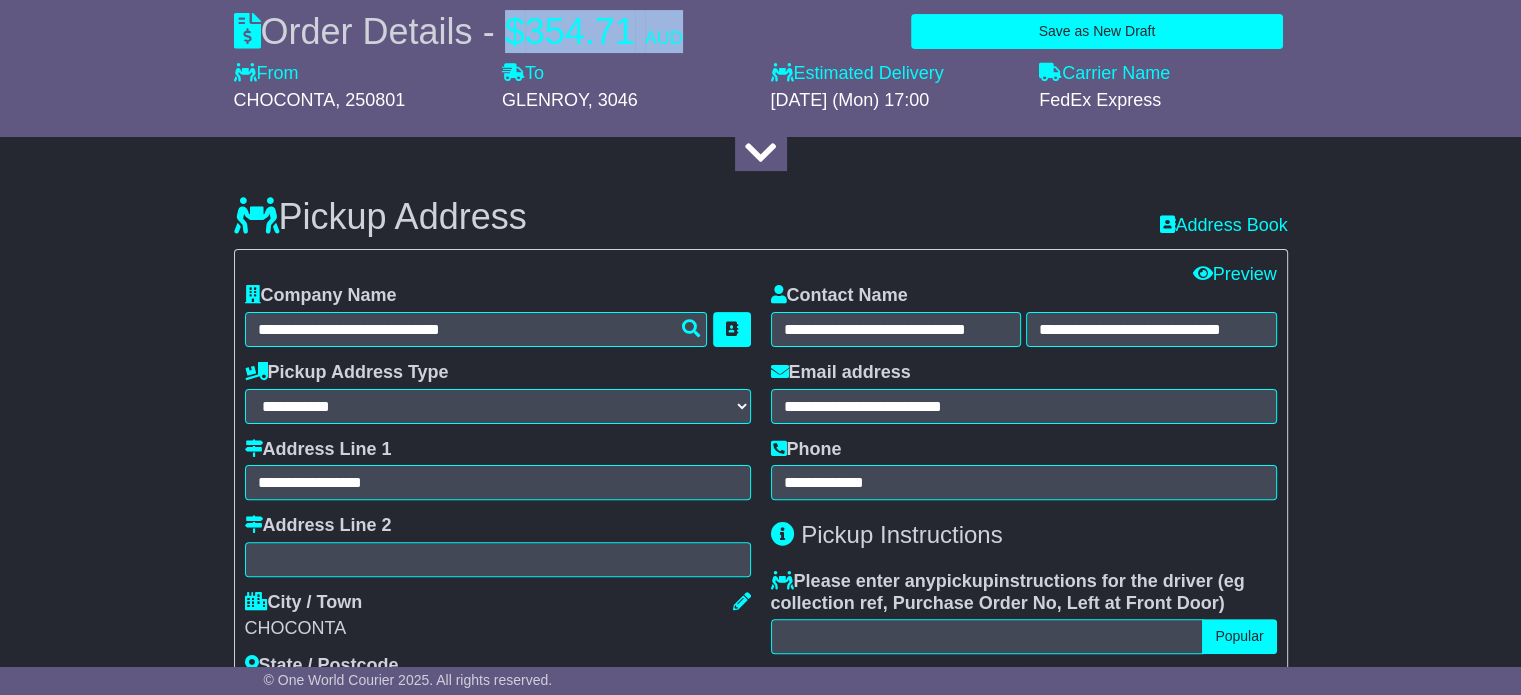 drag, startPoint x: 617, startPoint y: 37, endPoint x: 543, endPoint y: 34, distance: 74.06078 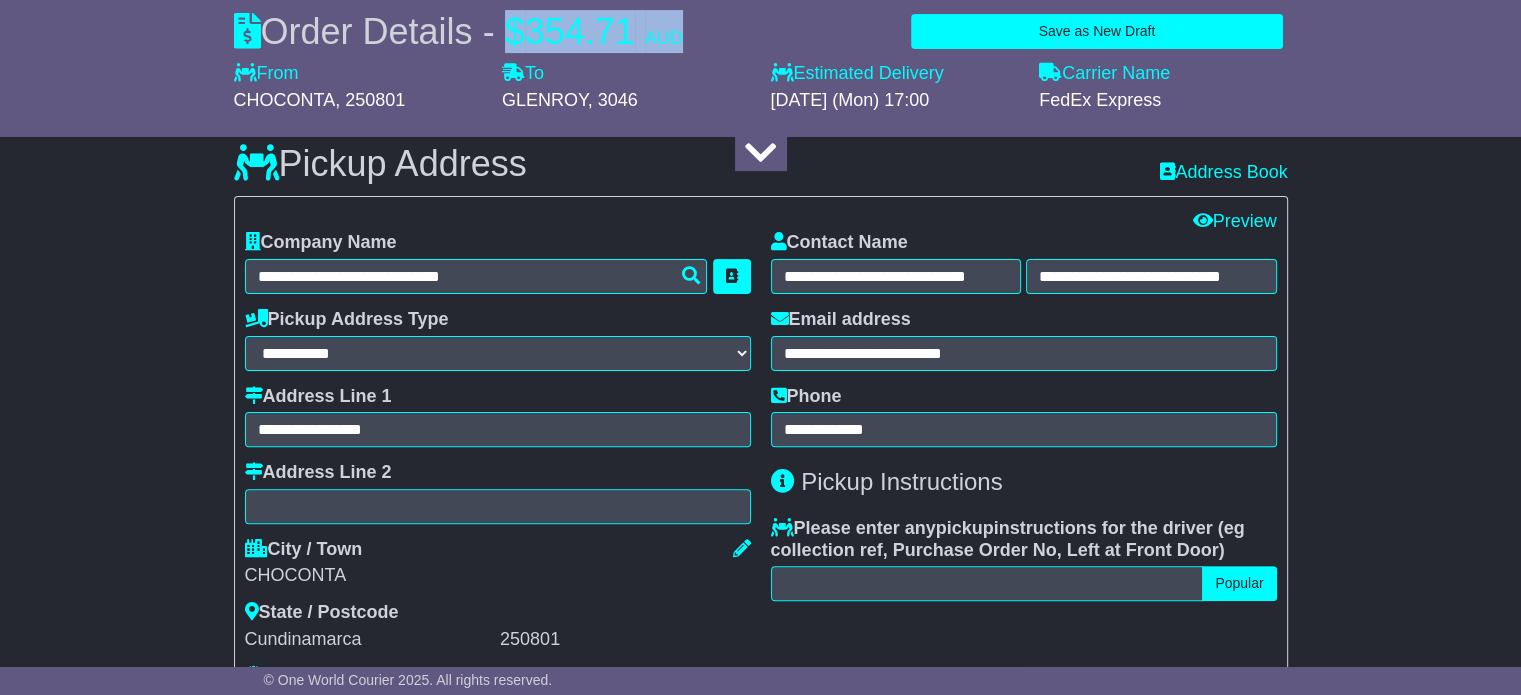 scroll, scrollTop: 555, scrollLeft: 0, axis: vertical 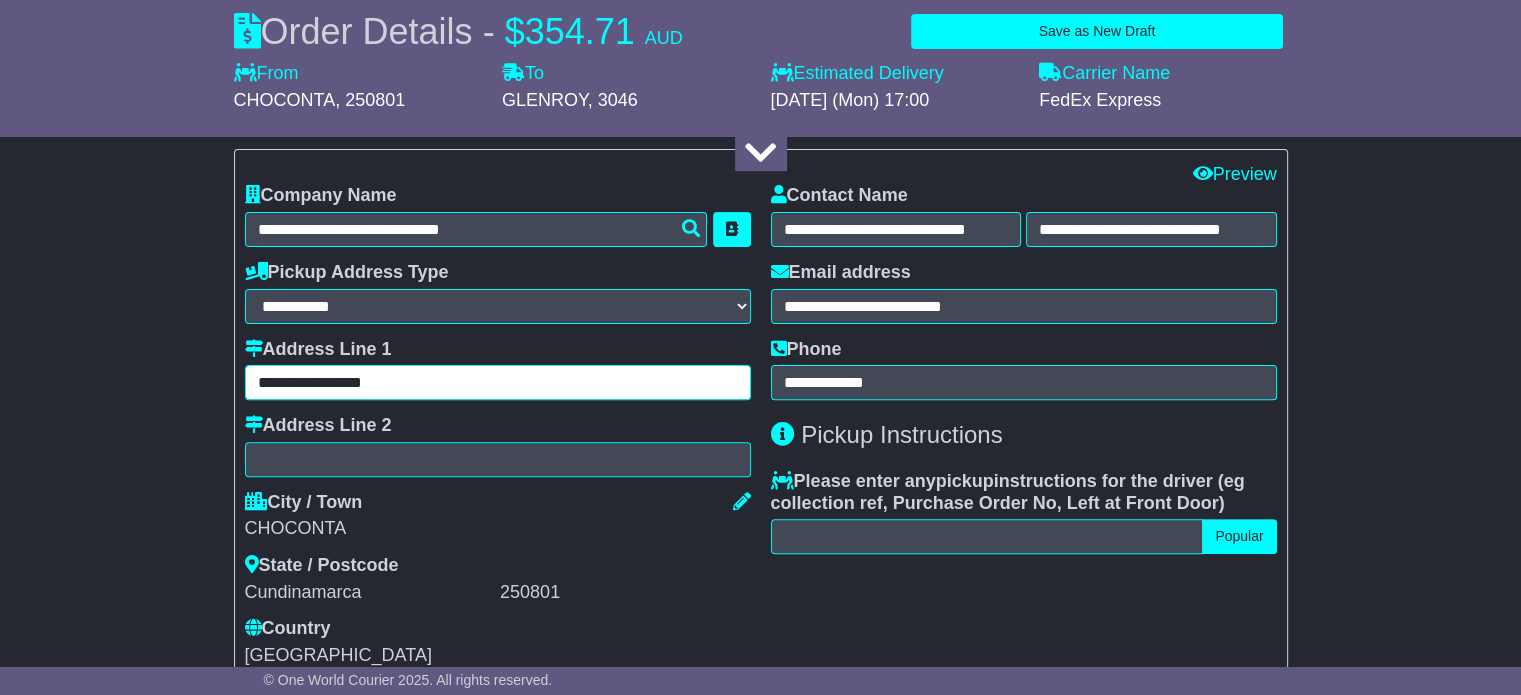 click on "**********" at bounding box center [498, 382] 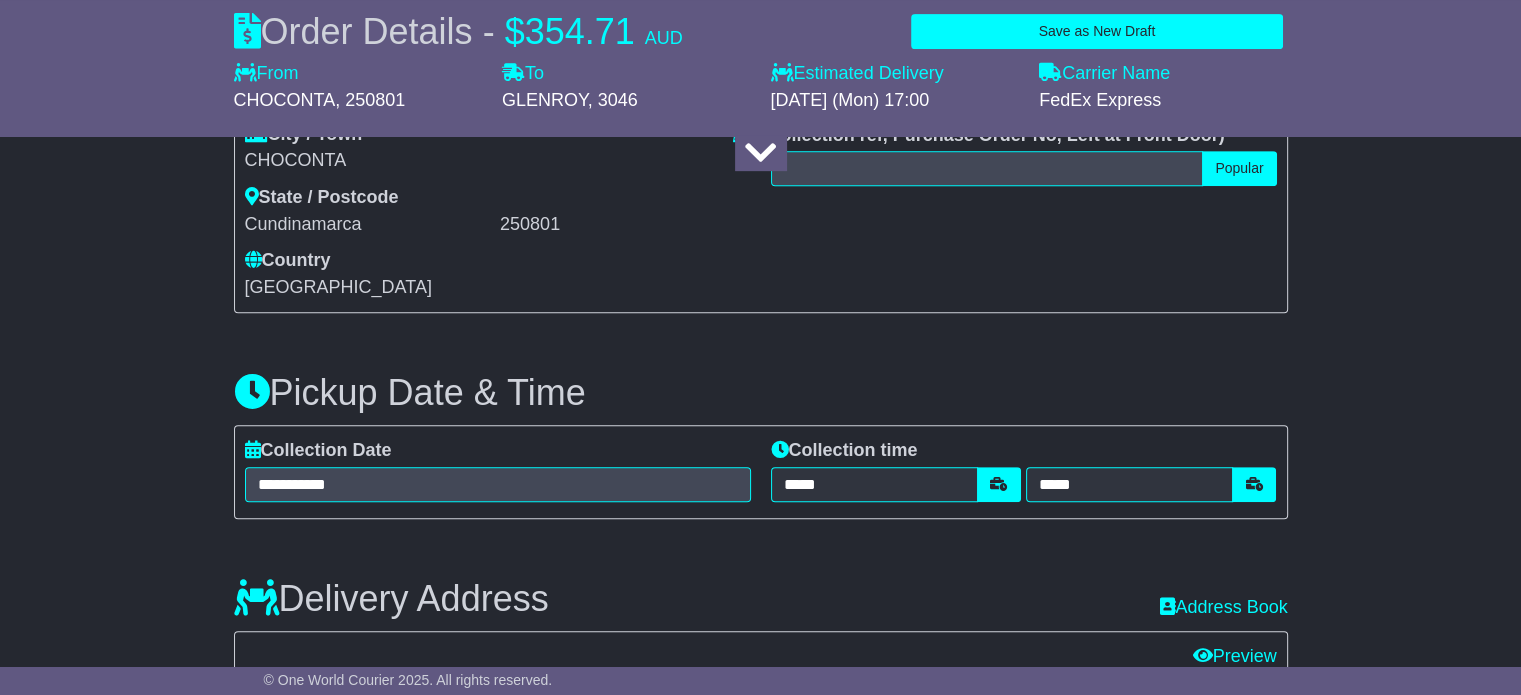 scroll, scrollTop: 955, scrollLeft: 0, axis: vertical 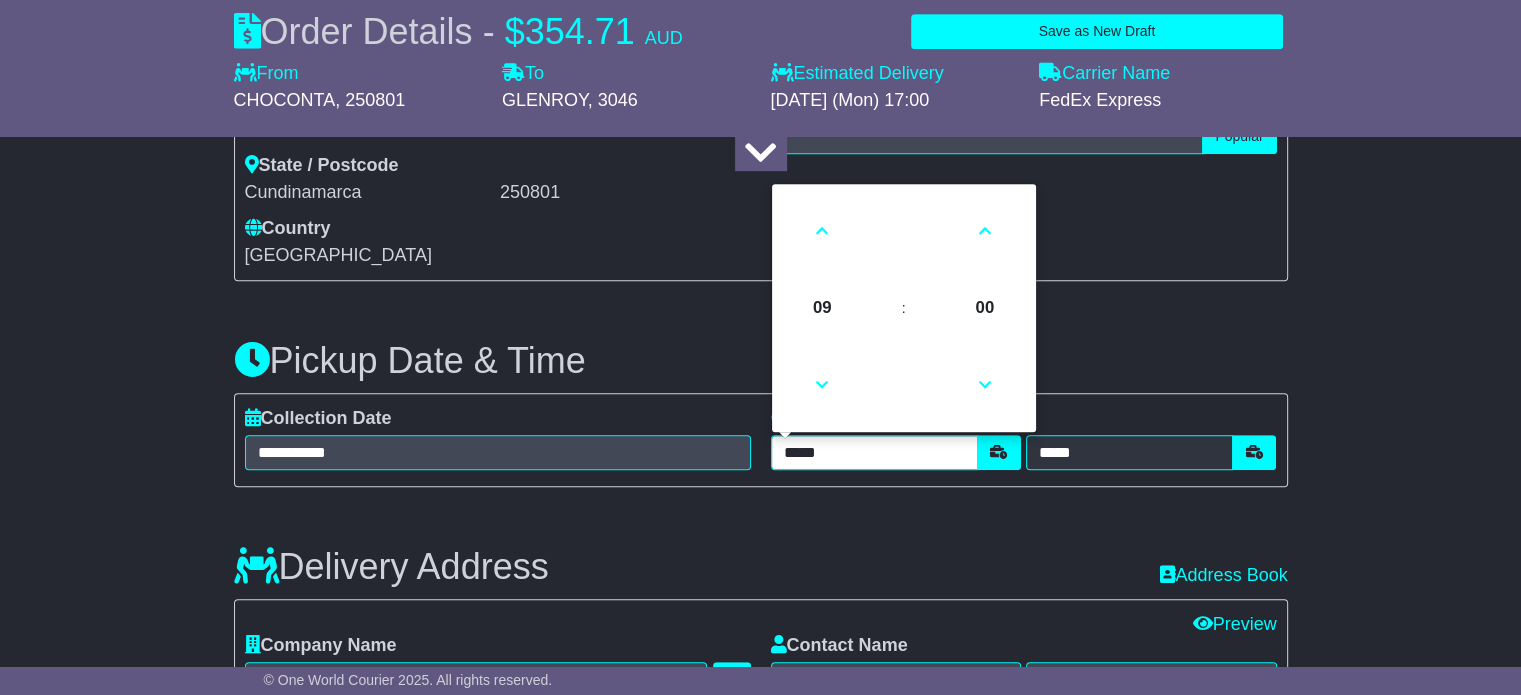 click on "*****" at bounding box center (874, 452) 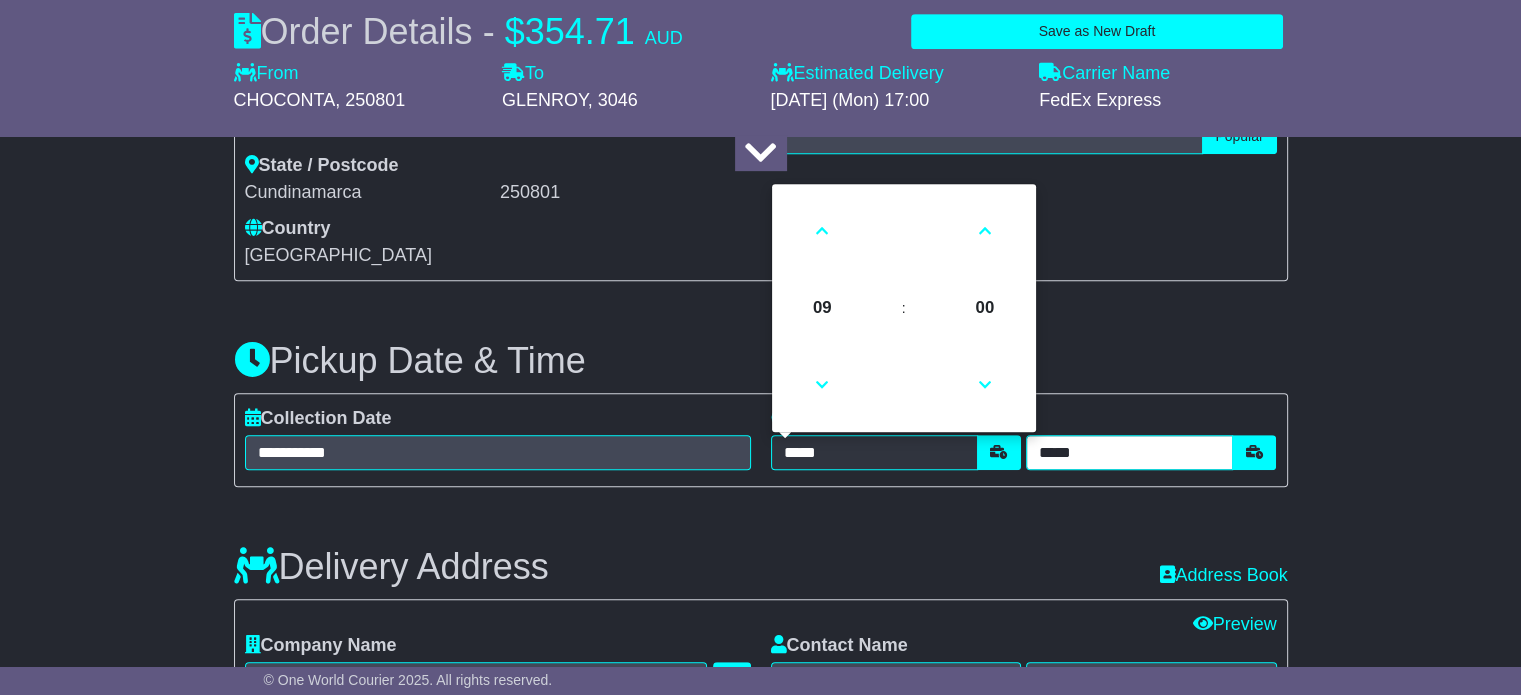 click on "*****" at bounding box center [1129, 452] 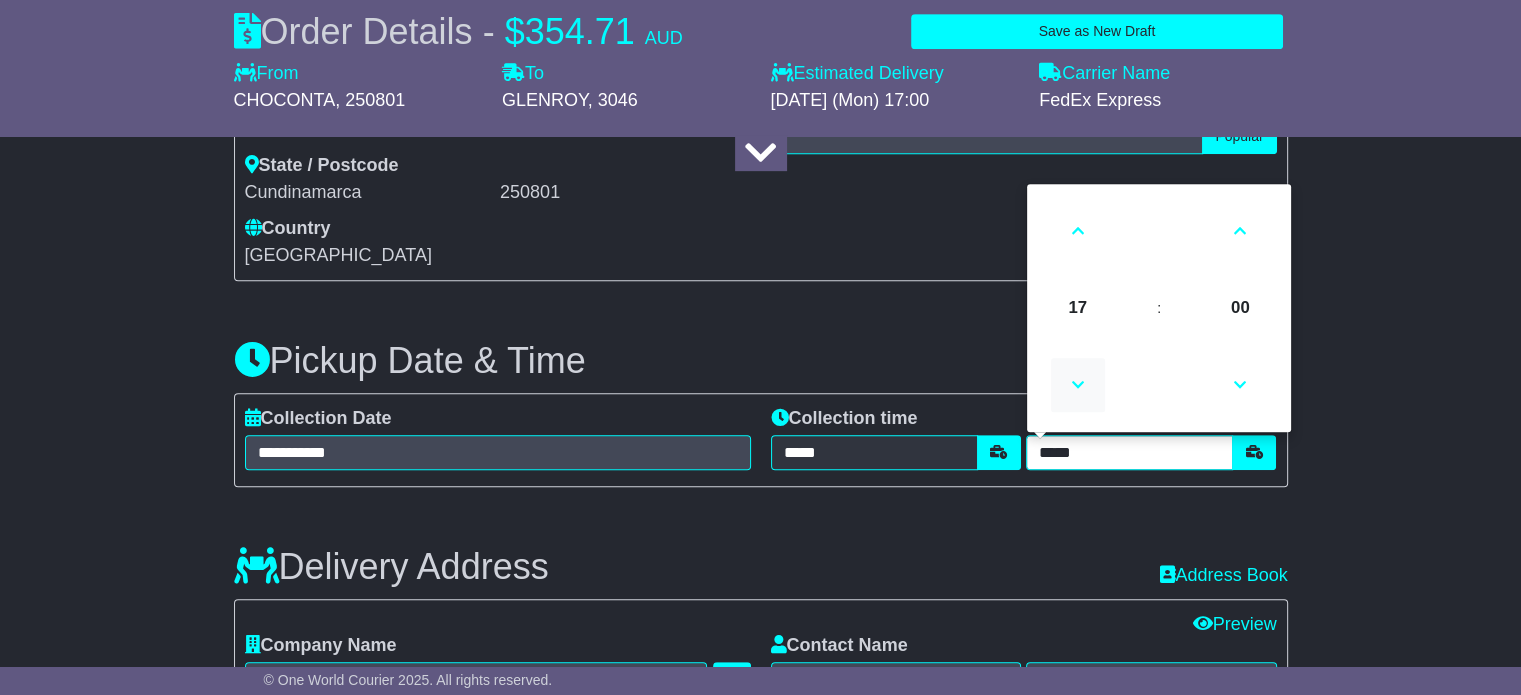click at bounding box center (1078, 385) 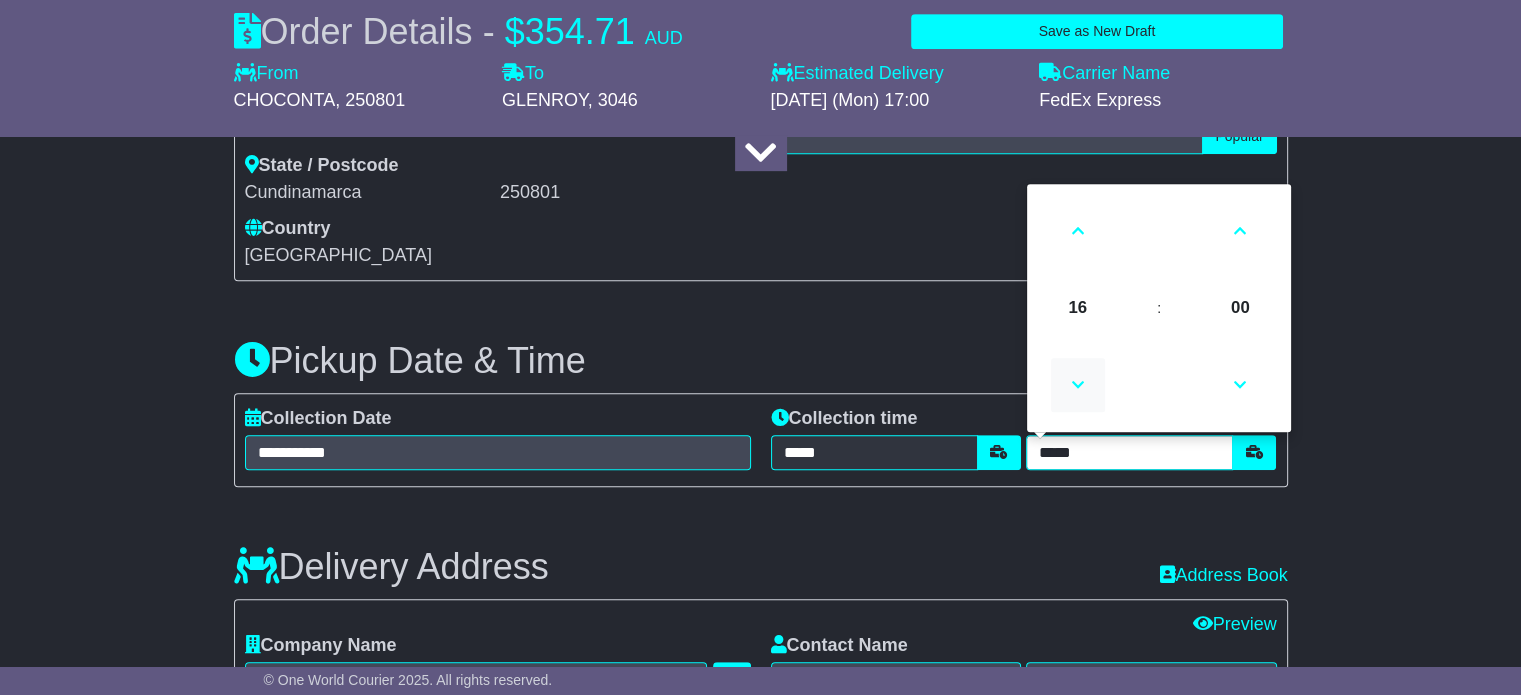 click at bounding box center [1078, 385] 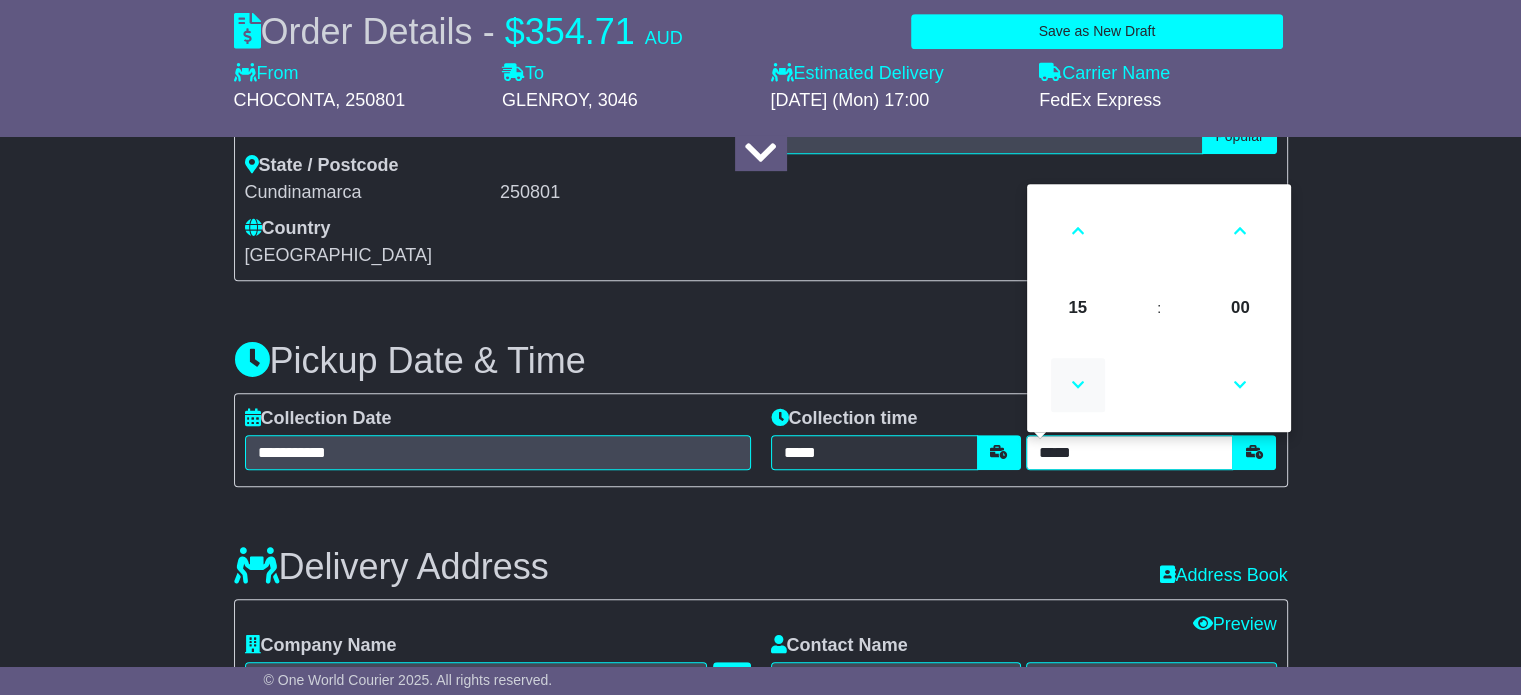 click at bounding box center [1078, 385] 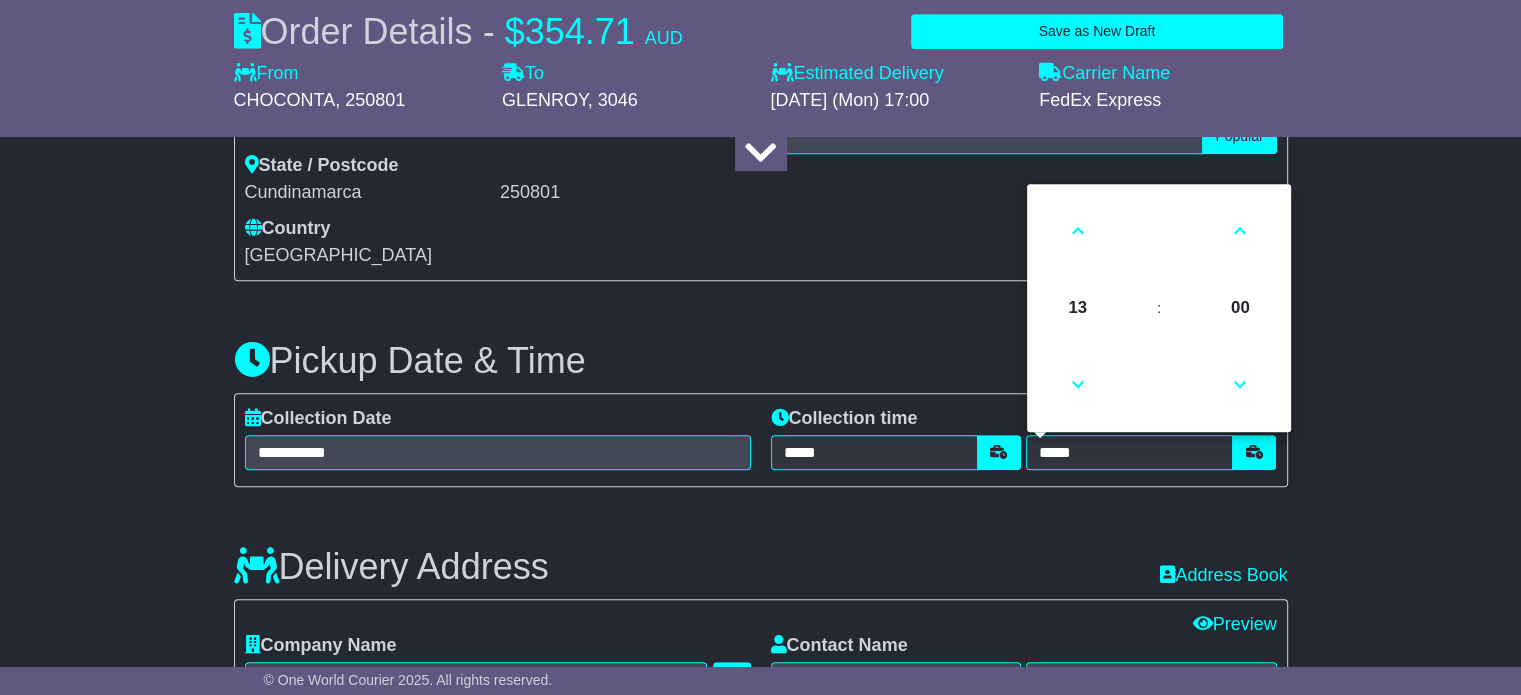 click on "Delivery Address
Recent:
Address Book" at bounding box center [761, 552] 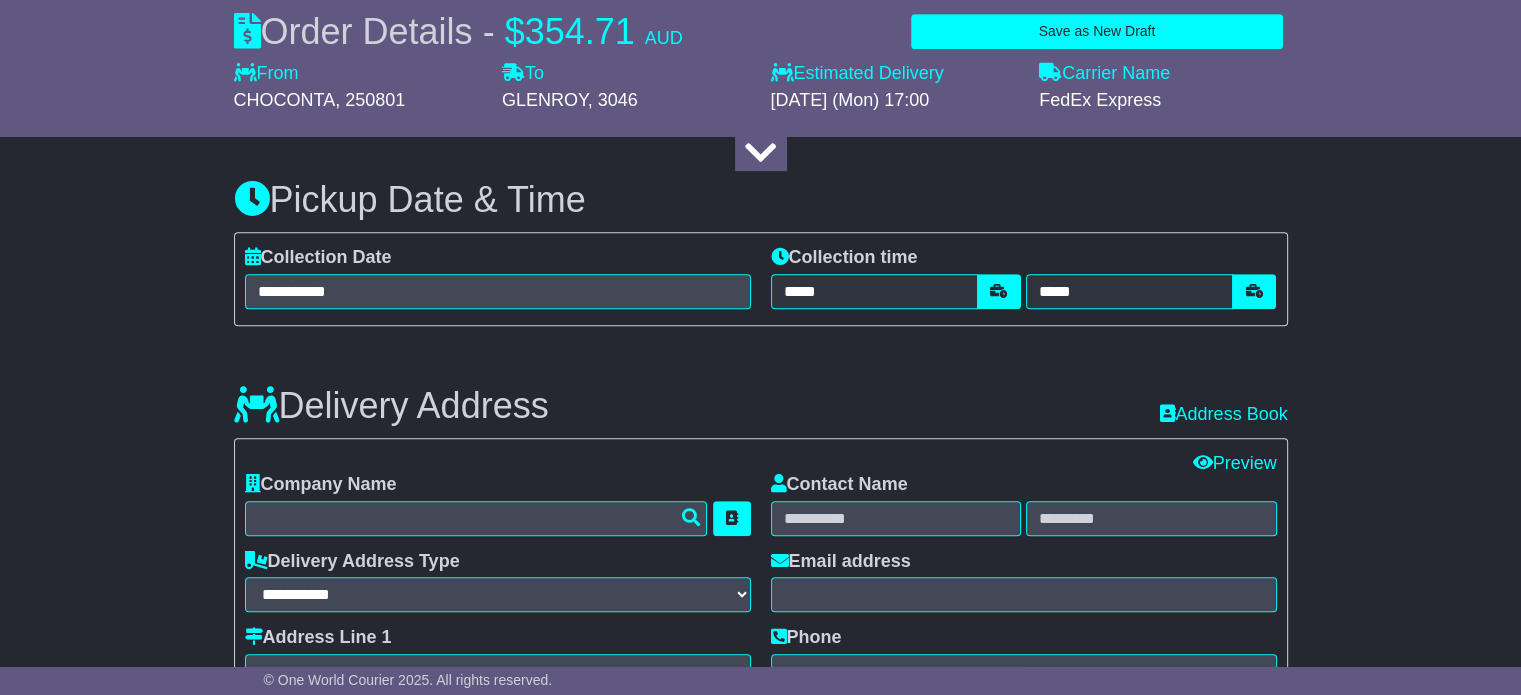 scroll, scrollTop: 1055, scrollLeft: 0, axis: vertical 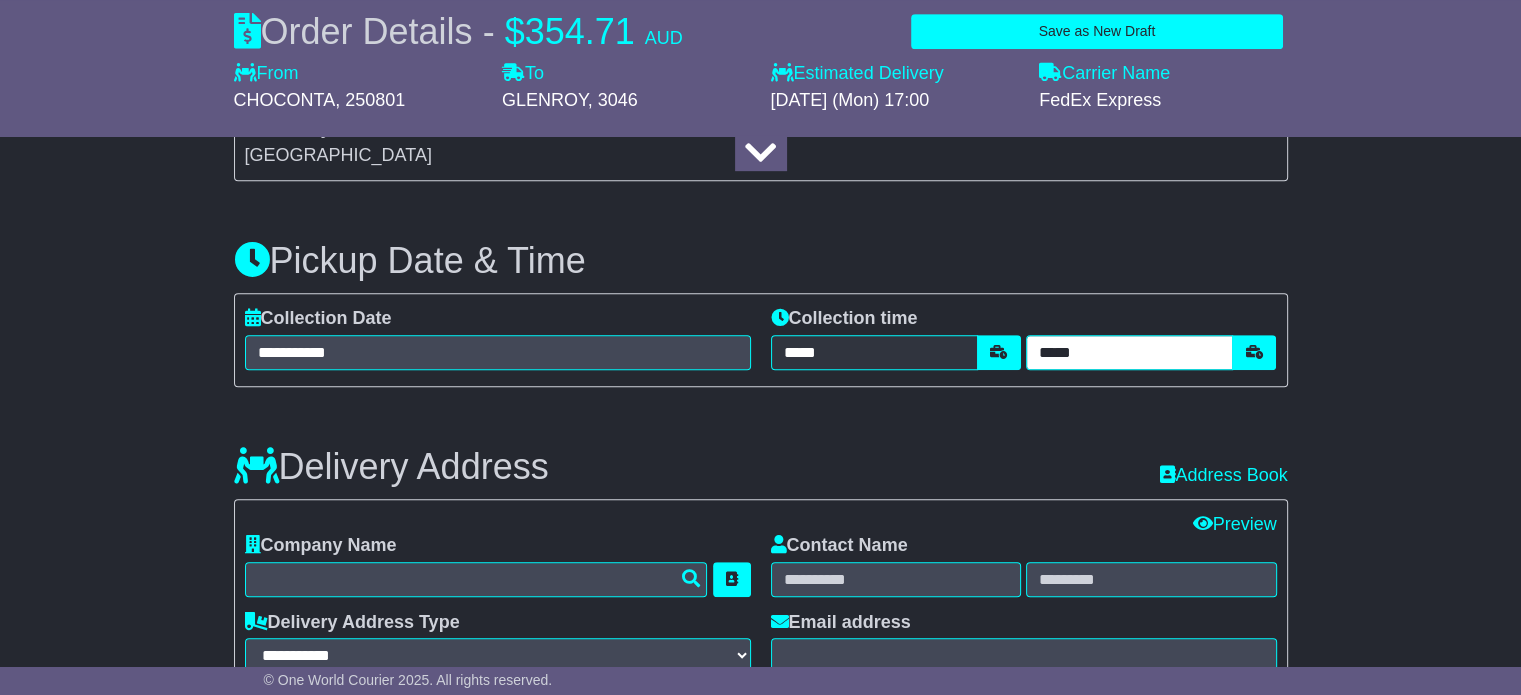 click on "*****" at bounding box center (1129, 352) 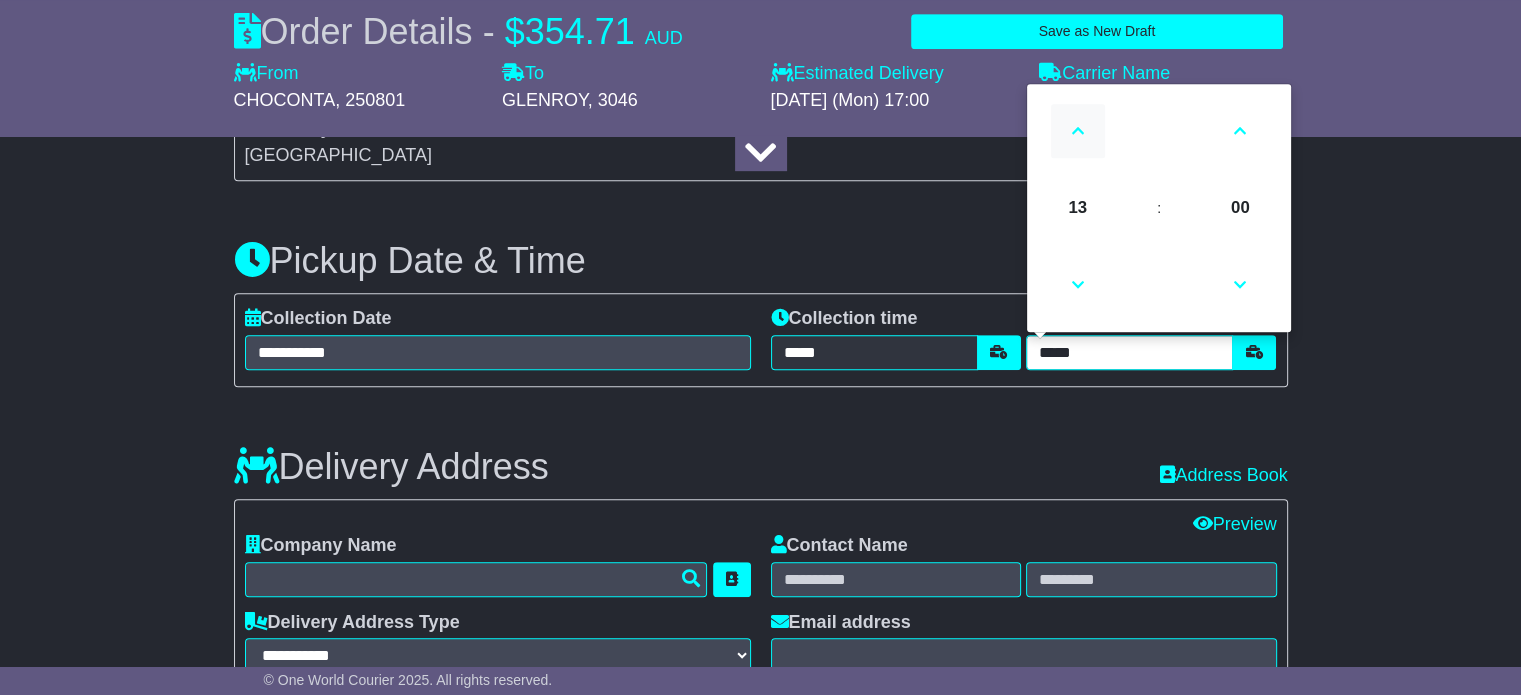 click at bounding box center [1078, 131] 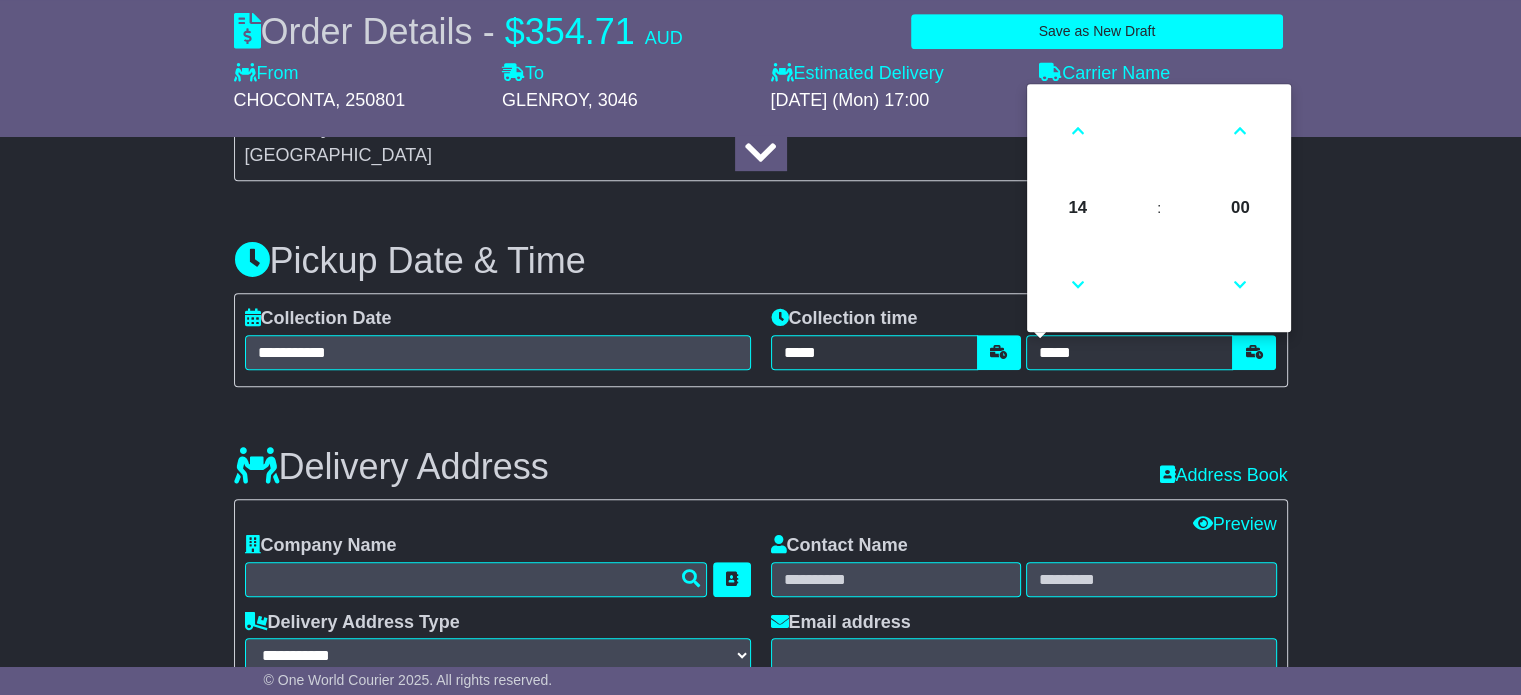 click on "Edit All
Edit Contact
Preview" at bounding box center (761, 525) 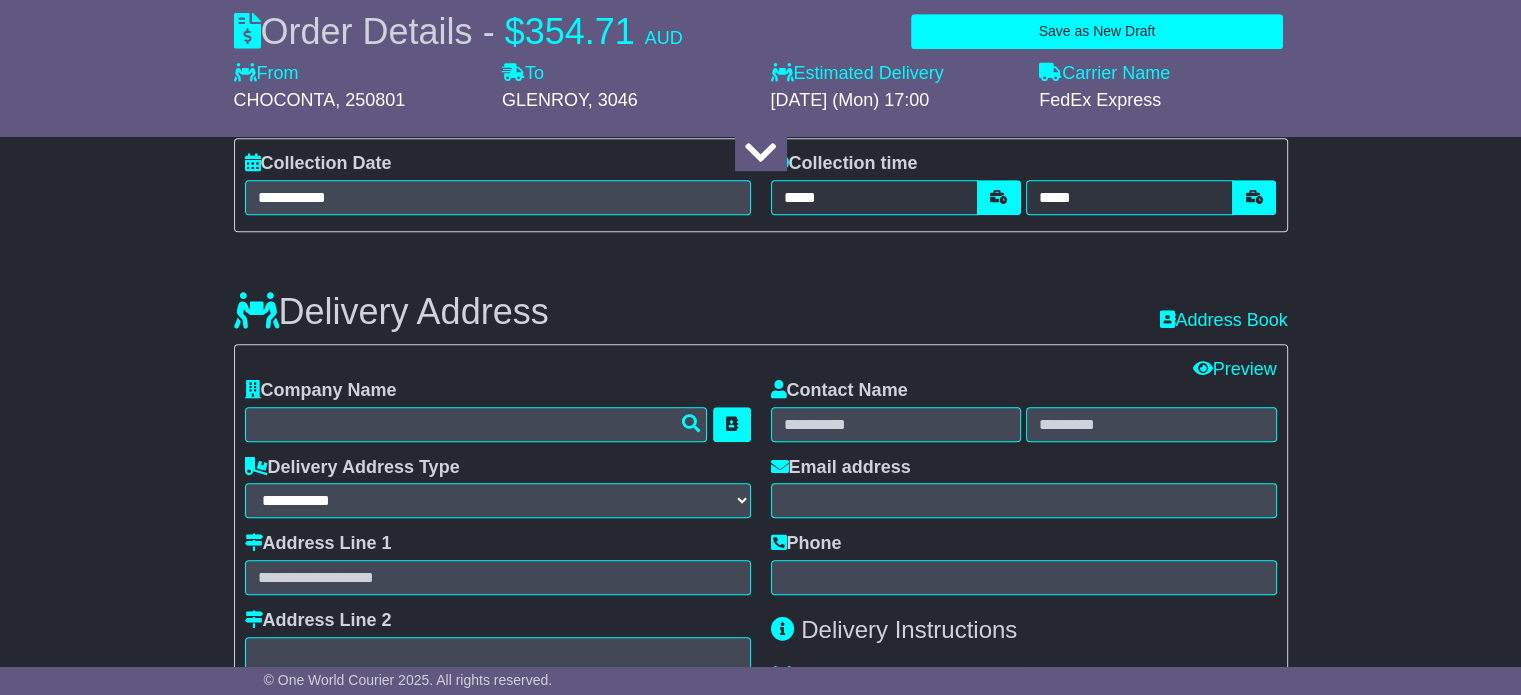 scroll, scrollTop: 1255, scrollLeft: 0, axis: vertical 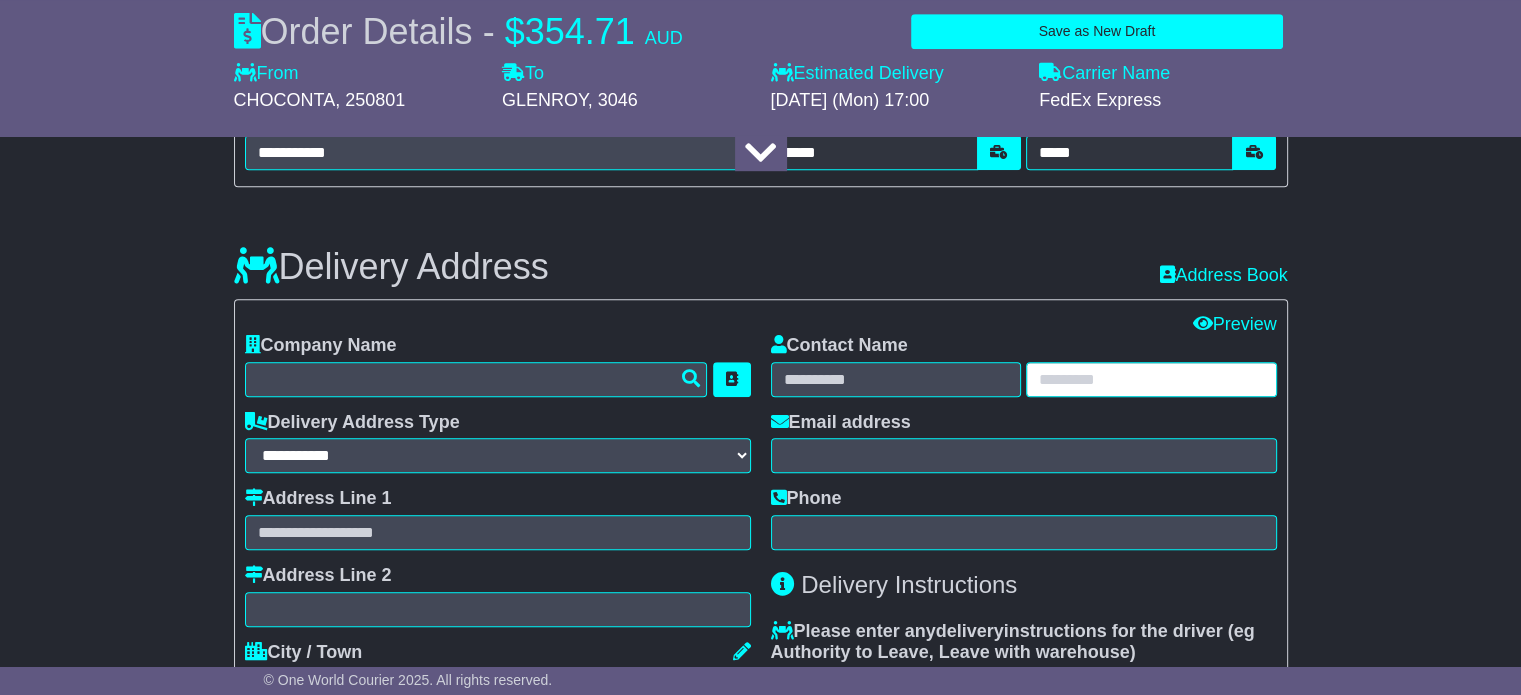 click at bounding box center [1151, 379] 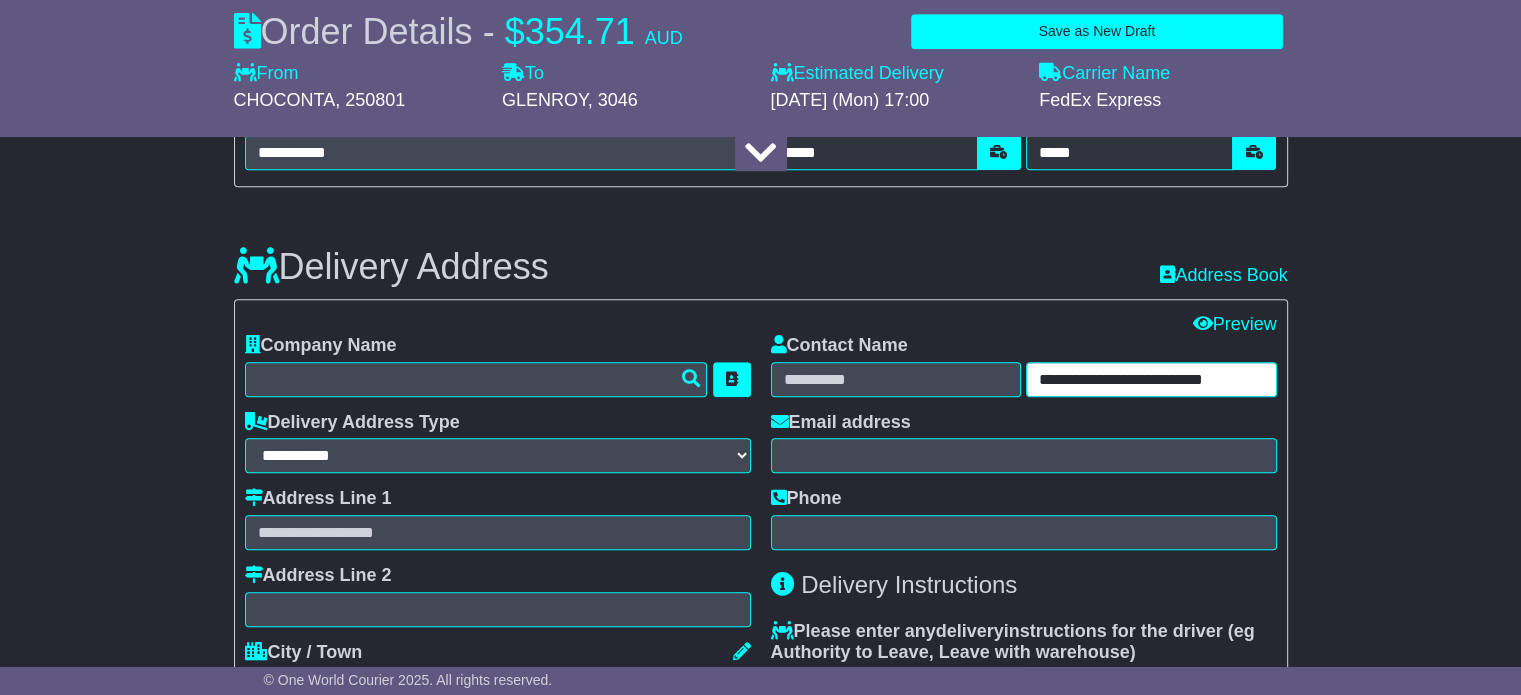 type on "**********" 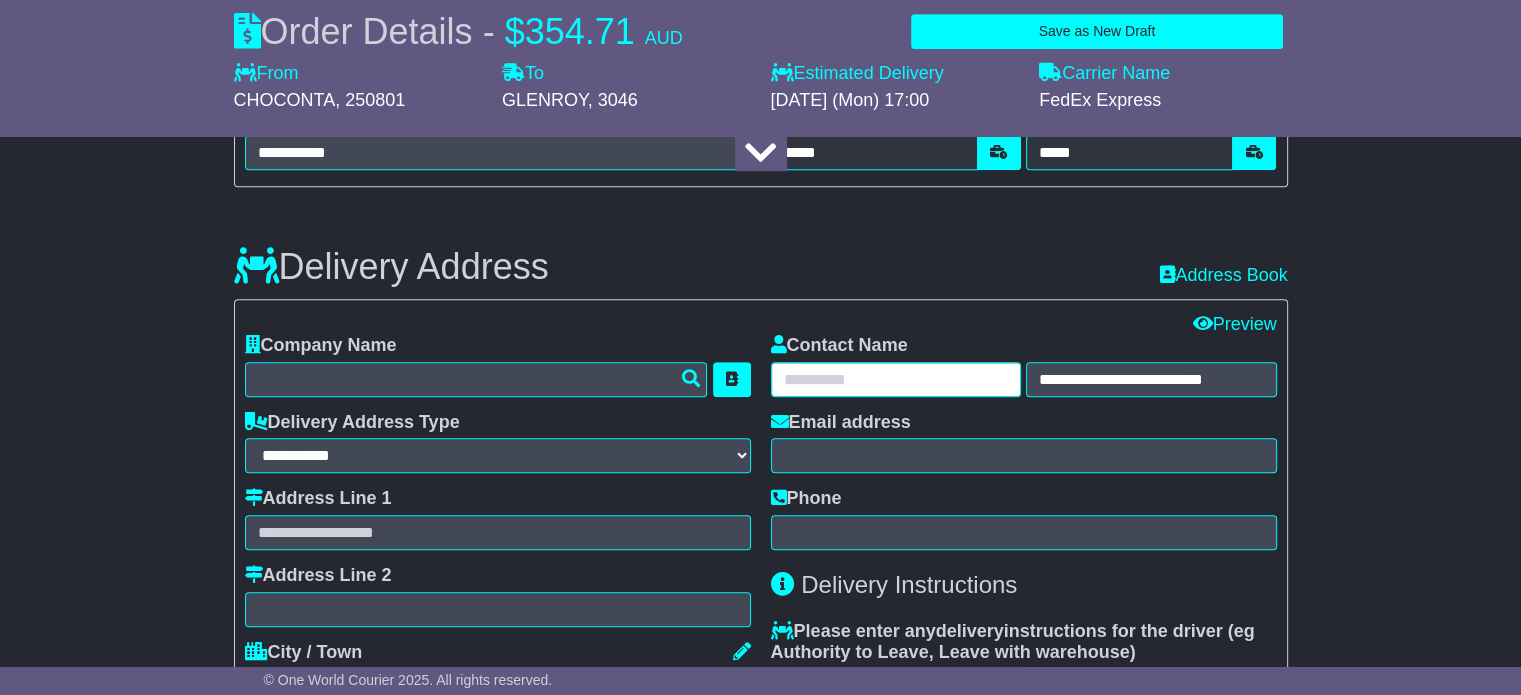 click at bounding box center [896, 379] 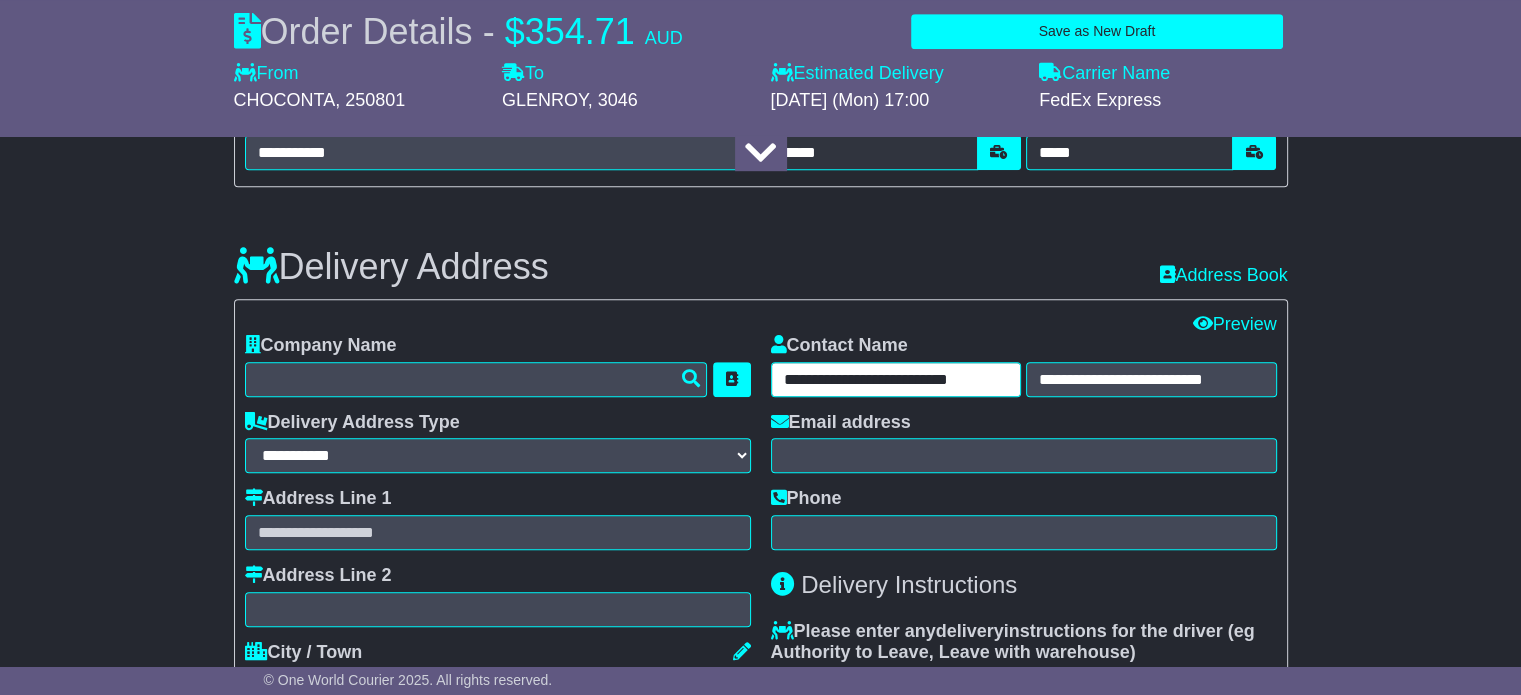 type on "**********" 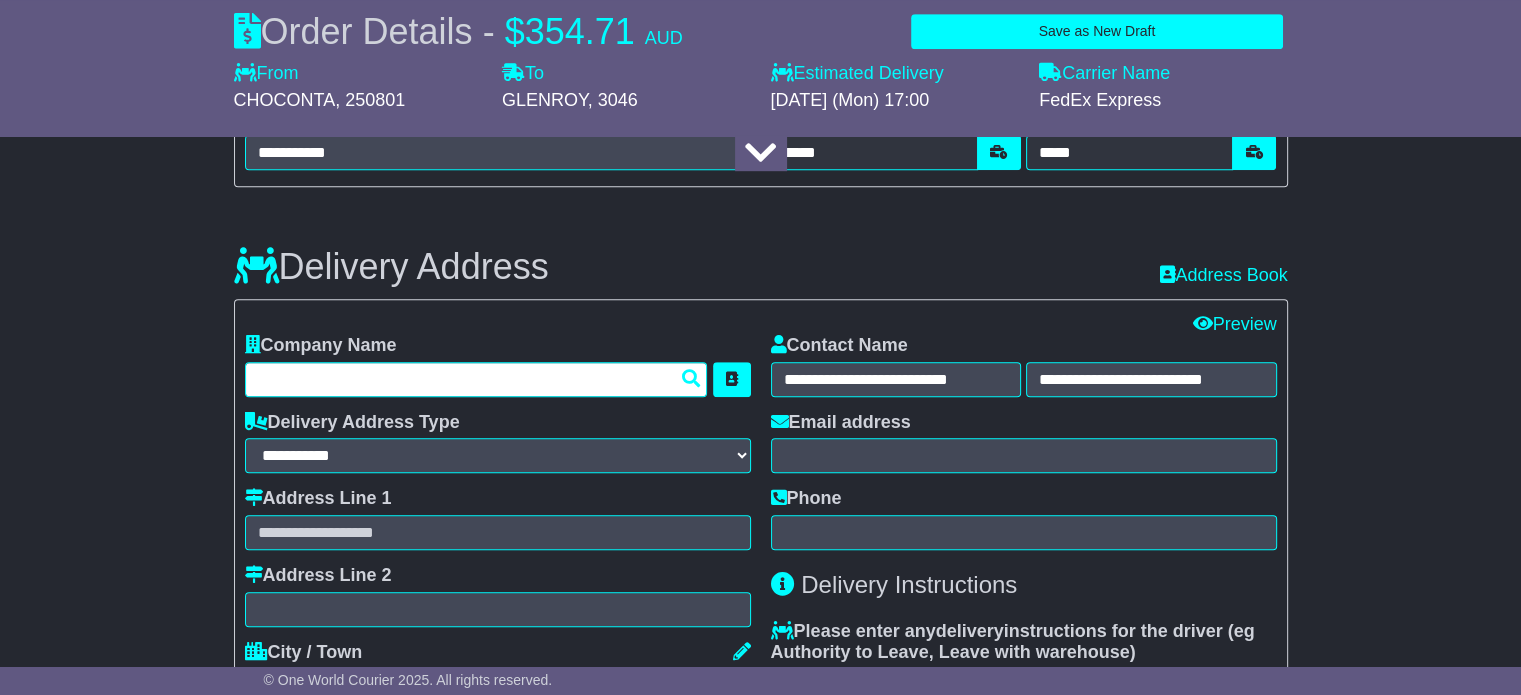 click at bounding box center [476, 379] 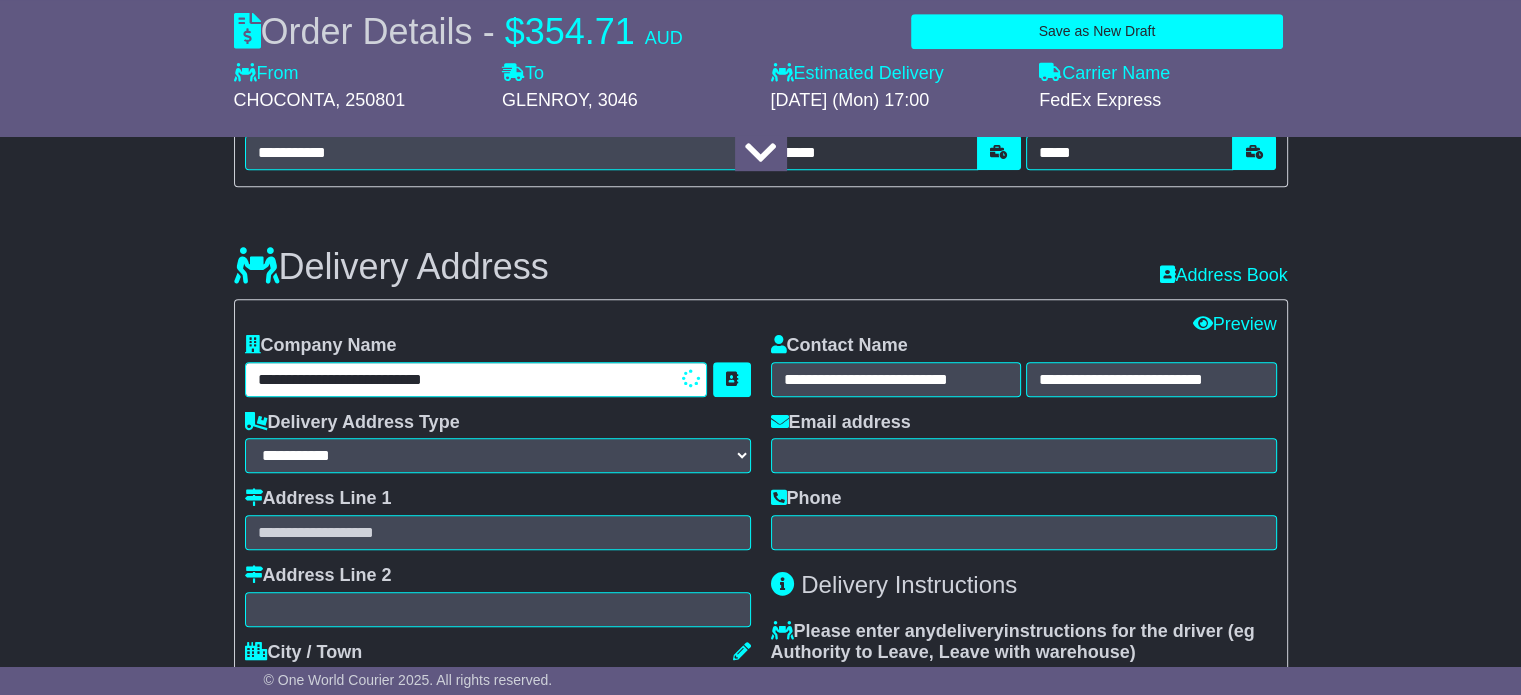 type on "**********" 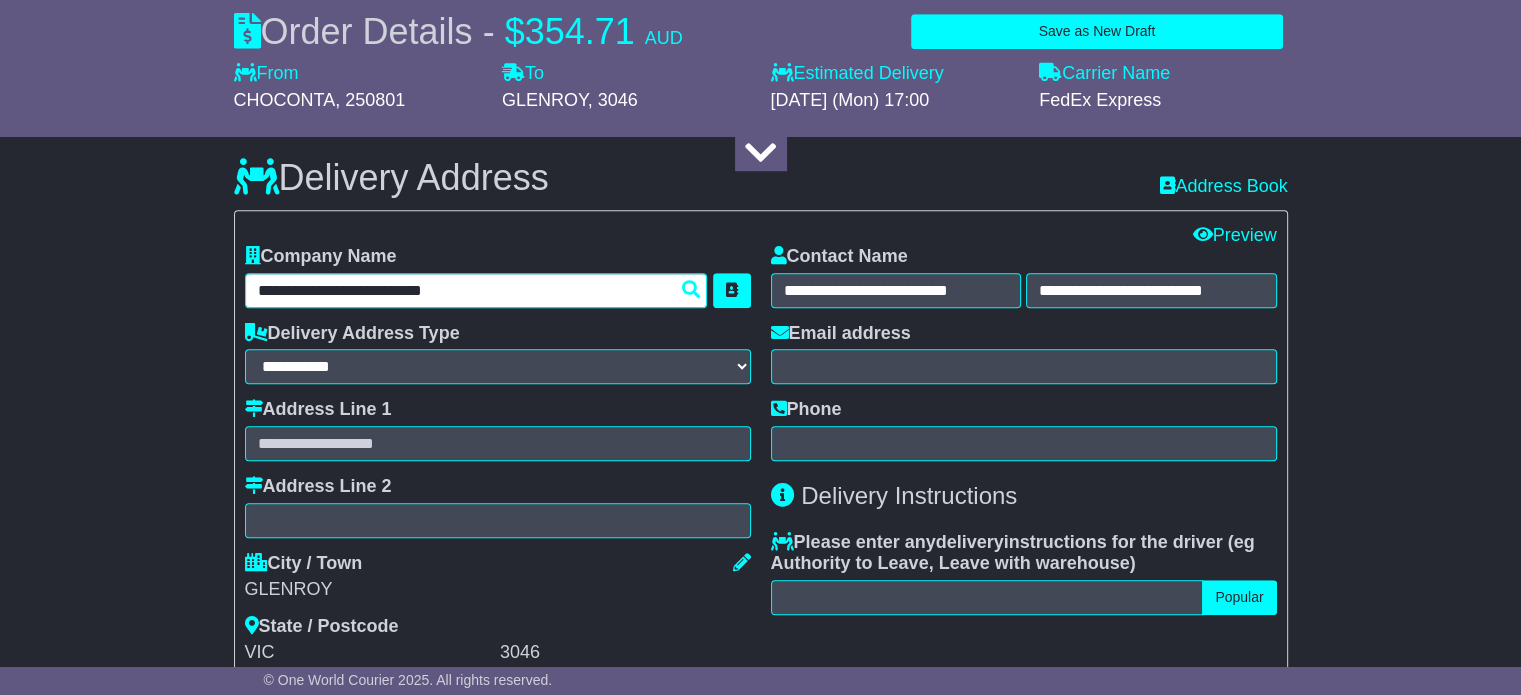 scroll, scrollTop: 1355, scrollLeft: 0, axis: vertical 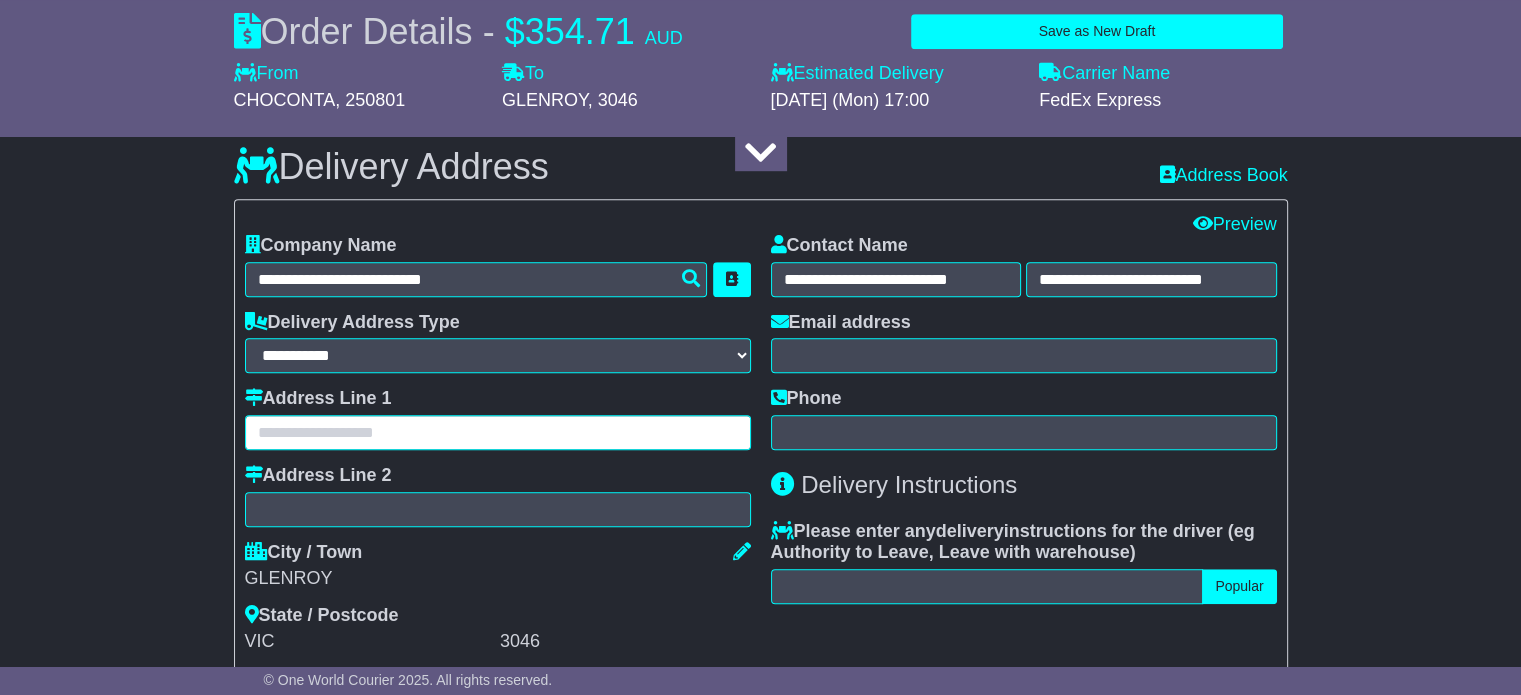 click at bounding box center (498, 432) 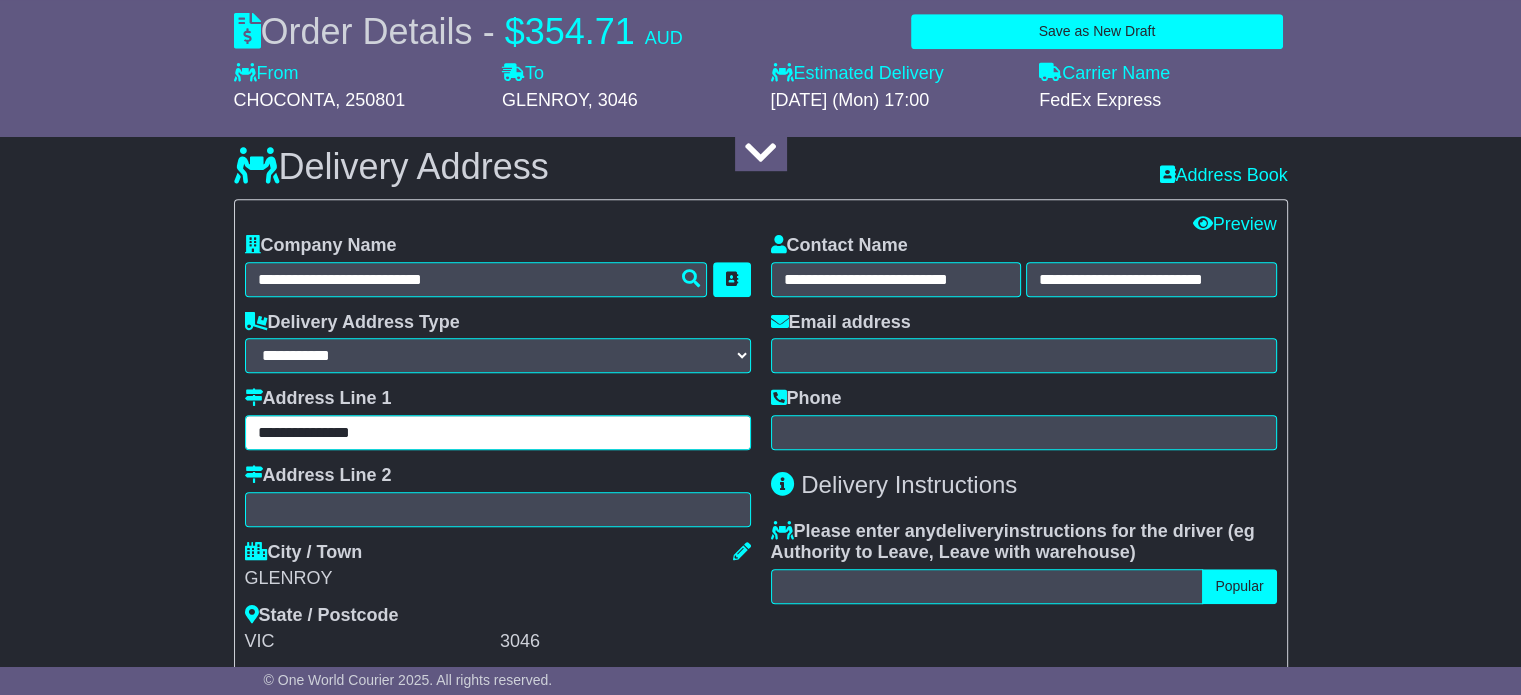 type on "**********" 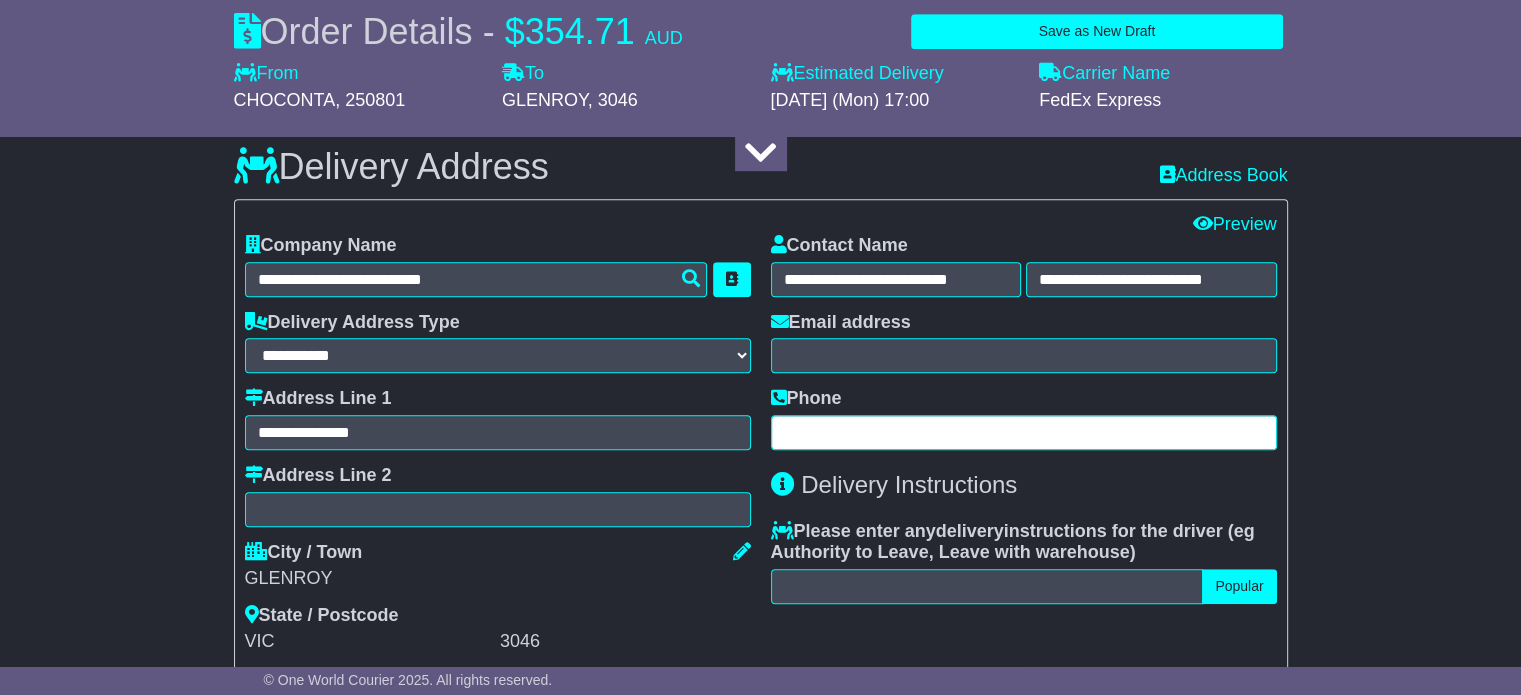 click at bounding box center [1024, 432] 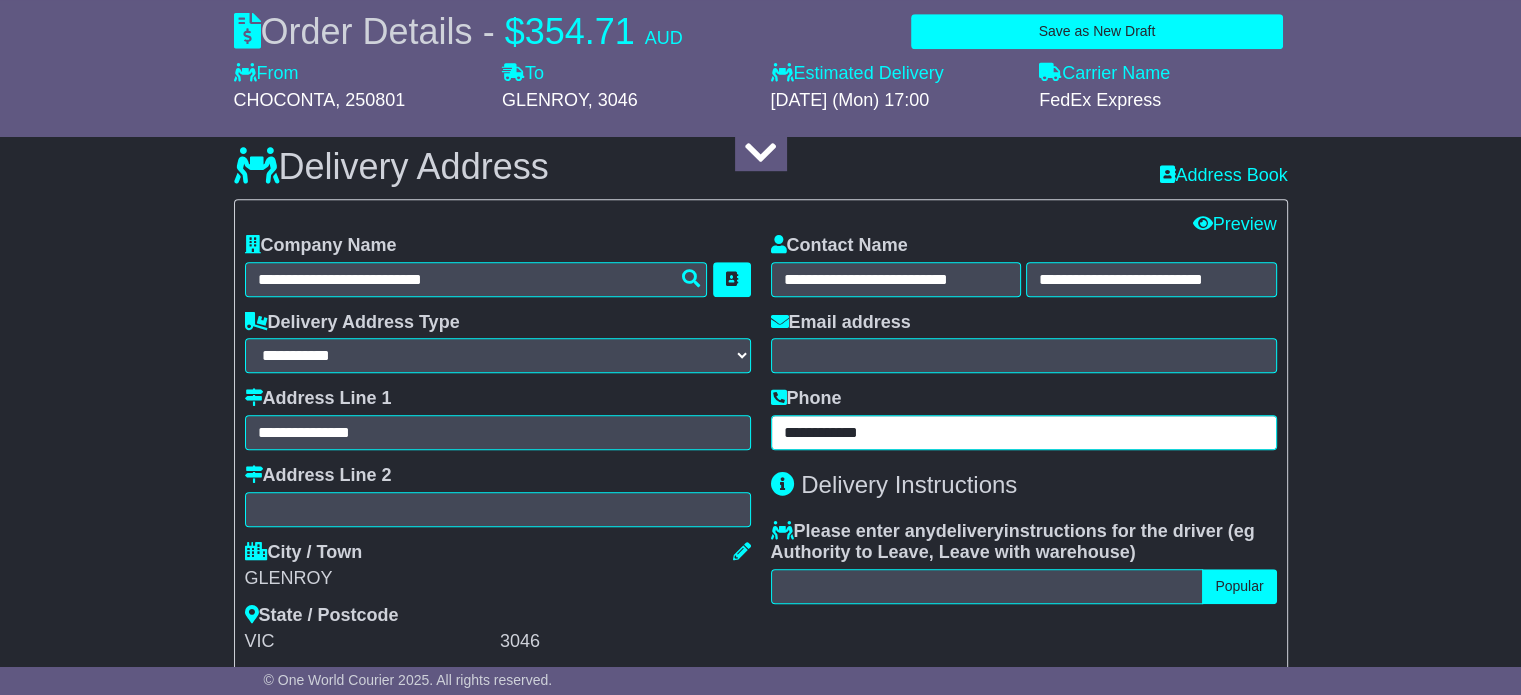 type on "**********" 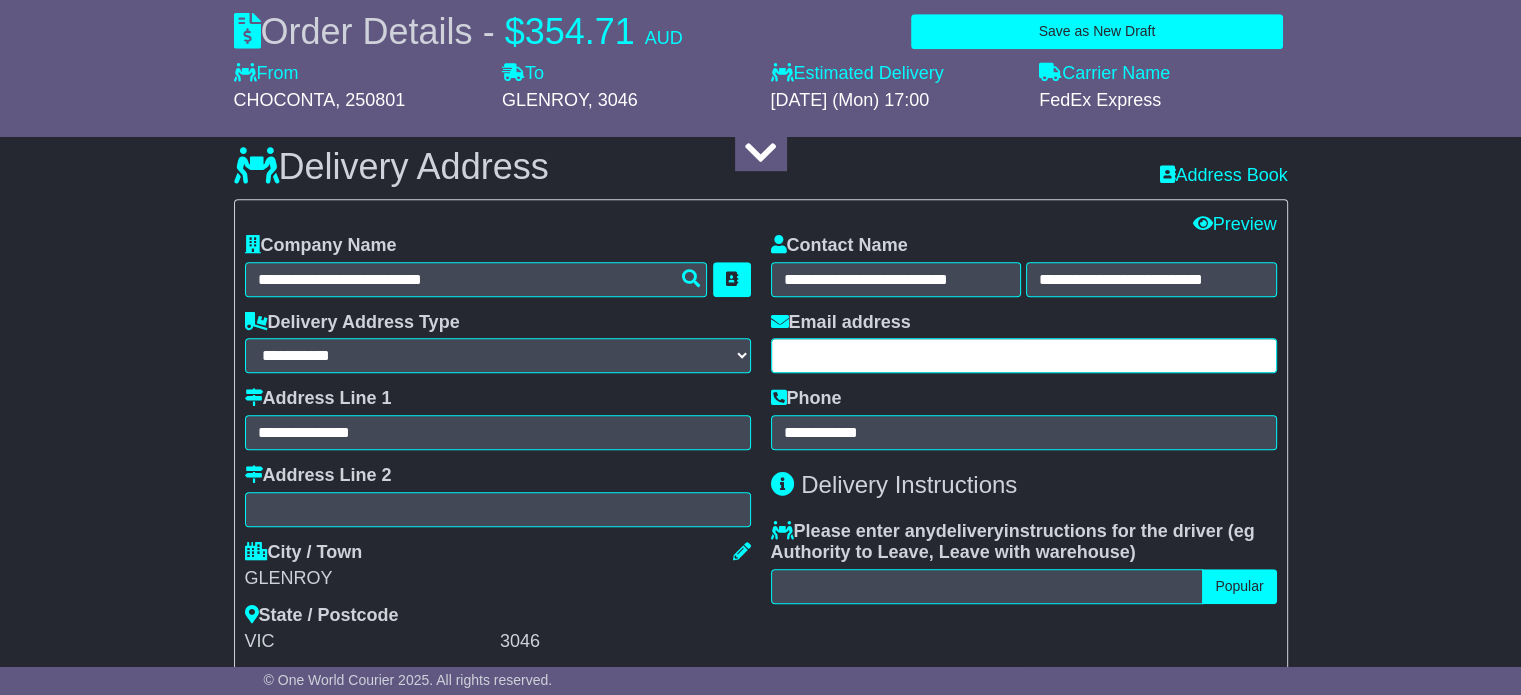 click at bounding box center [1024, 355] 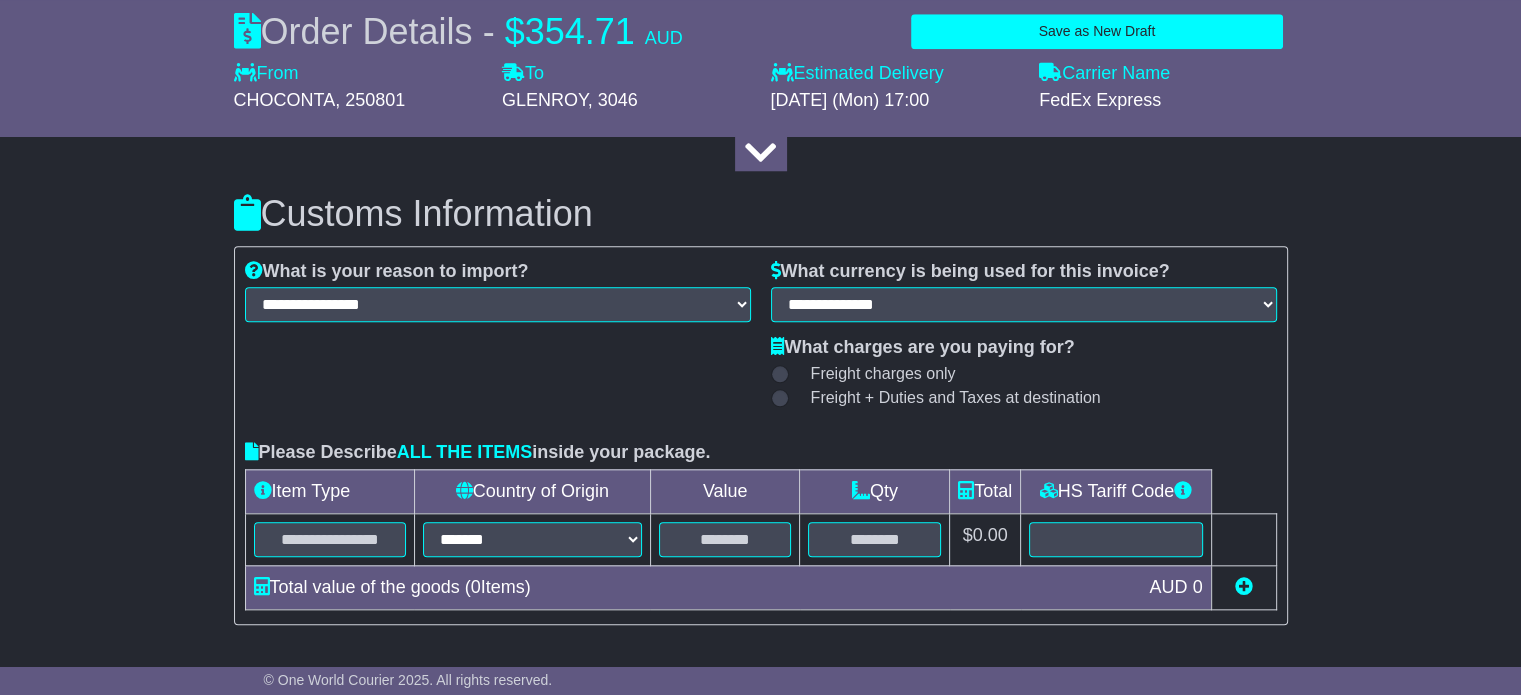 scroll, scrollTop: 1955, scrollLeft: 0, axis: vertical 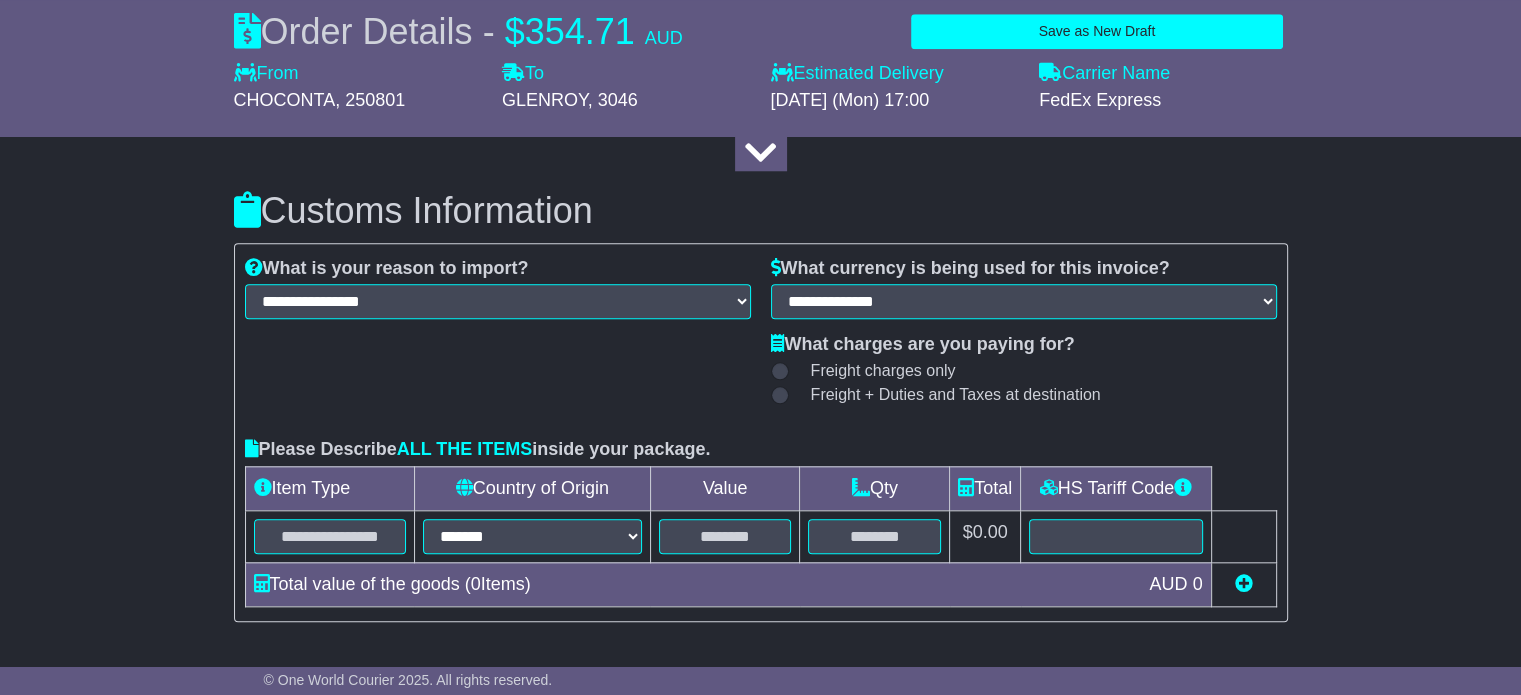 type on "**********" 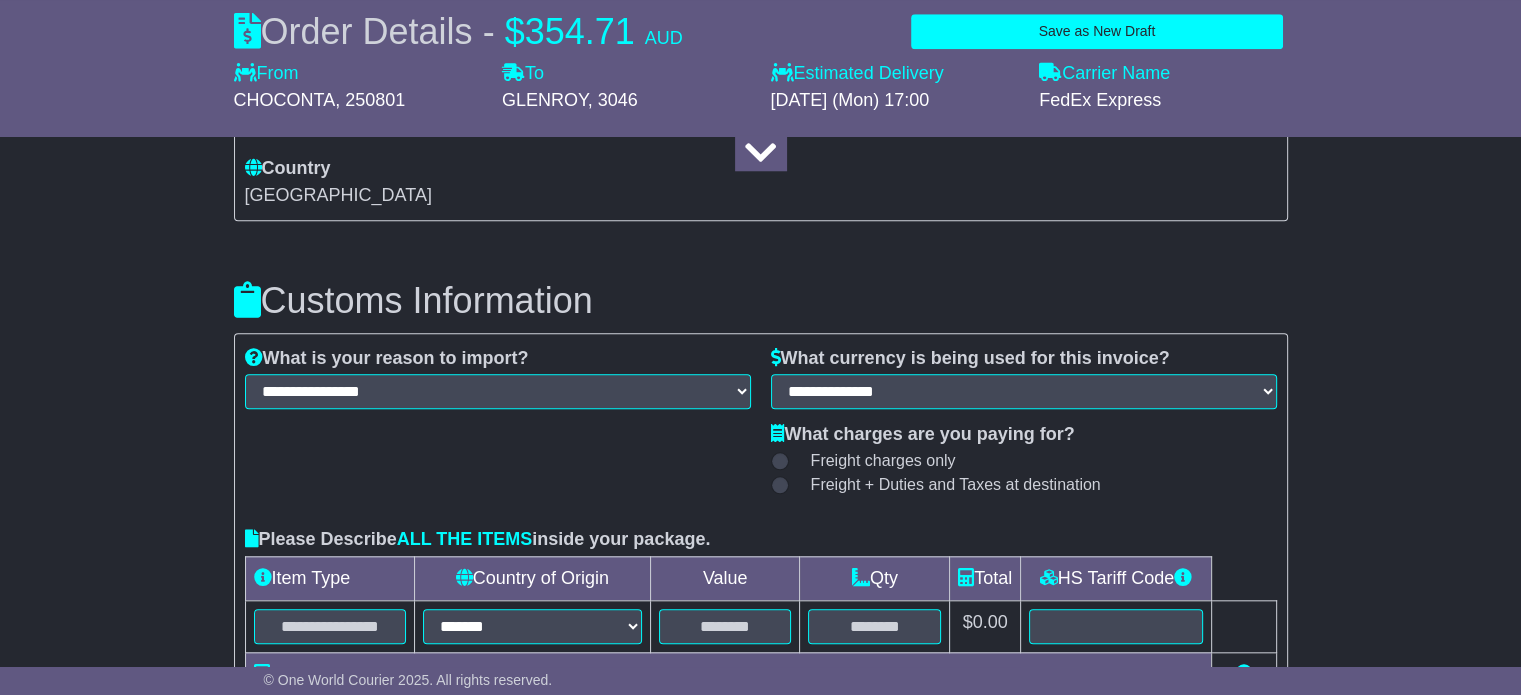 scroll, scrollTop: 1855, scrollLeft: 0, axis: vertical 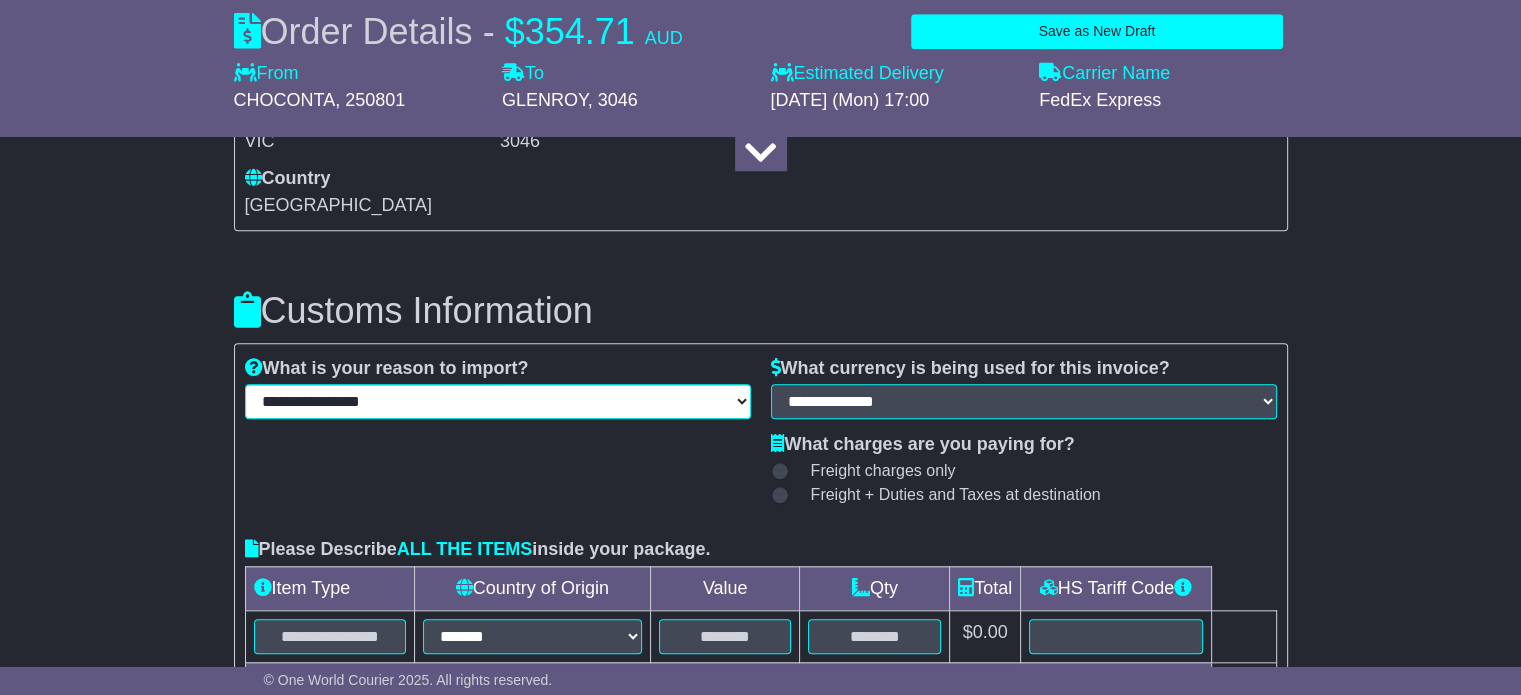 click on "**********" at bounding box center [498, 401] 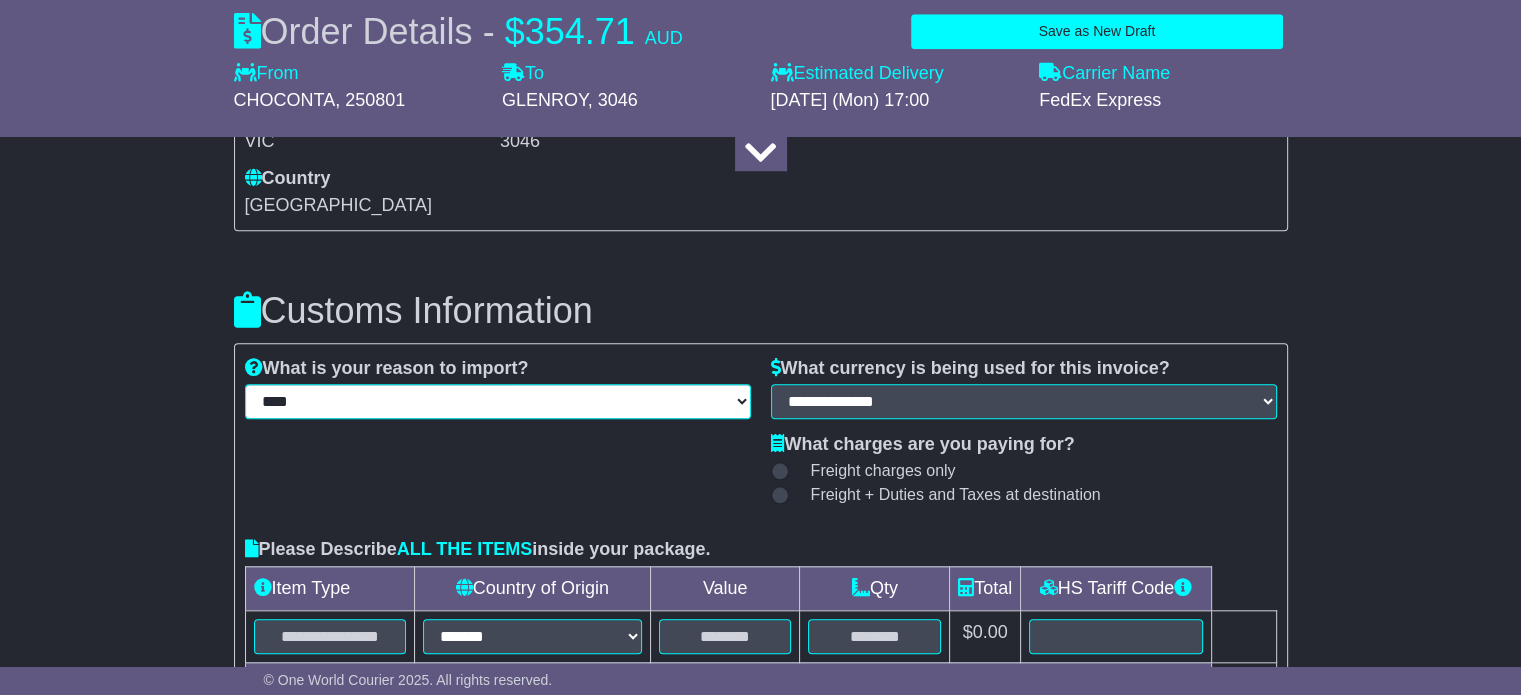 click on "**********" at bounding box center [498, 401] 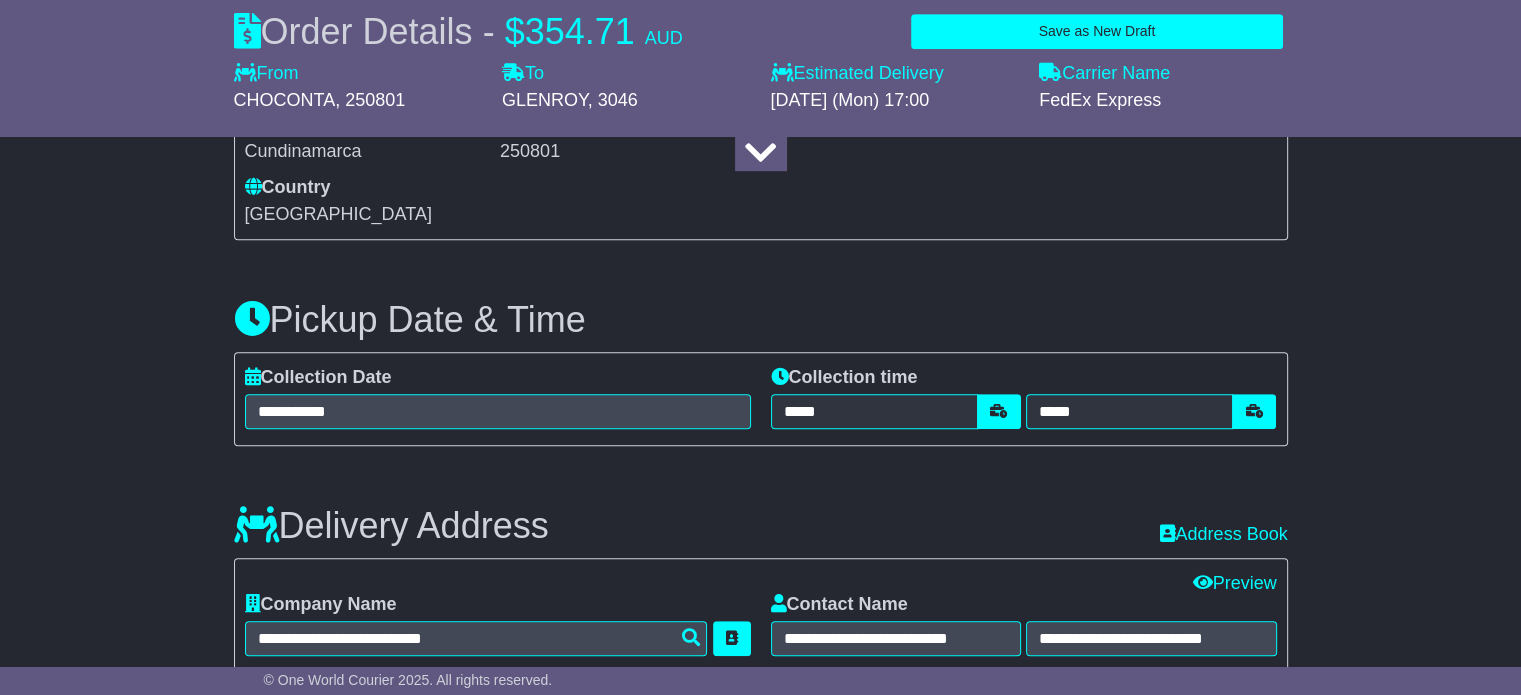 scroll, scrollTop: 1000, scrollLeft: 0, axis: vertical 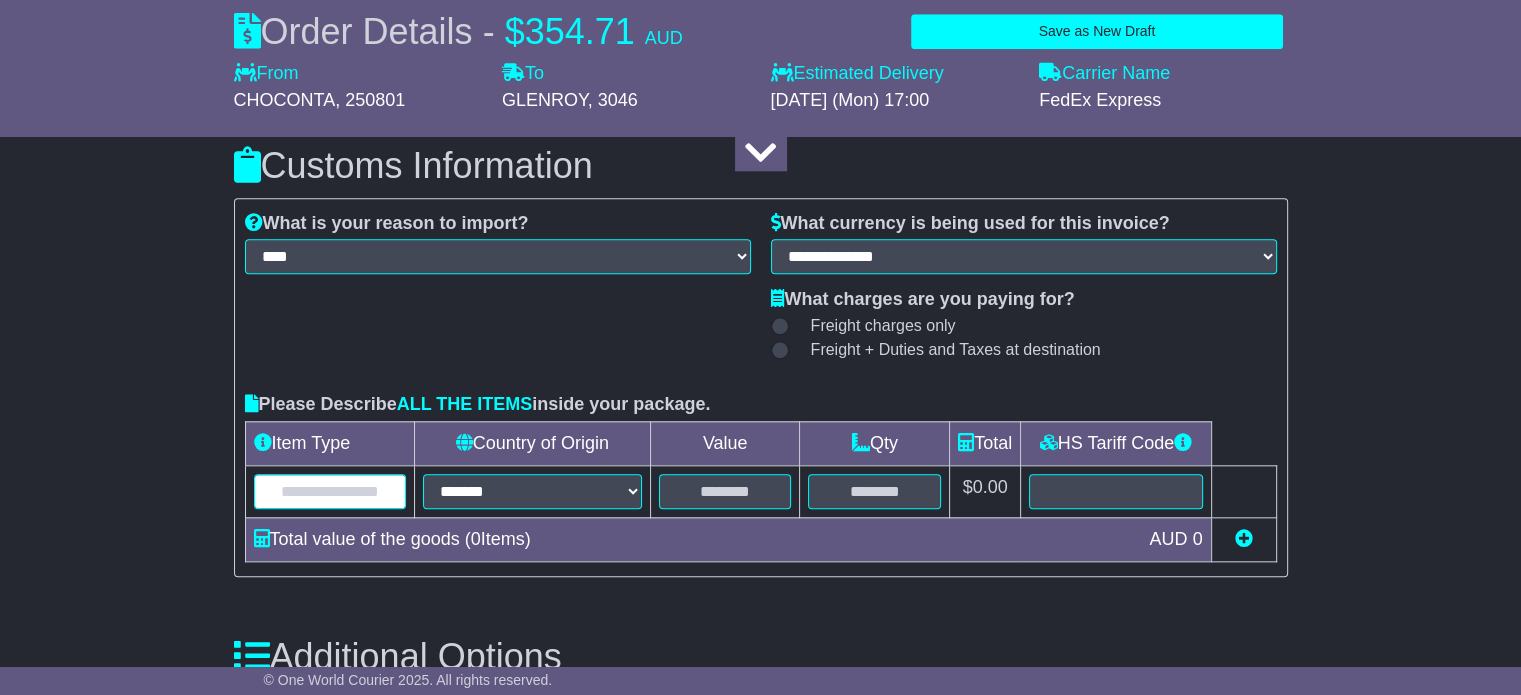 click at bounding box center (330, 491) 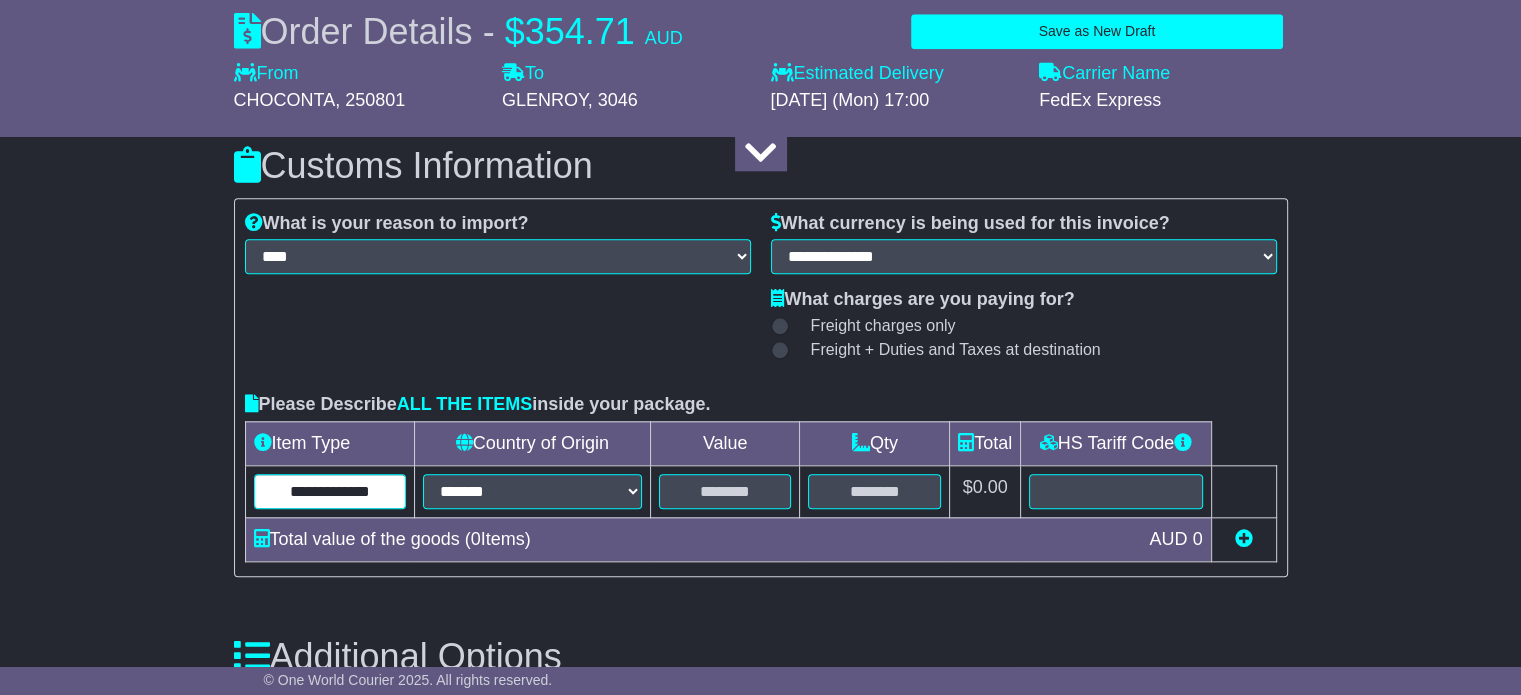 type on "**********" 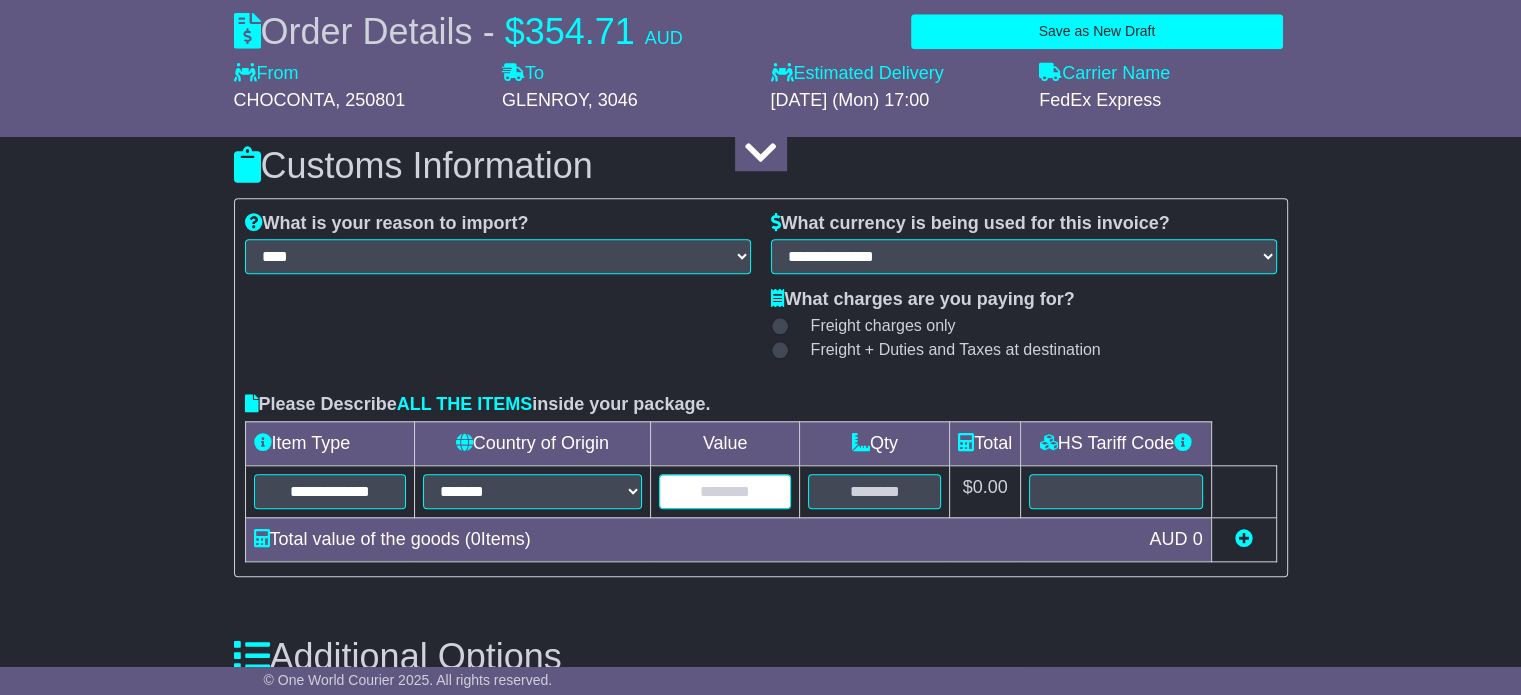 click at bounding box center (725, 491) 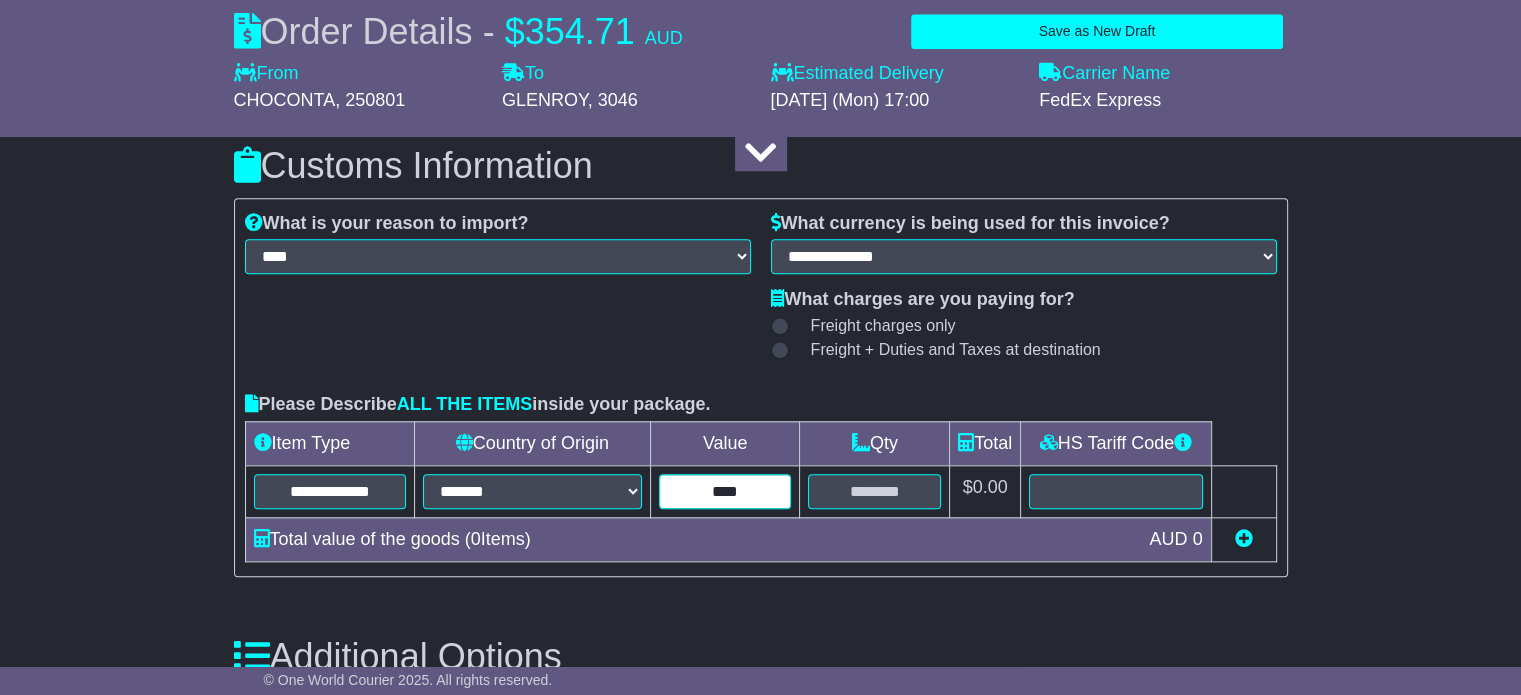 type on "****" 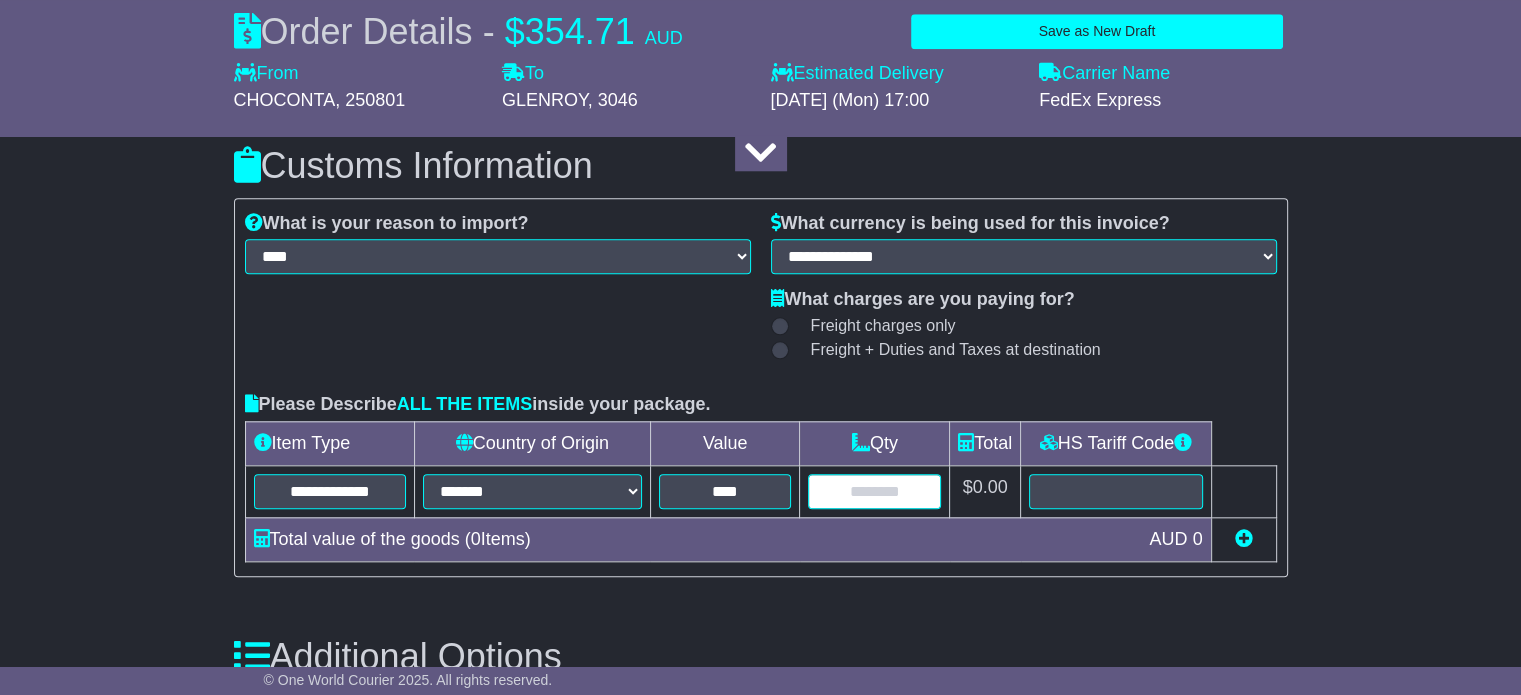 click at bounding box center [874, 491] 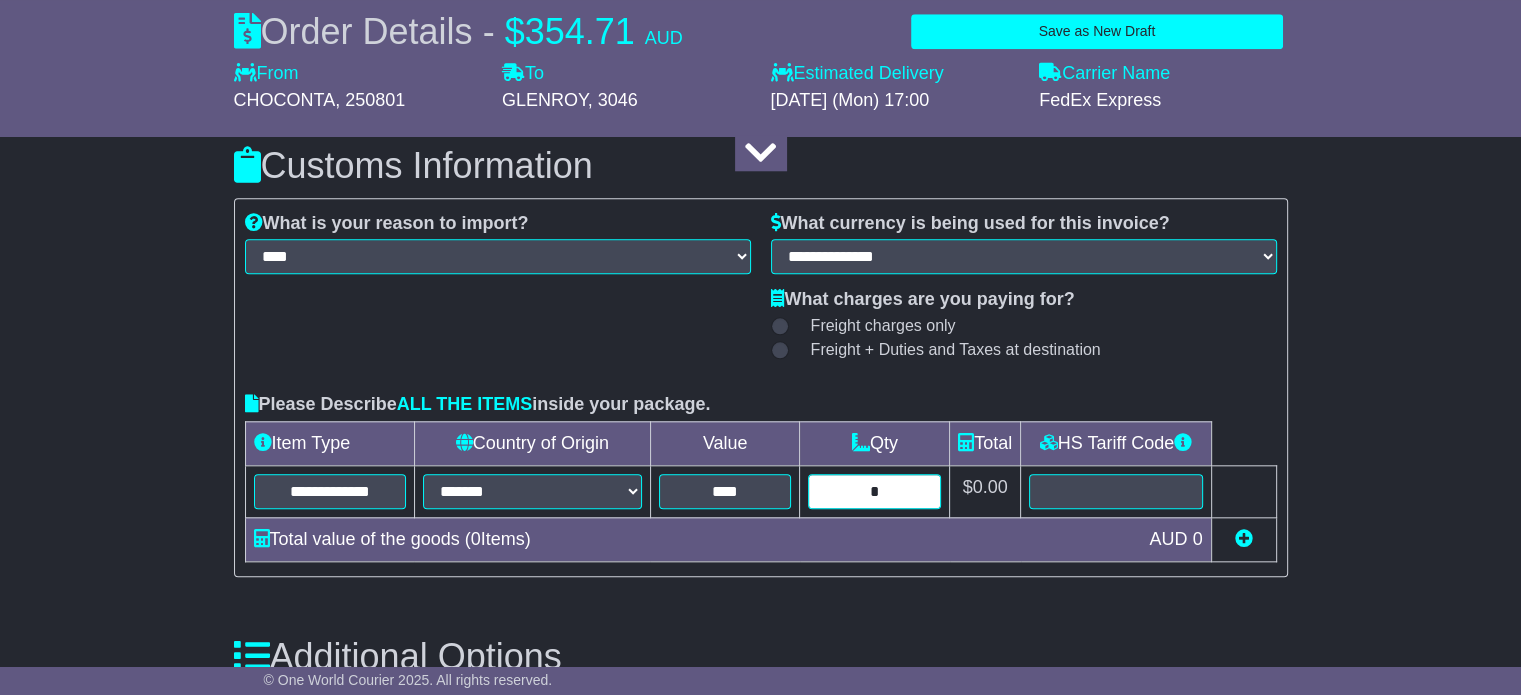 type on "*" 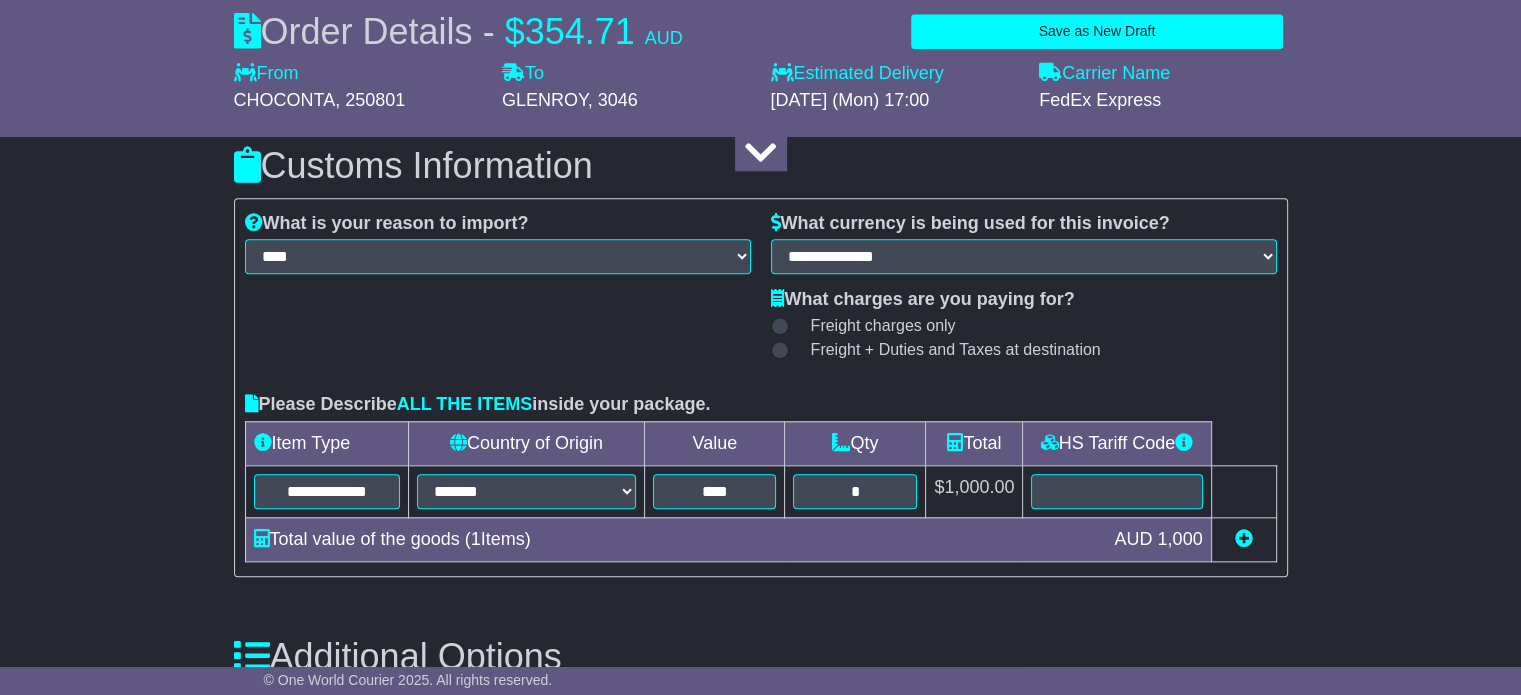 click on "**********" at bounding box center [761, 387] 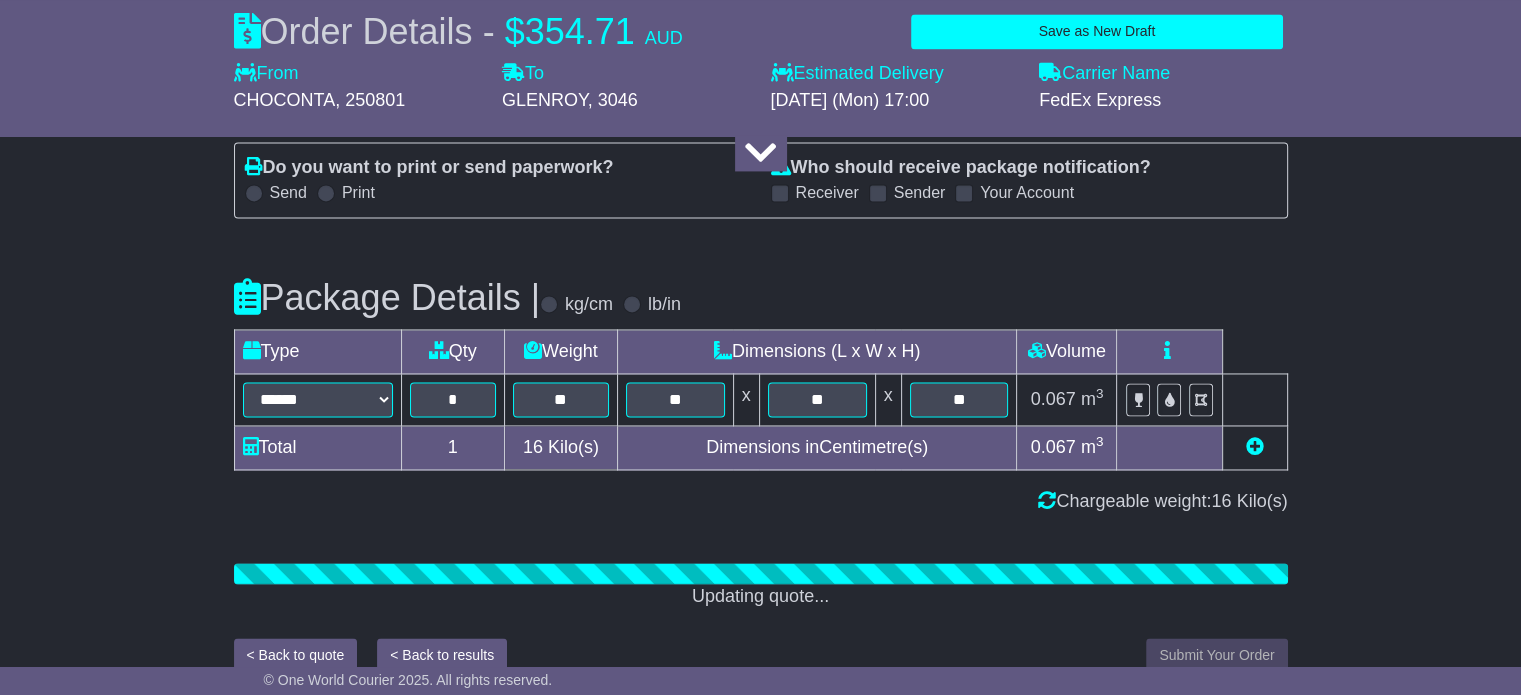scroll, scrollTop: 3079, scrollLeft: 0, axis: vertical 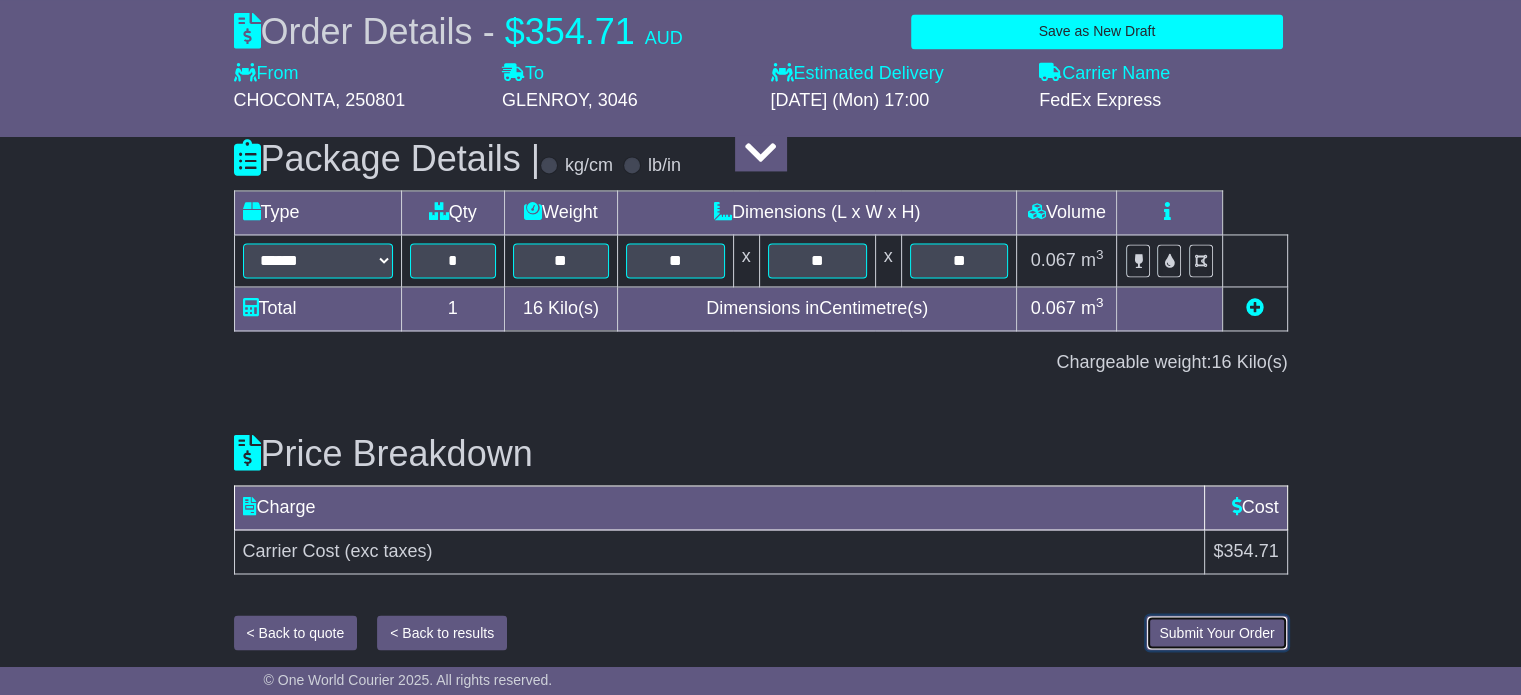 click on "Submit Your Order" at bounding box center [1216, 632] 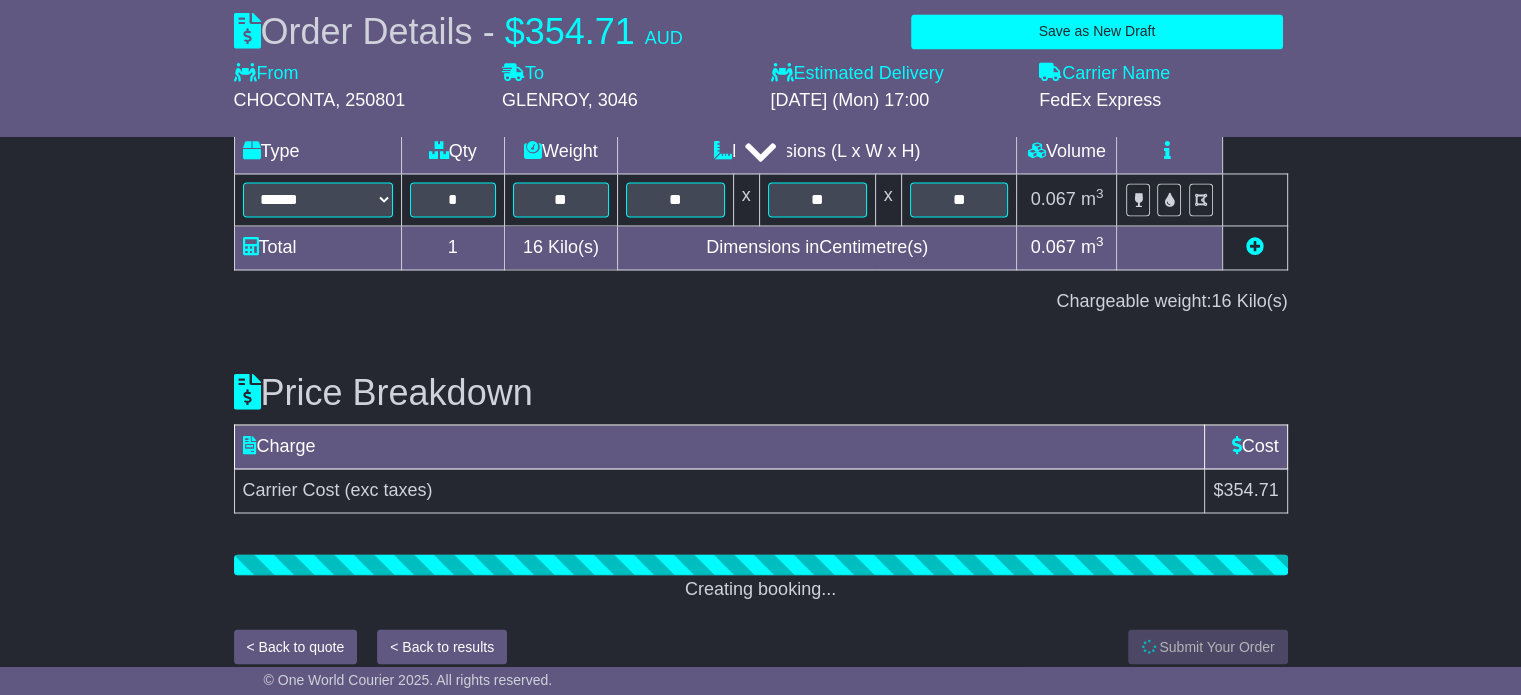 scroll, scrollTop: 3270, scrollLeft: 0, axis: vertical 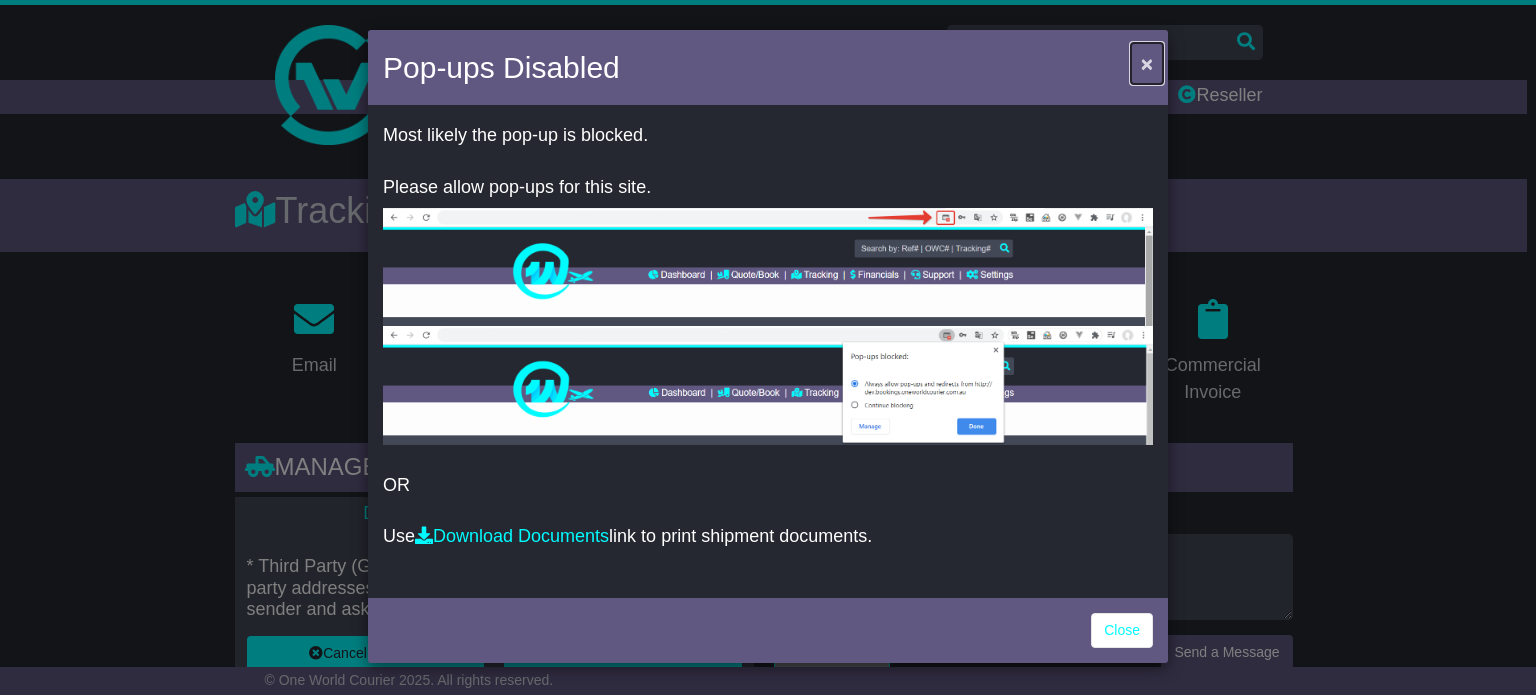 click on "×" at bounding box center [1147, 63] 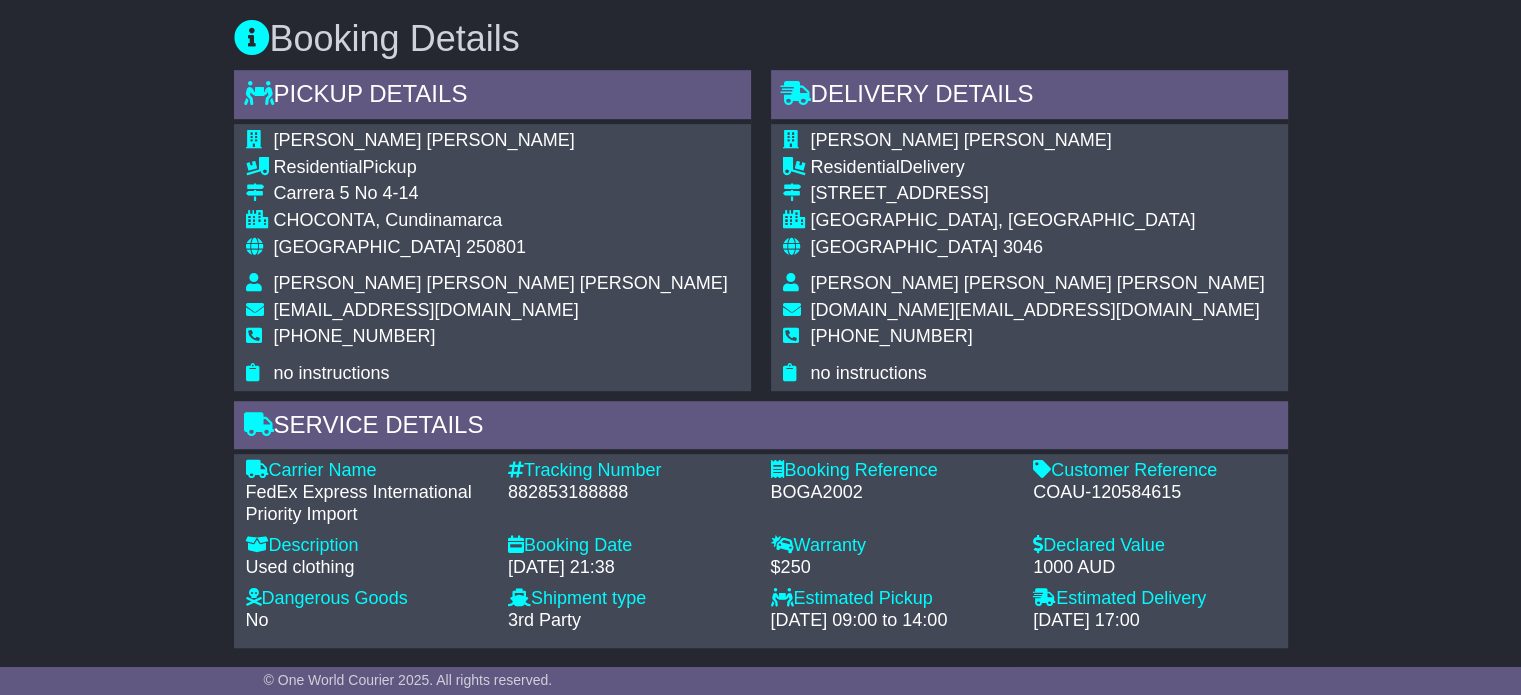 scroll, scrollTop: 1300, scrollLeft: 0, axis: vertical 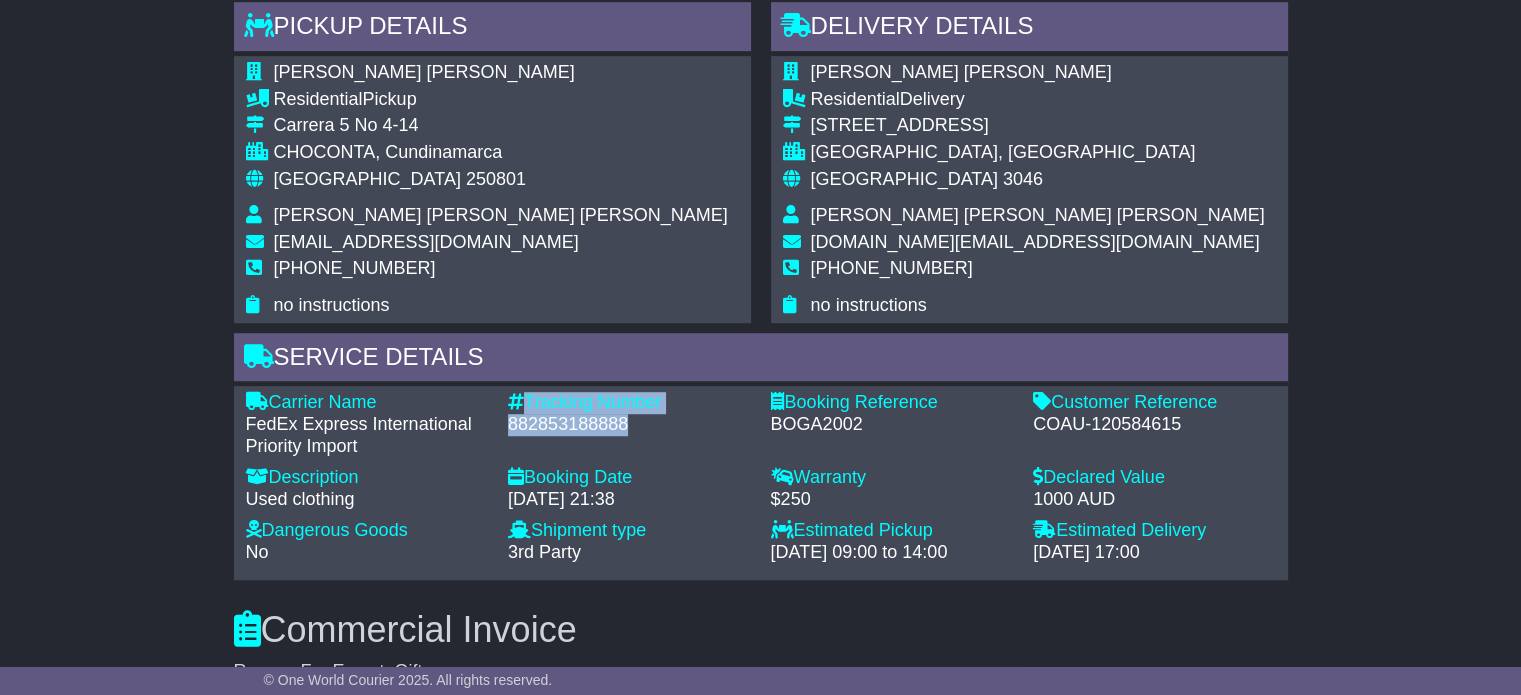 drag, startPoint x: 564, startPoint y: 427, endPoint x: 516, endPoint y: 408, distance: 51.62364 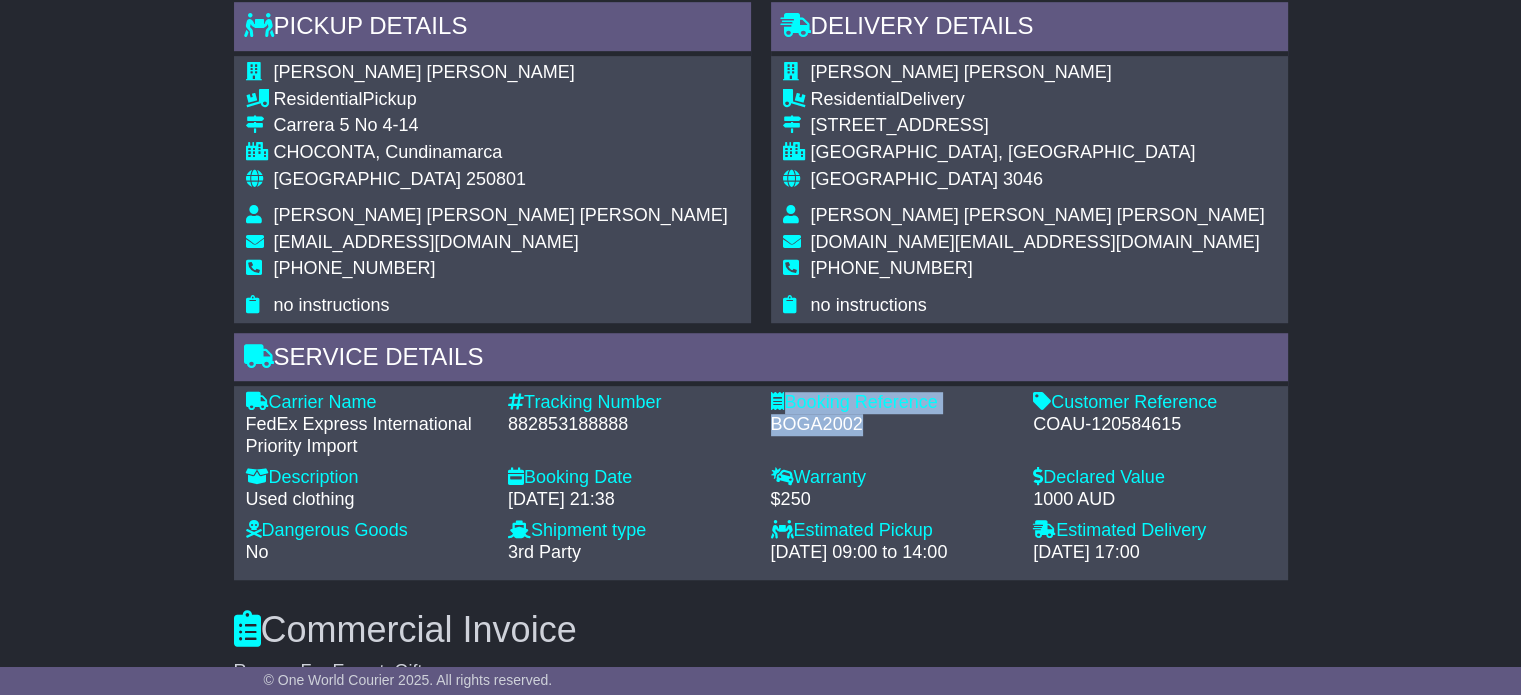 drag, startPoint x: 878, startPoint y: 436, endPoint x: 771, endPoint y: 419, distance: 108.34205 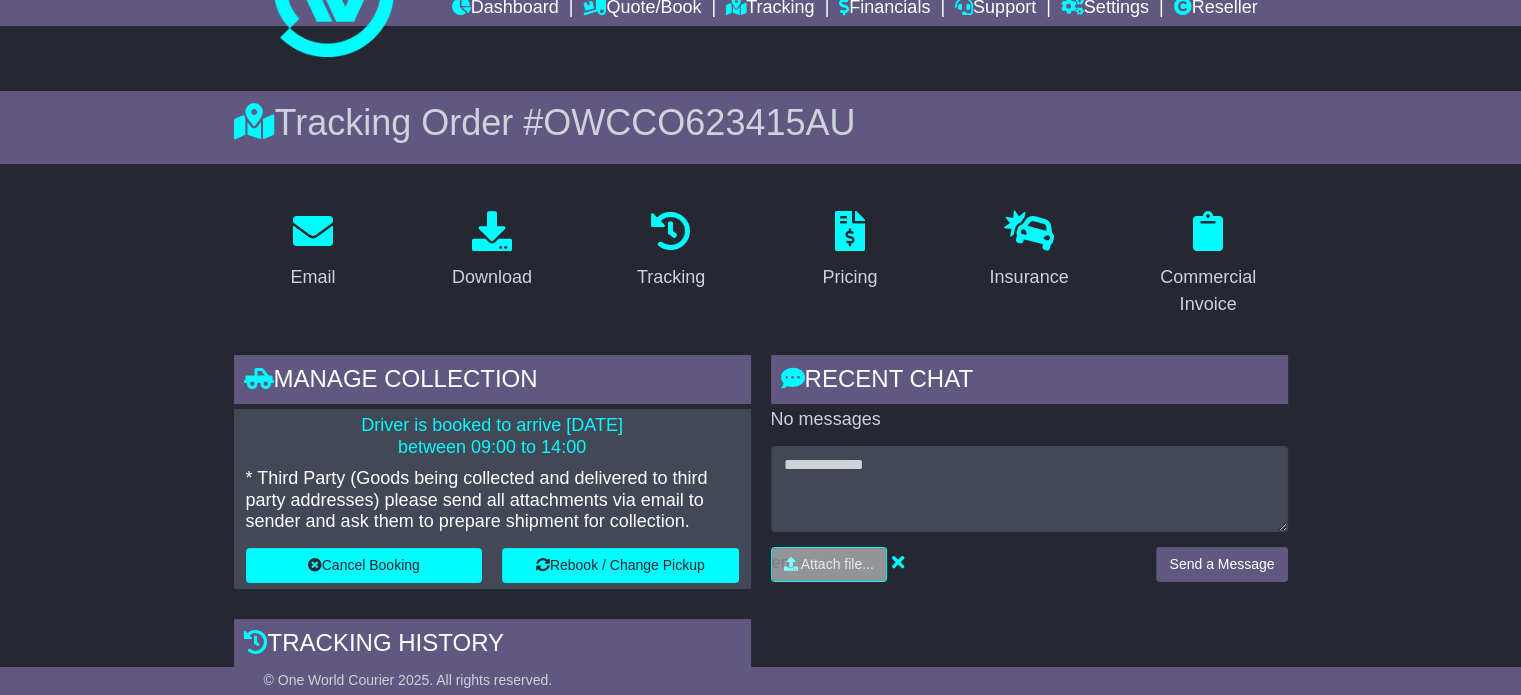 scroll, scrollTop: 0, scrollLeft: 0, axis: both 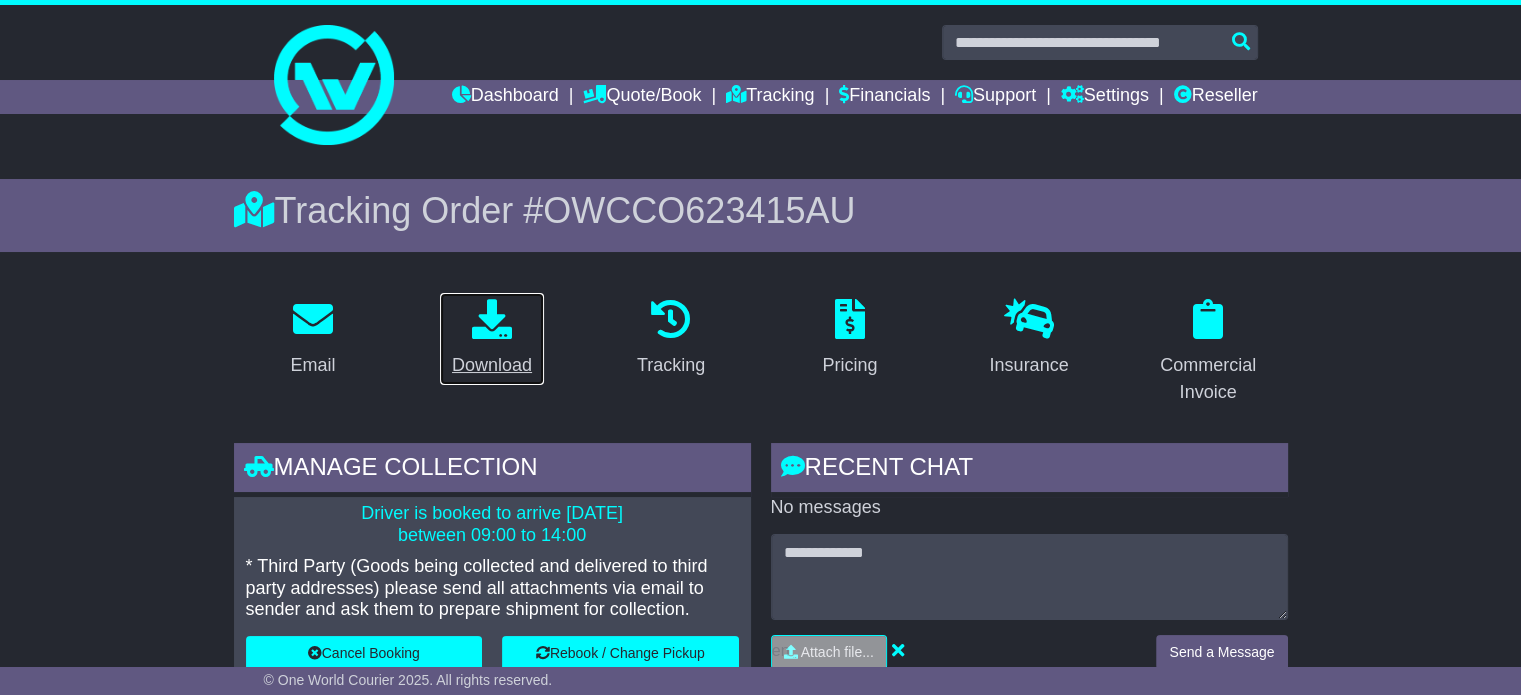 click at bounding box center [492, 320] 